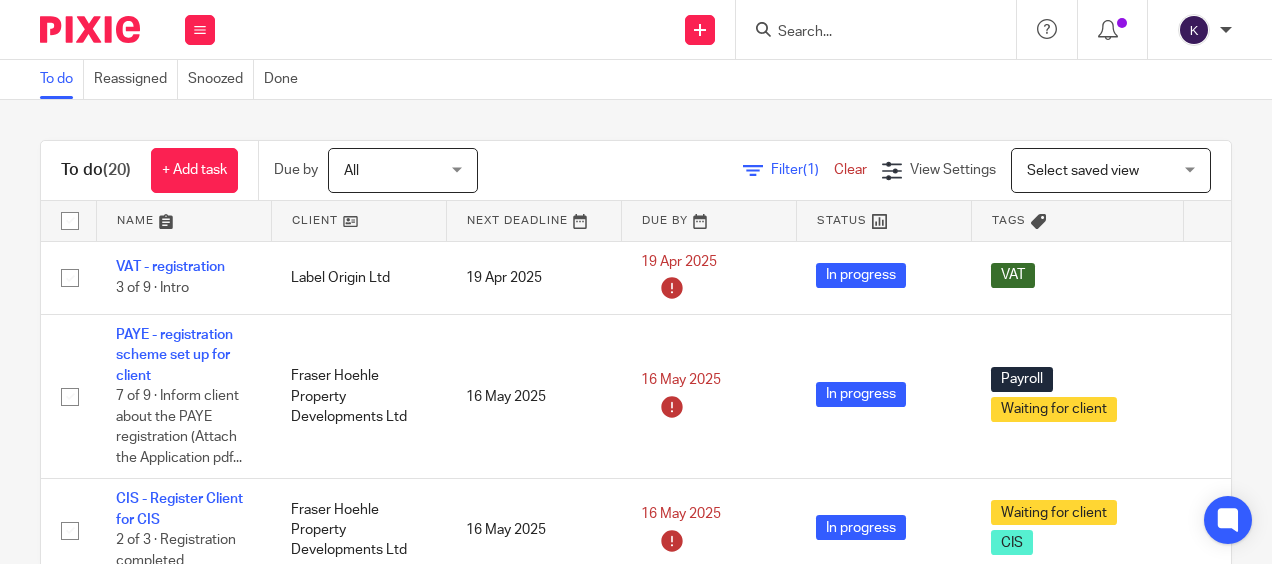 scroll, scrollTop: 0, scrollLeft: 0, axis: both 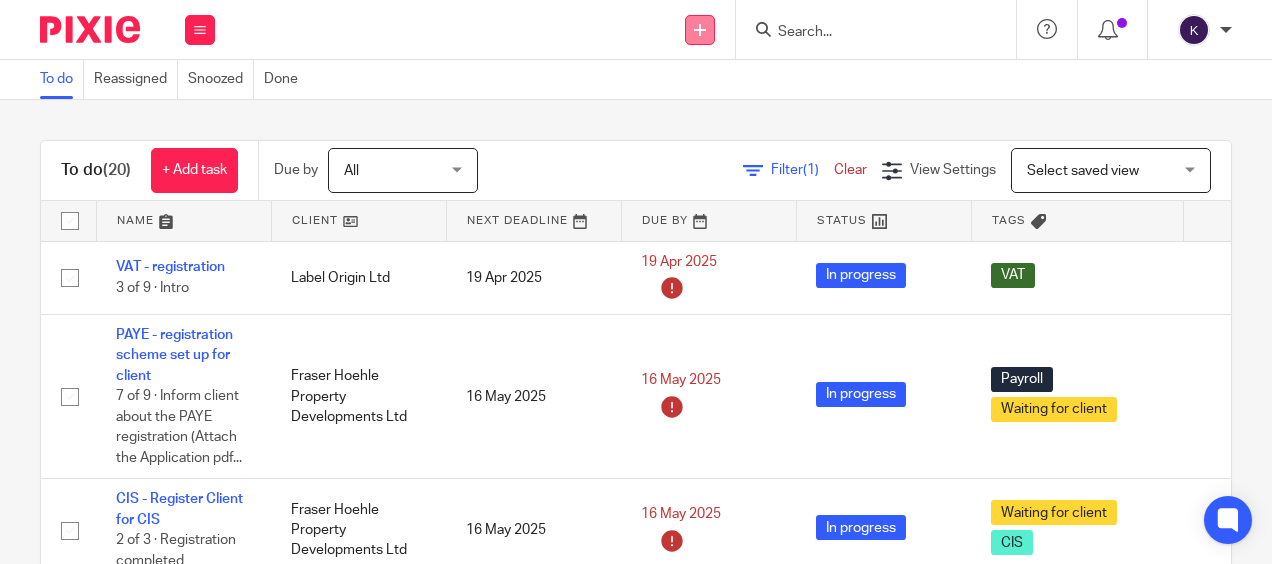 click at bounding box center (700, 30) 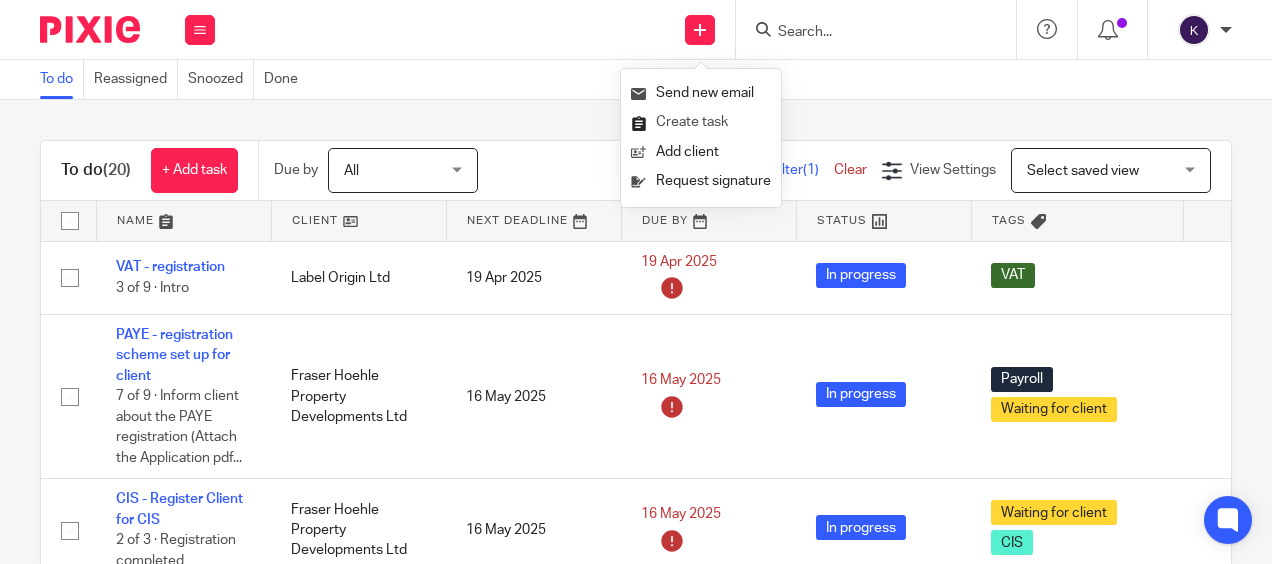 click on "Create task" at bounding box center [701, 122] 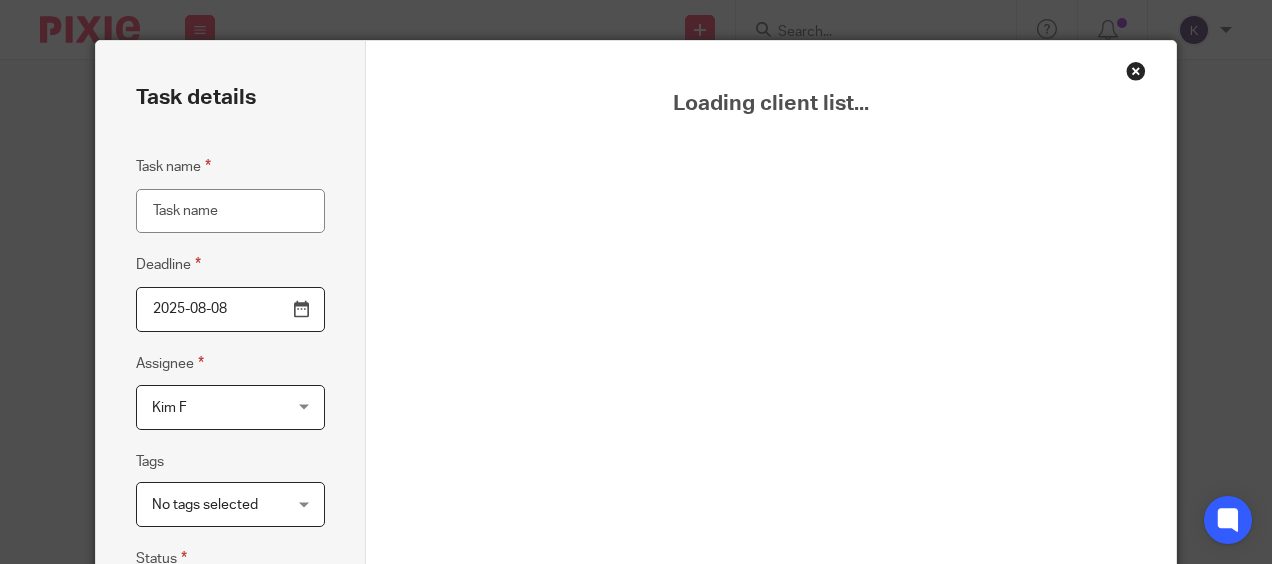 scroll, scrollTop: 0, scrollLeft: 0, axis: both 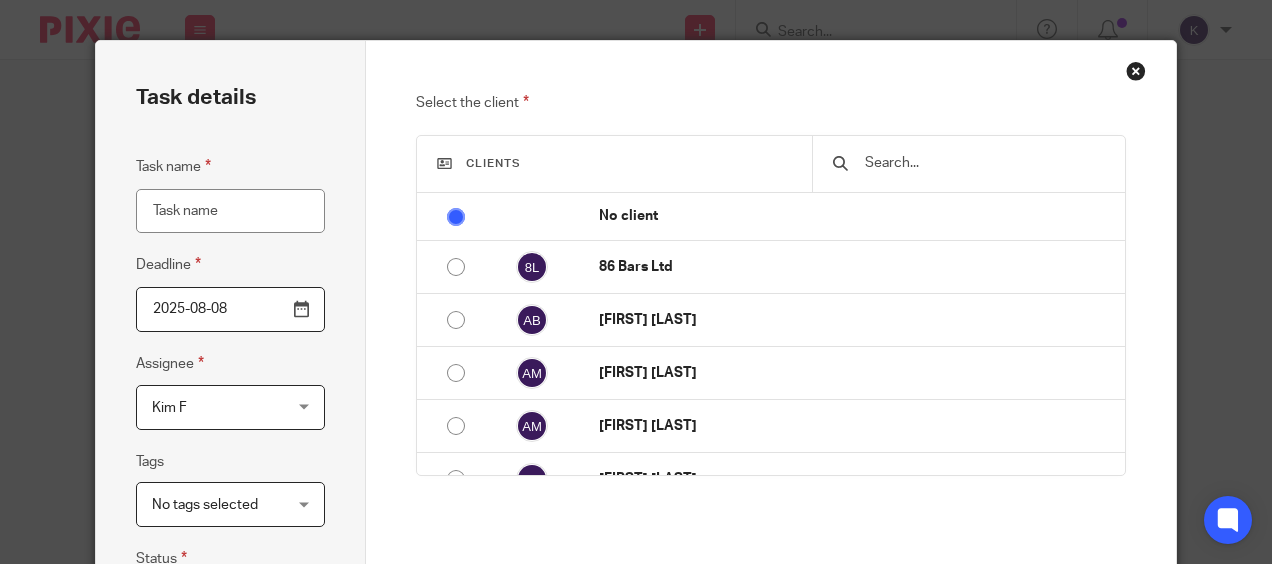 click on "Task name" at bounding box center (230, 211) 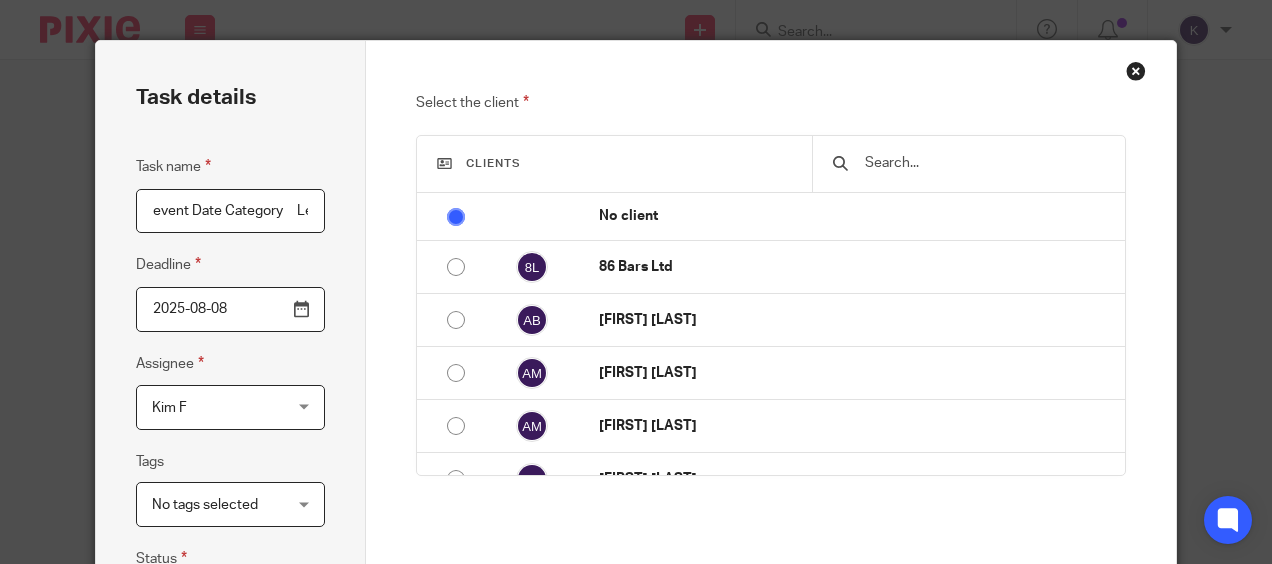 scroll, scrollTop: 0, scrollLeft: 466, axis: horizontal 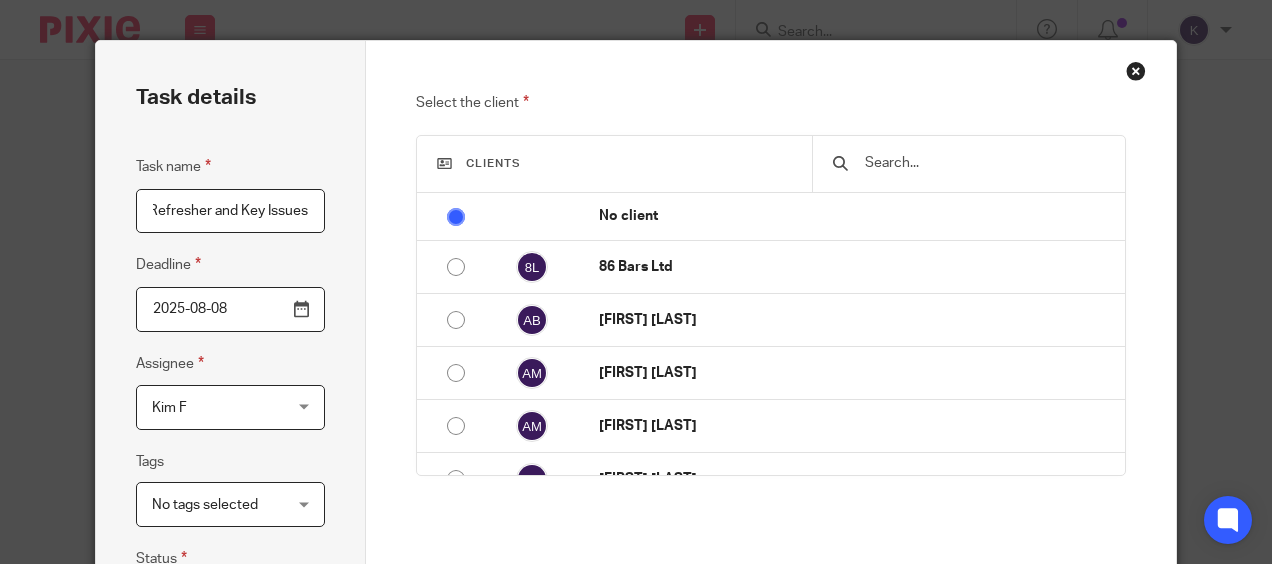 type on "event Date Category	Length	Progress Construction Industry Scheme - Refresher and Key Issues" 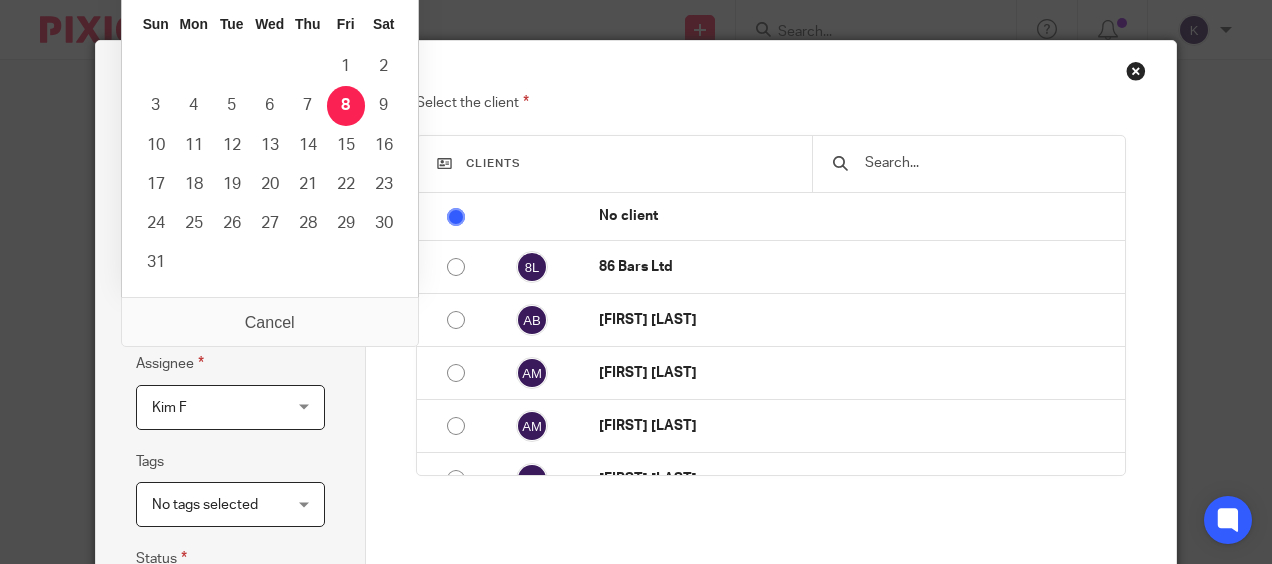 click on "2025-08-08" at bounding box center [230, 309] 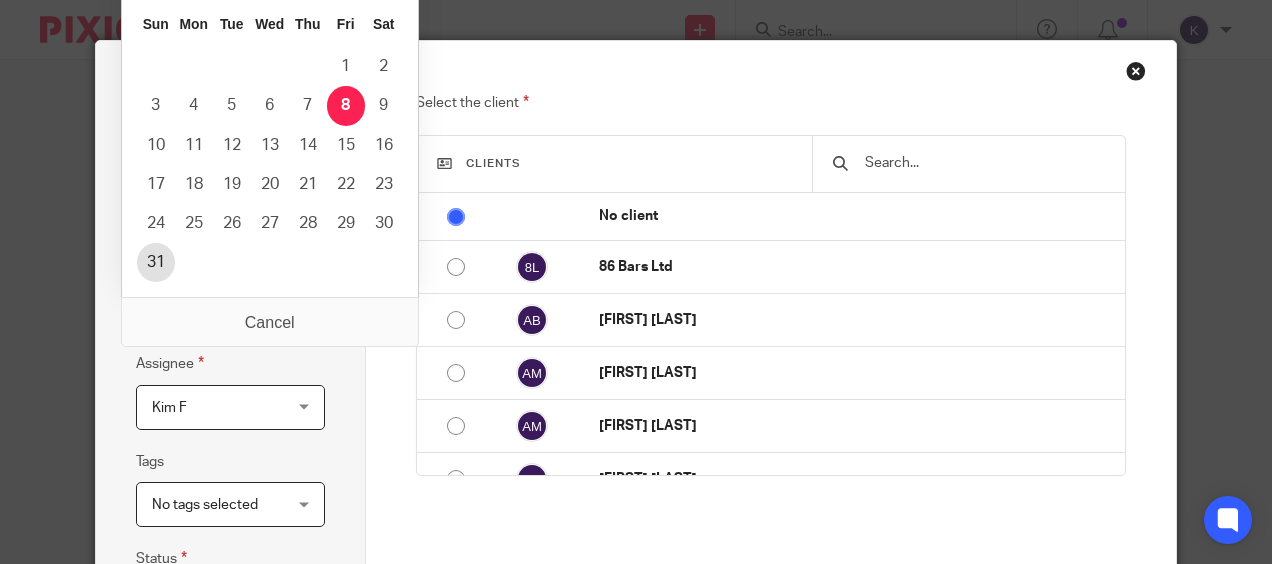 type on "2025-08-31" 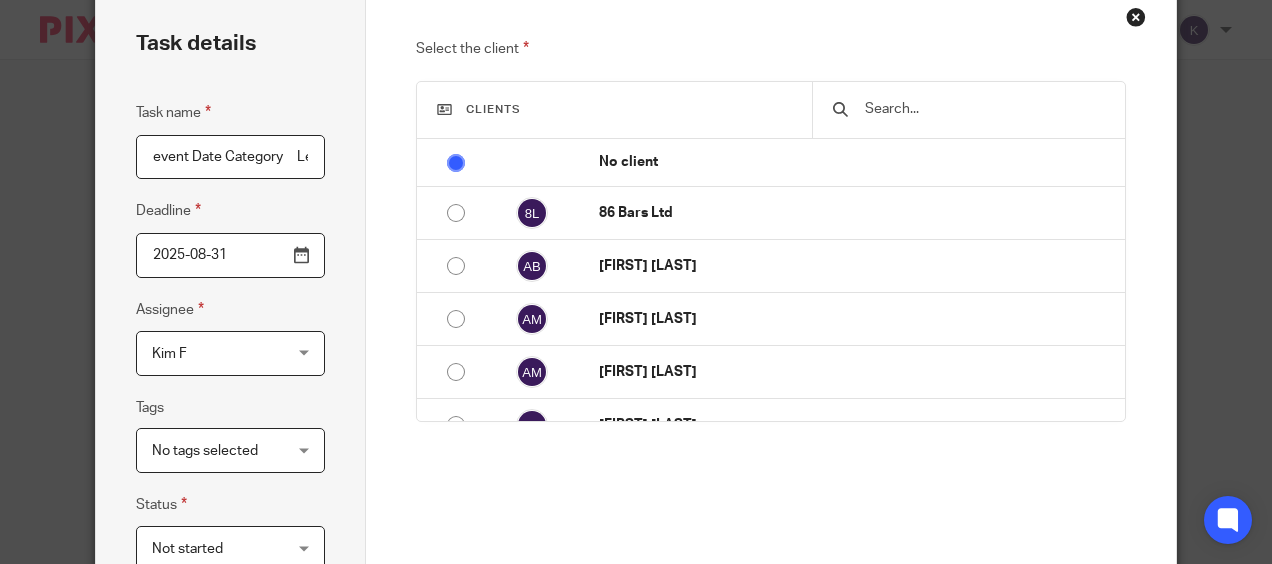scroll, scrollTop: 100, scrollLeft: 0, axis: vertical 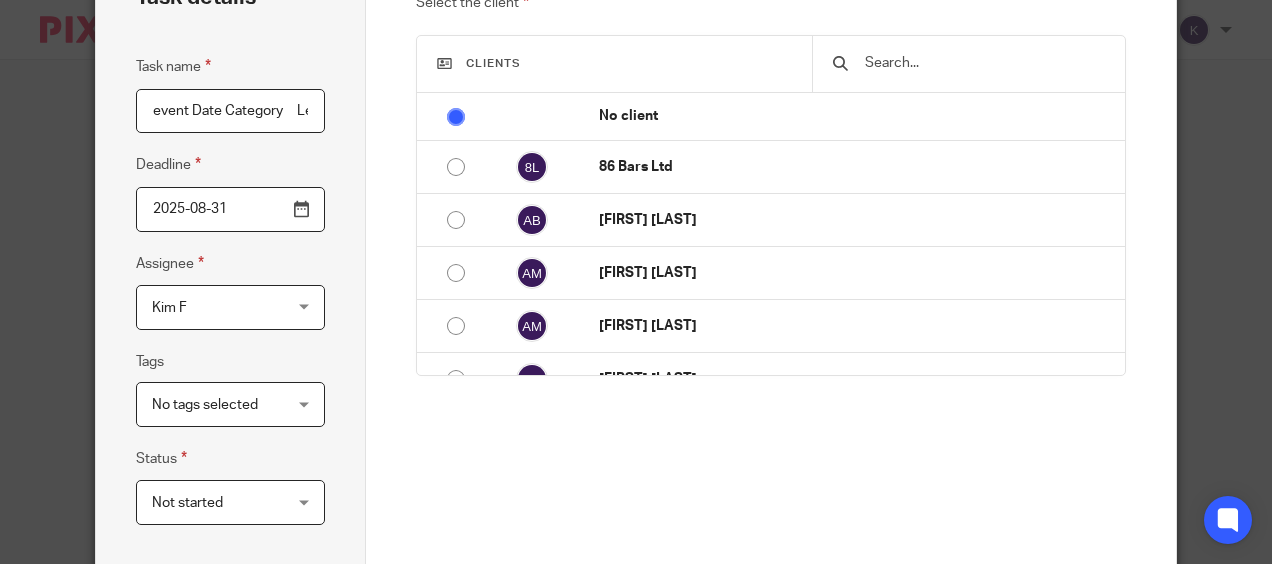 click on "Kim F" at bounding box center [220, 307] 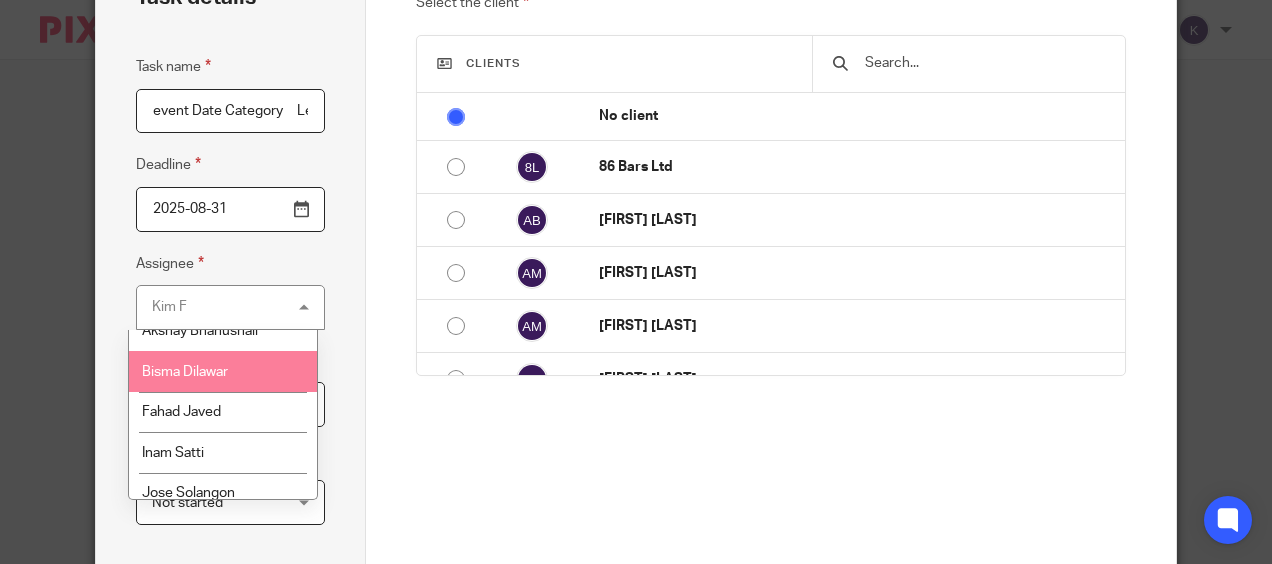 scroll, scrollTop: 0, scrollLeft: 0, axis: both 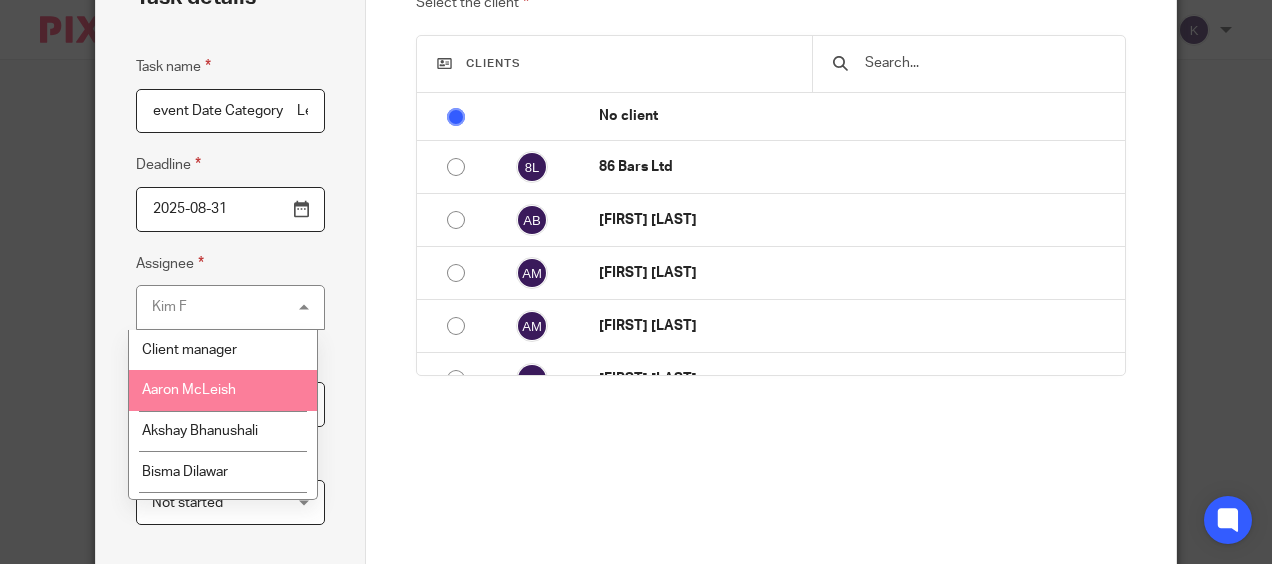 click on "Aaron McLeish" at bounding box center (222, 390) 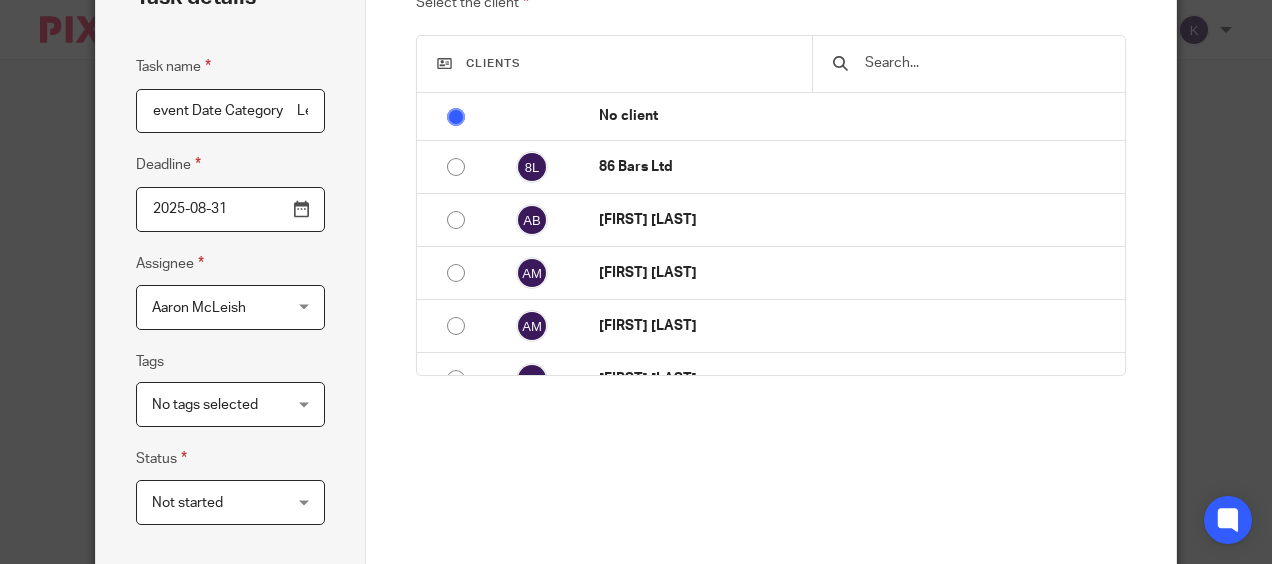 click on "Aaron McLeish" at bounding box center (220, 307) 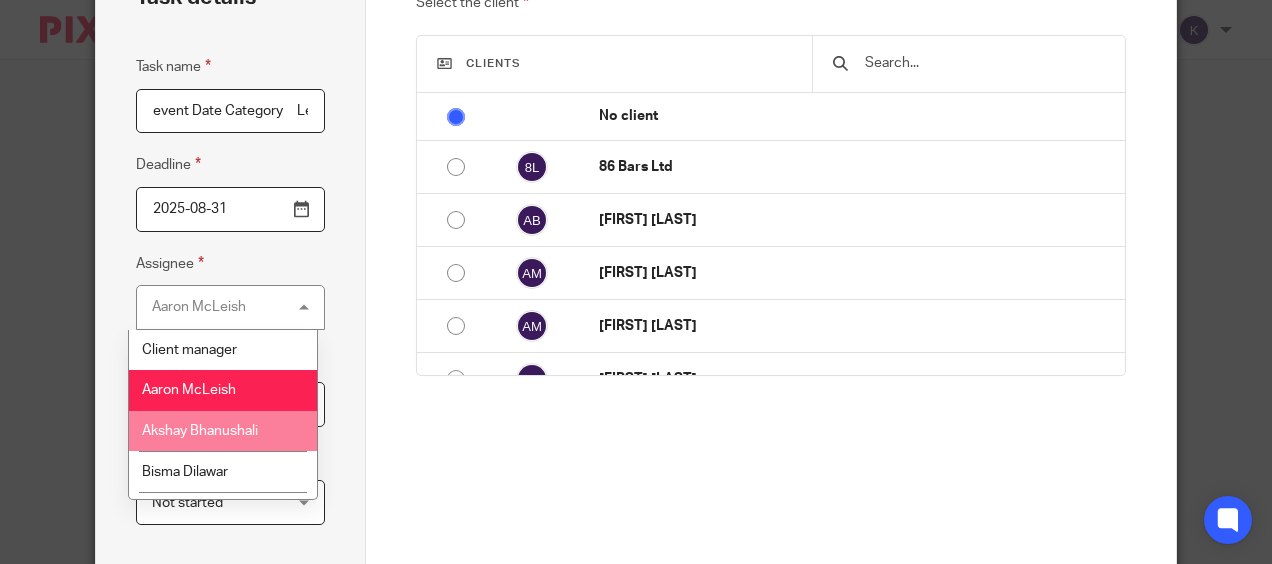 click on "Akshay Bhanushali" at bounding box center (200, 431) 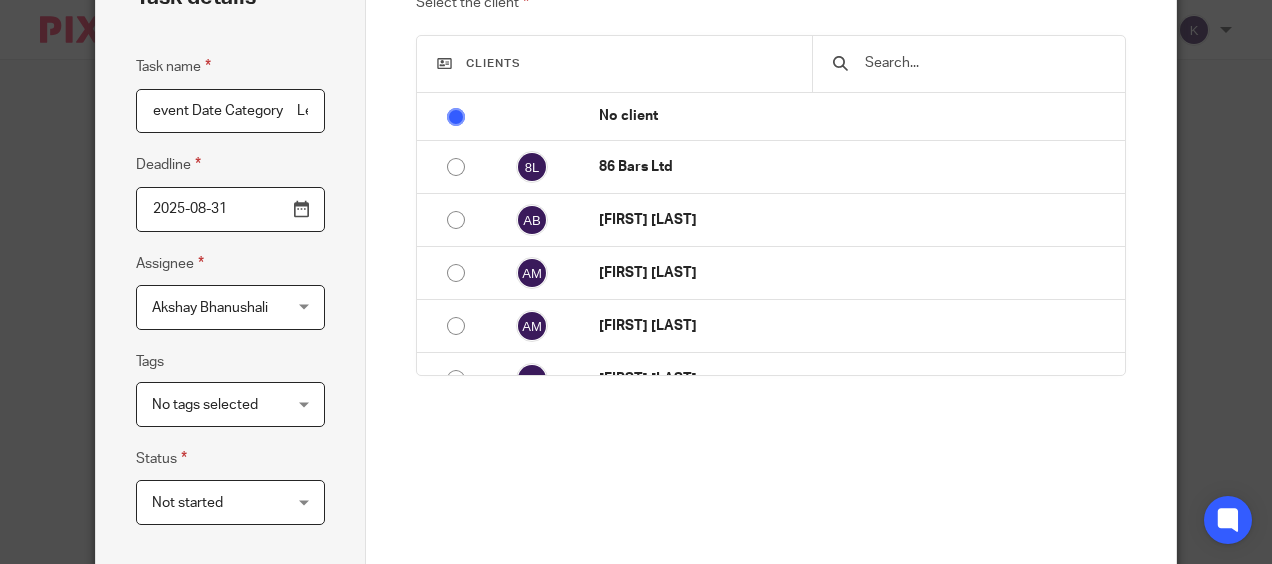 click on "No tags selected" at bounding box center [220, 404] 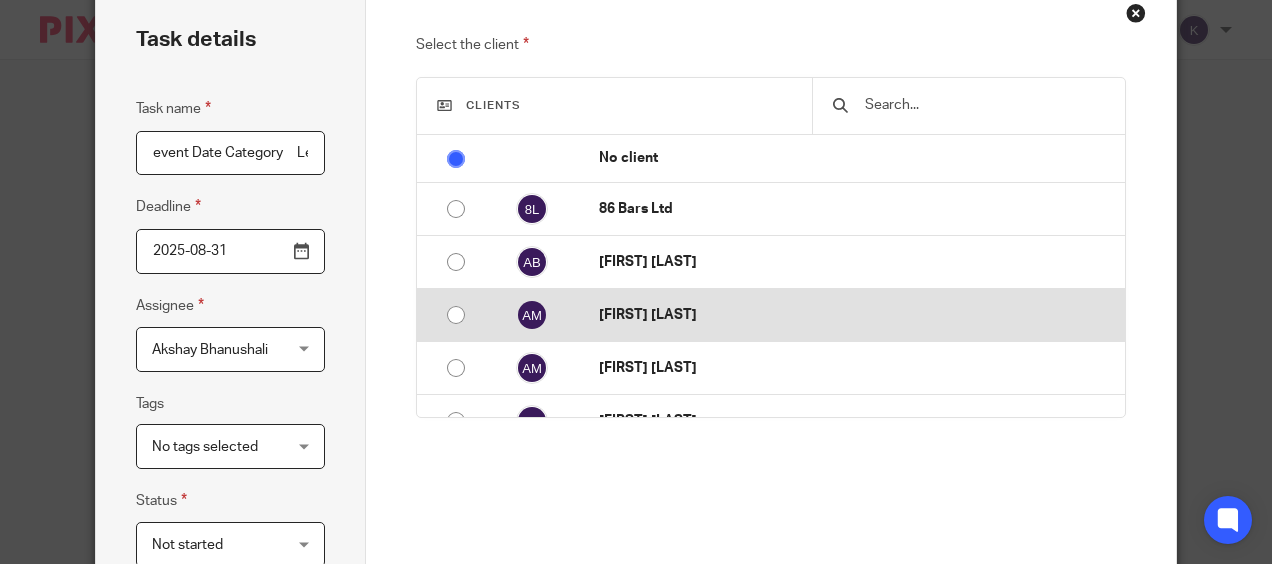 scroll, scrollTop: 0, scrollLeft: 0, axis: both 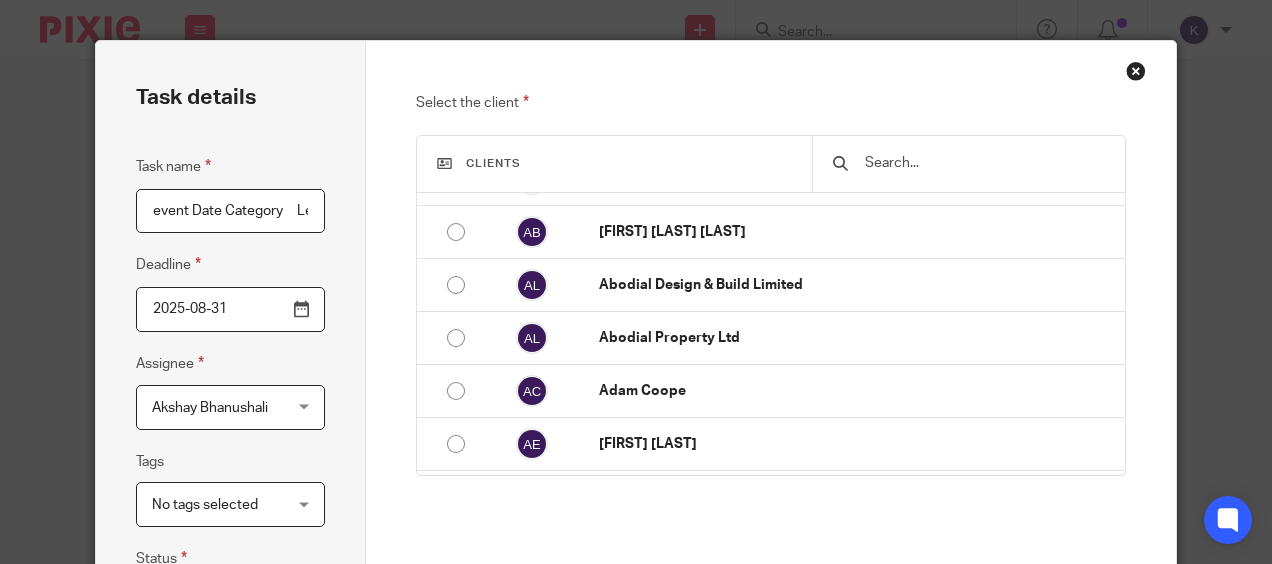 click at bounding box center (1136, 71) 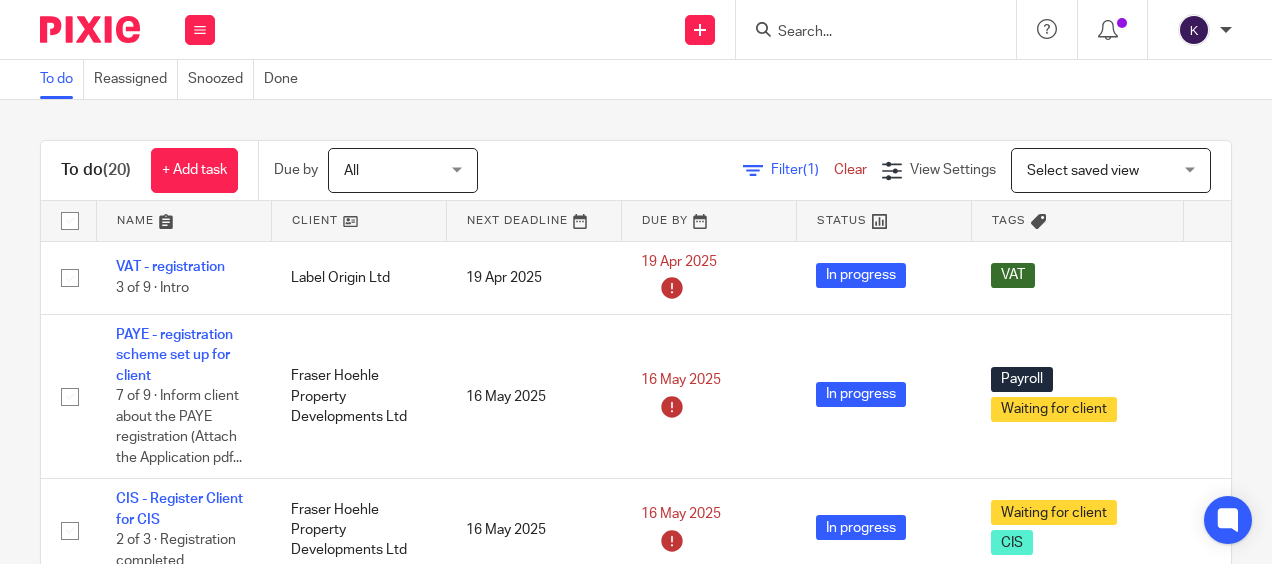 scroll, scrollTop: 0, scrollLeft: 0, axis: both 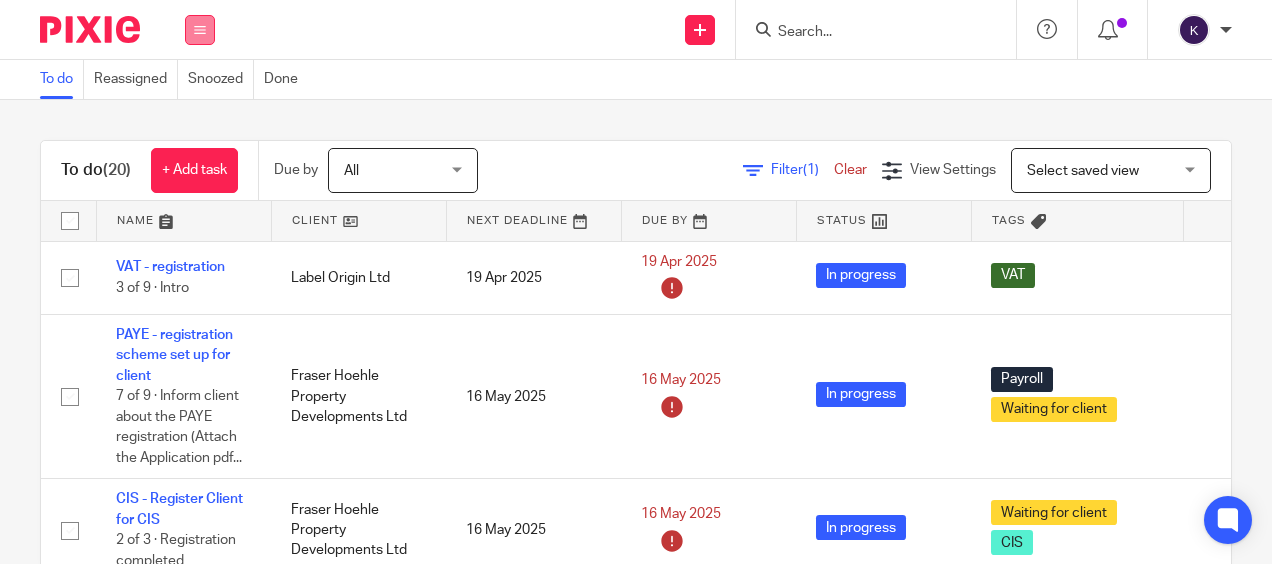 click at bounding box center [200, 30] 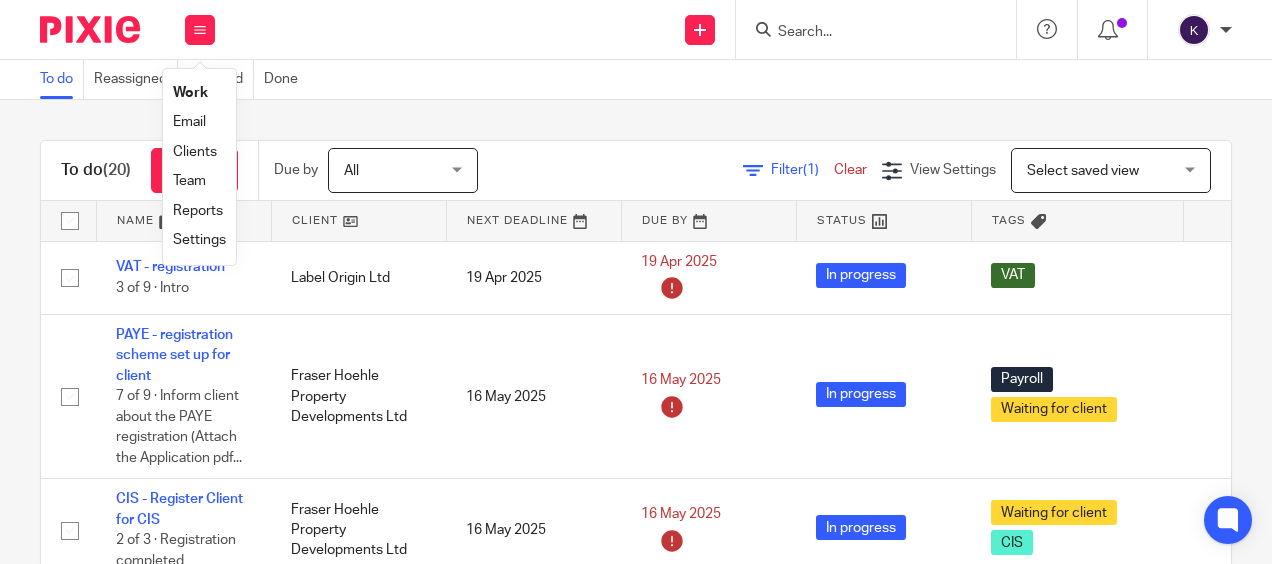 click on "Settings" at bounding box center (199, 240) 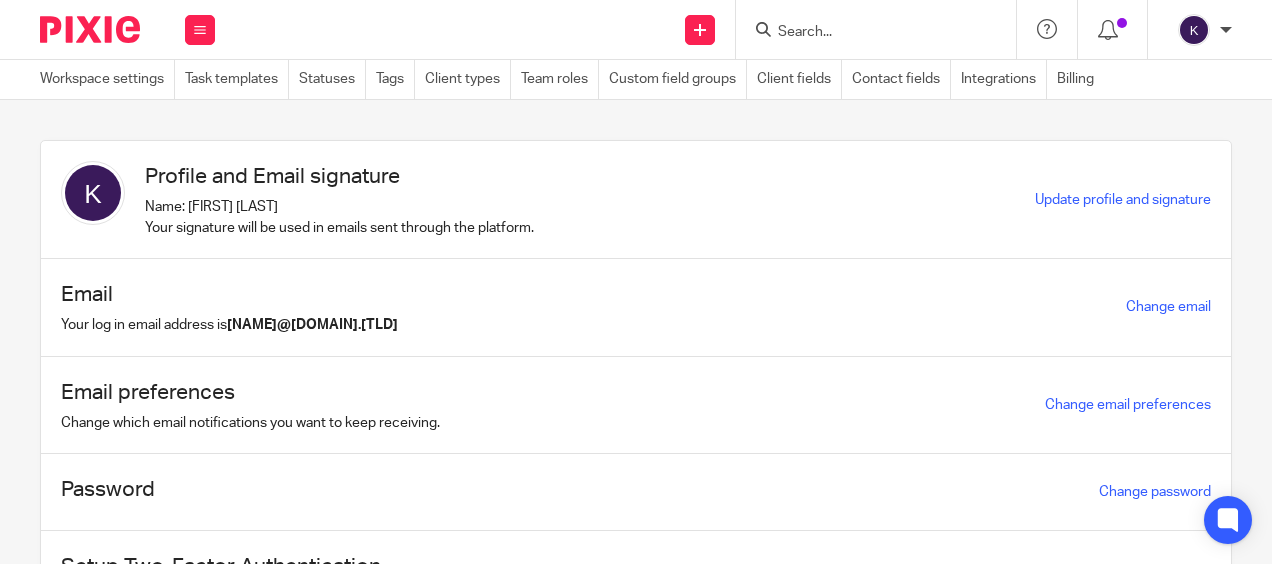 scroll, scrollTop: 0, scrollLeft: 0, axis: both 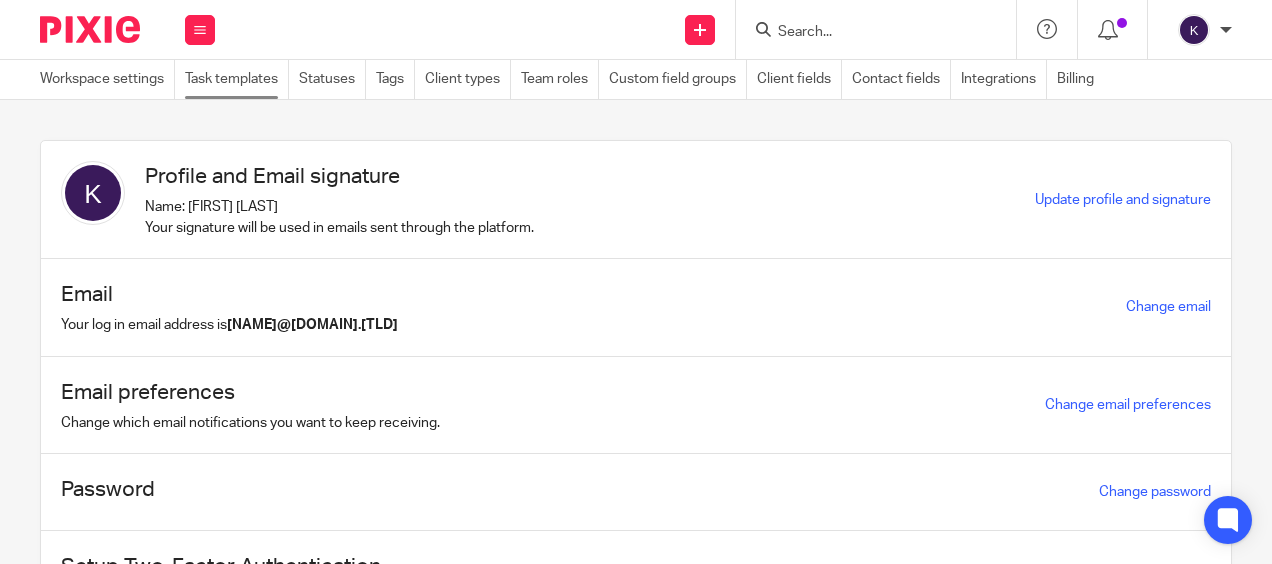 click on "Task templates" at bounding box center [237, 79] 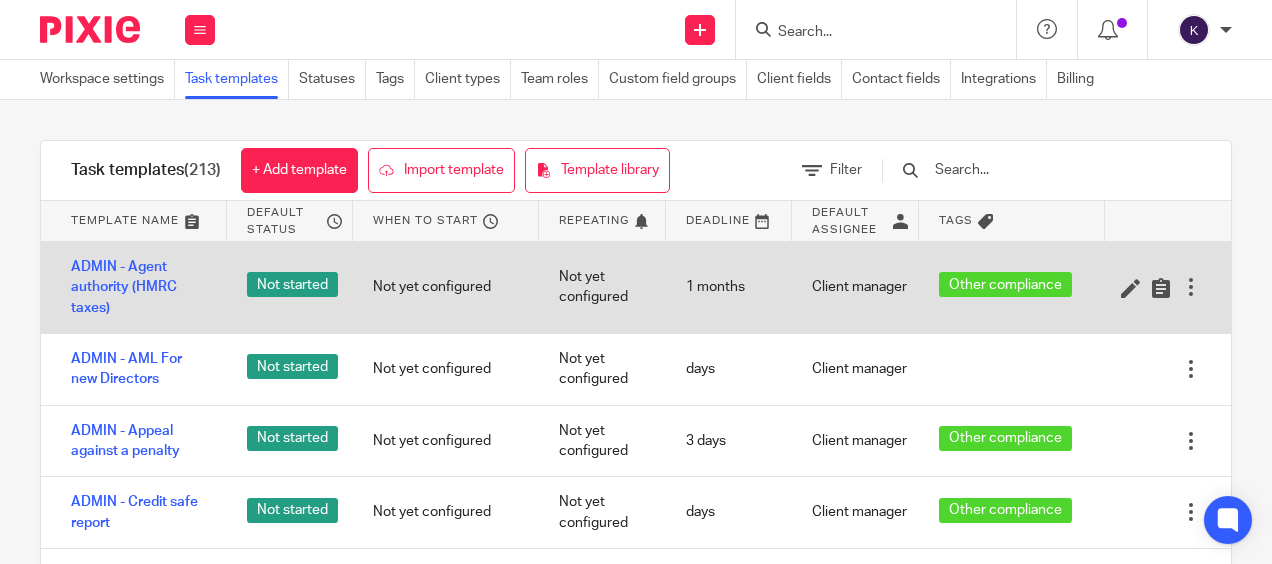 scroll, scrollTop: 0, scrollLeft: 0, axis: both 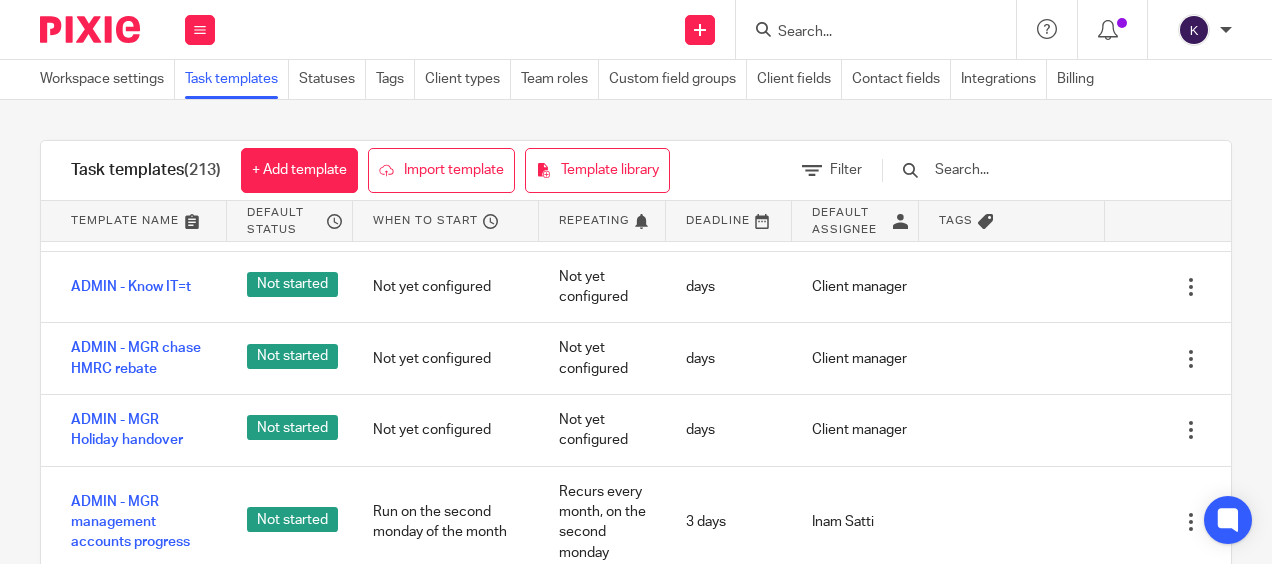 click at bounding box center (1031, 170) 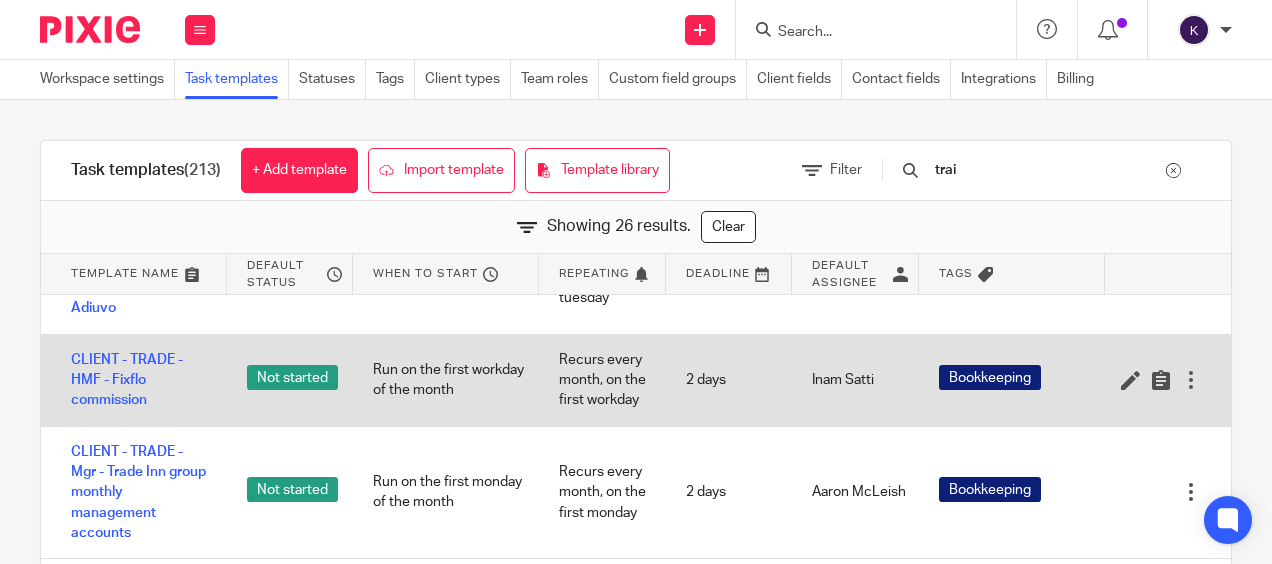 scroll, scrollTop: 0, scrollLeft: 0, axis: both 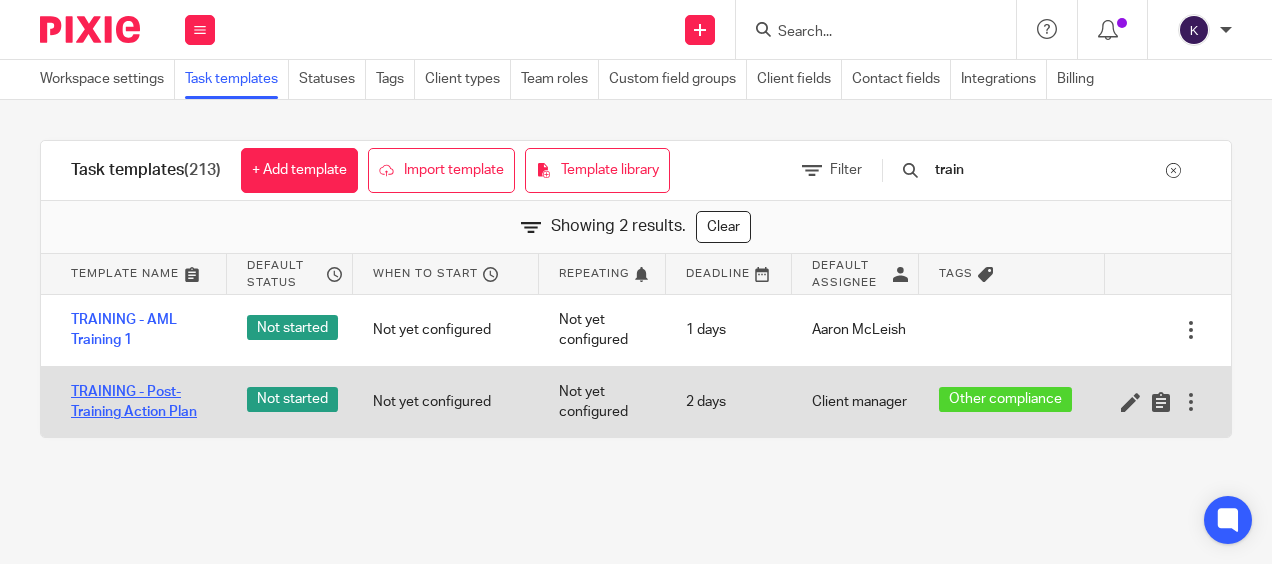 type on "train" 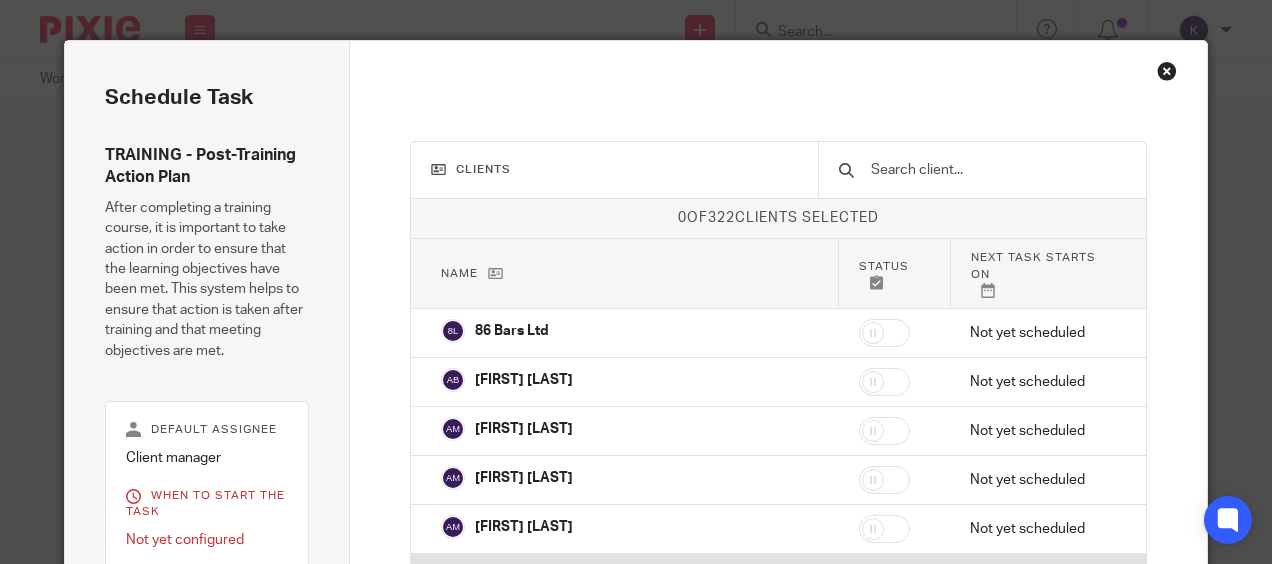 scroll, scrollTop: 0, scrollLeft: 0, axis: both 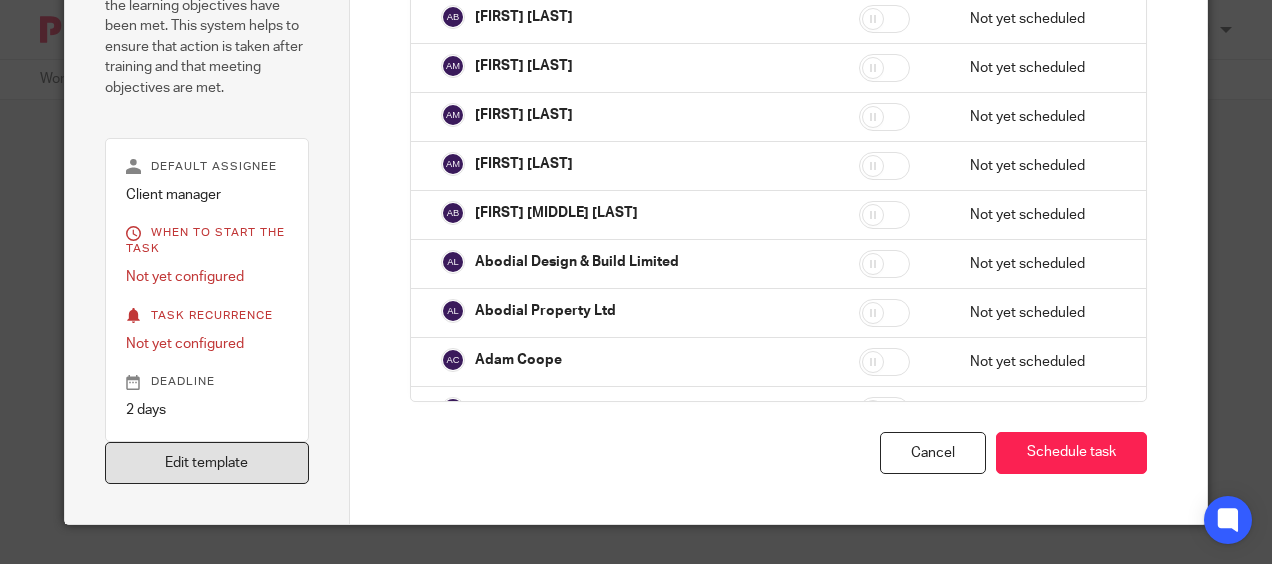 click on "Edit template" at bounding box center (207, 463) 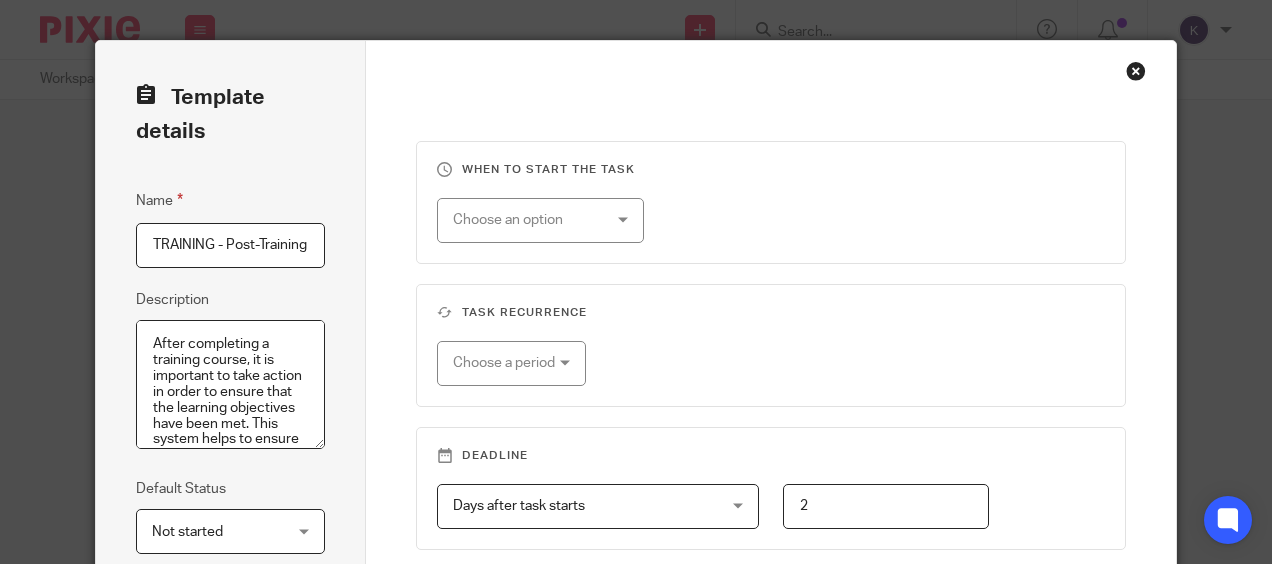 scroll, scrollTop: 0, scrollLeft: 0, axis: both 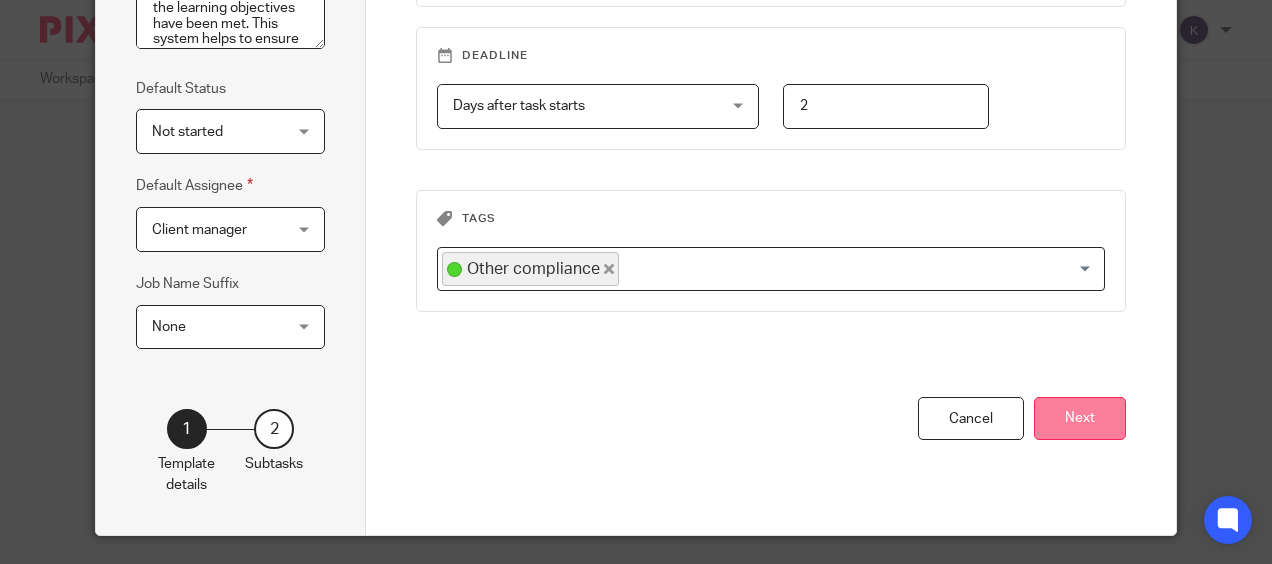 click on "Next" at bounding box center [1080, 418] 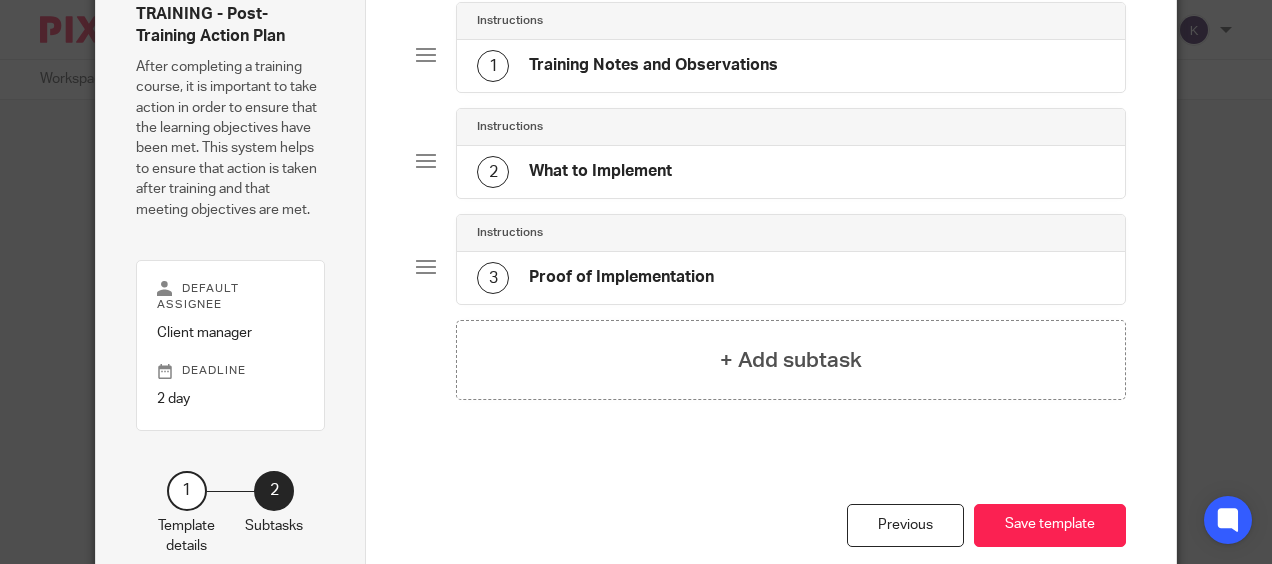 scroll, scrollTop: 213, scrollLeft: 0, axis: vertical 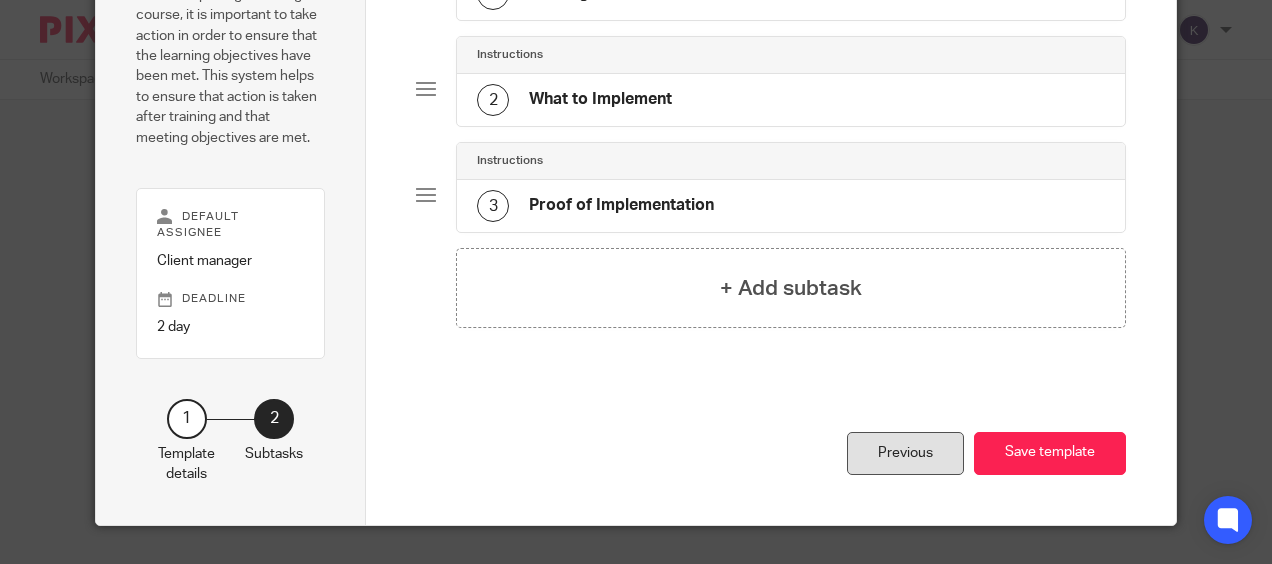 click on "Previous" at bounding box center (905, 453) 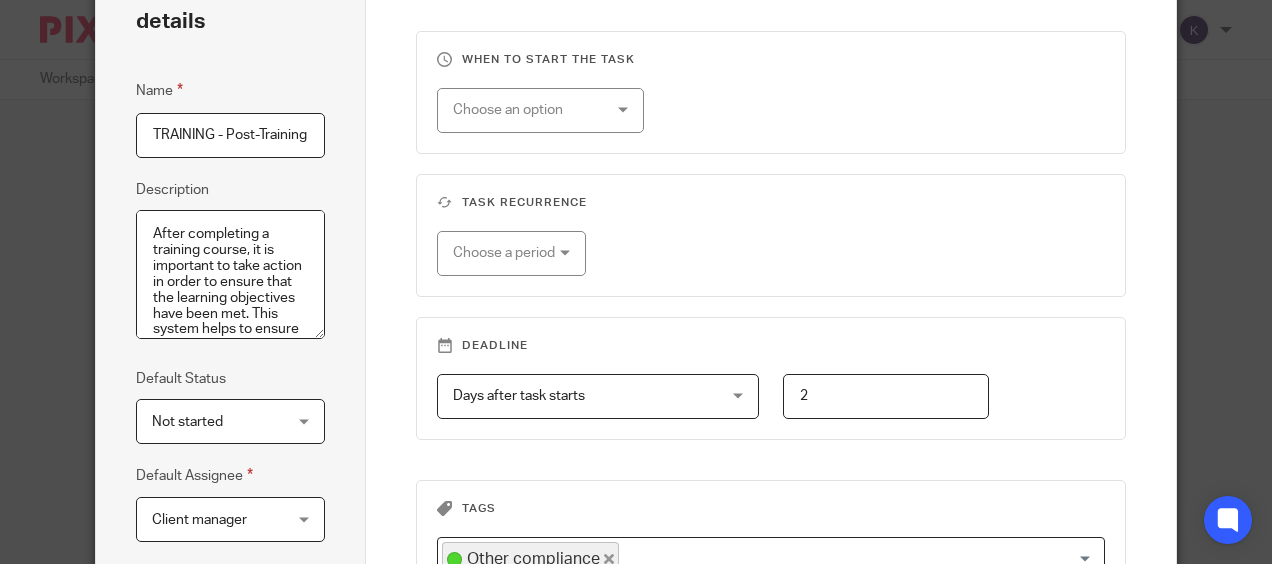 scroll, scrollTop: 0, scrollLeft: 0, axis: both 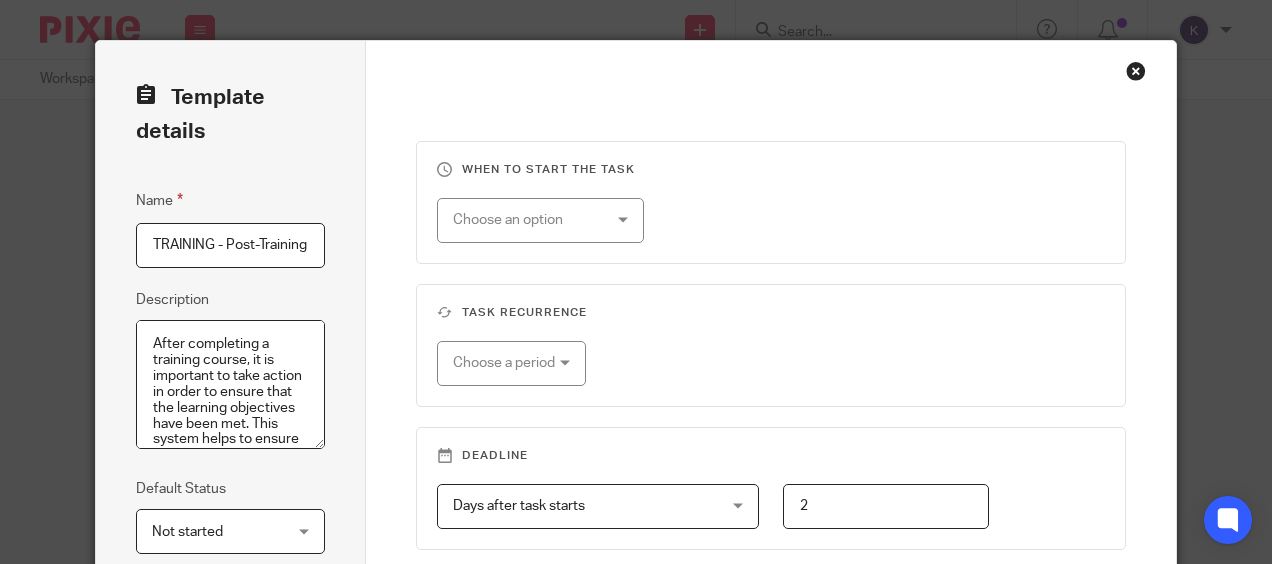 click at bounding box center [1136, 71] 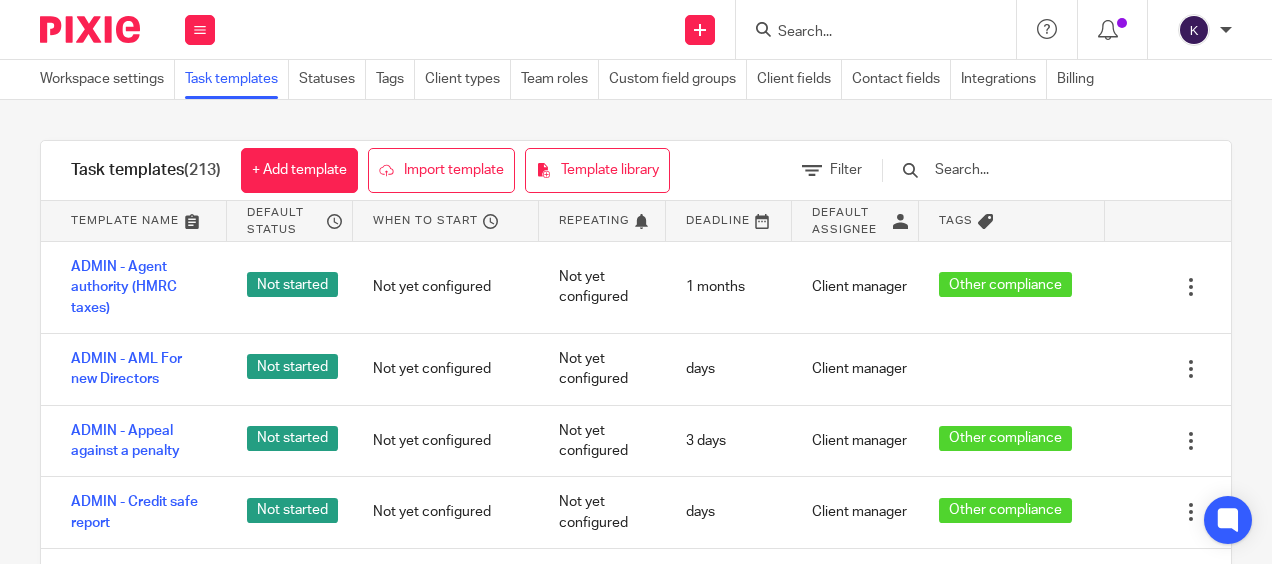 scroll, scrollTop: 0, scrollLeft: 0, axis: both 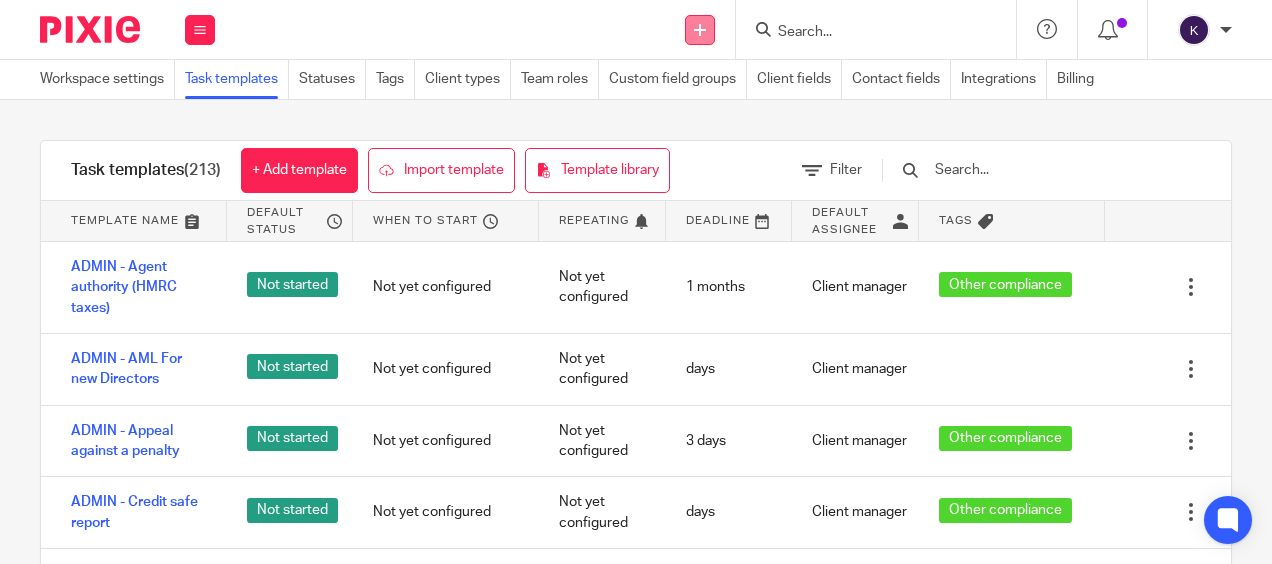 click at bounding box center [700, 30] 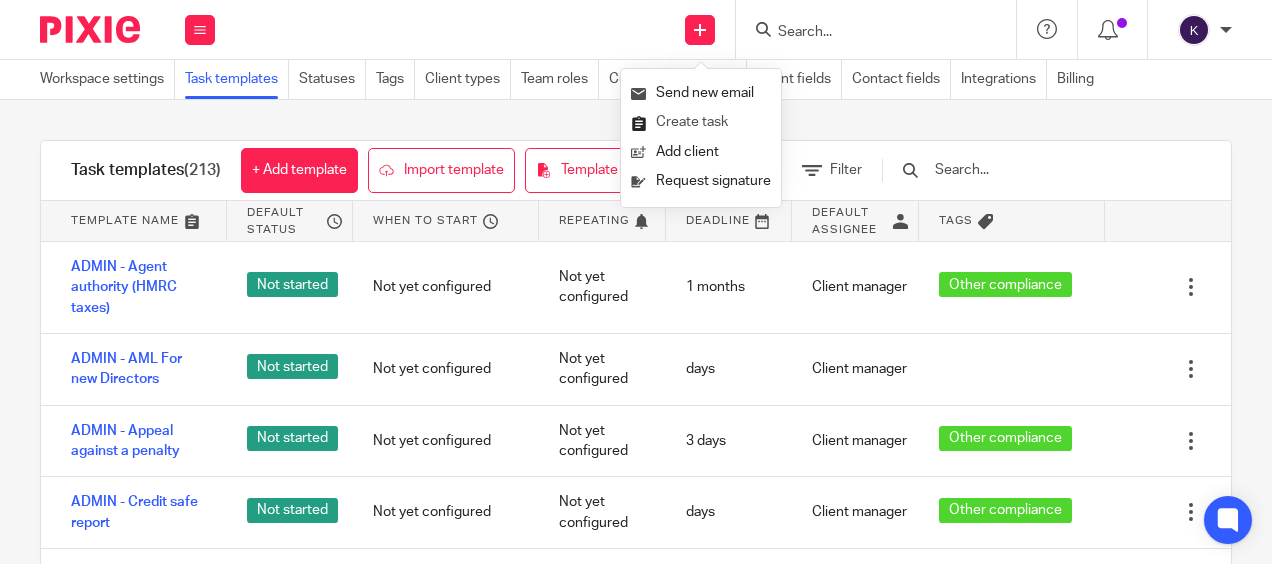 click on "Create task" at bounding box center [701, 122] 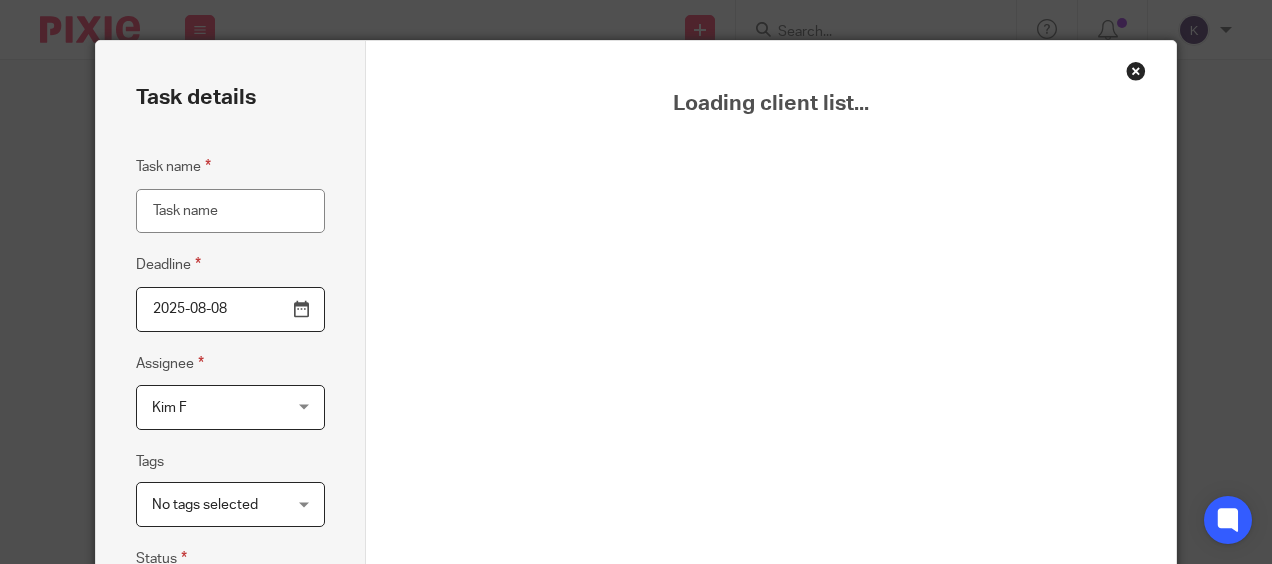 scroll, scrollTop: 0, scrollLeft: 0, axis: both 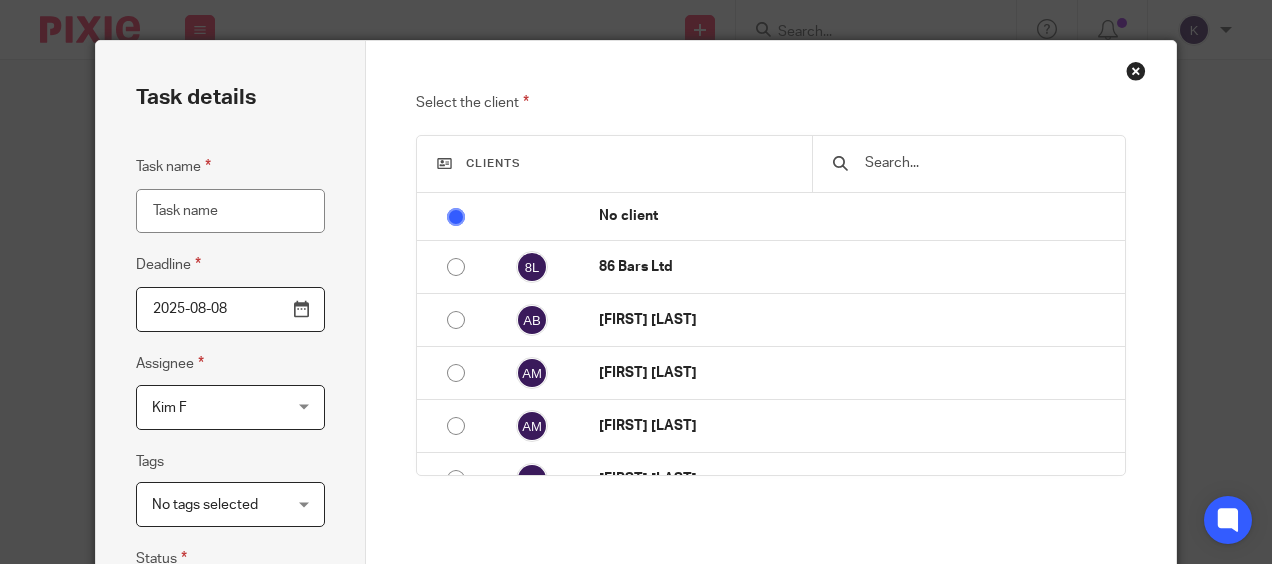 click at bounding box center (983, 163) 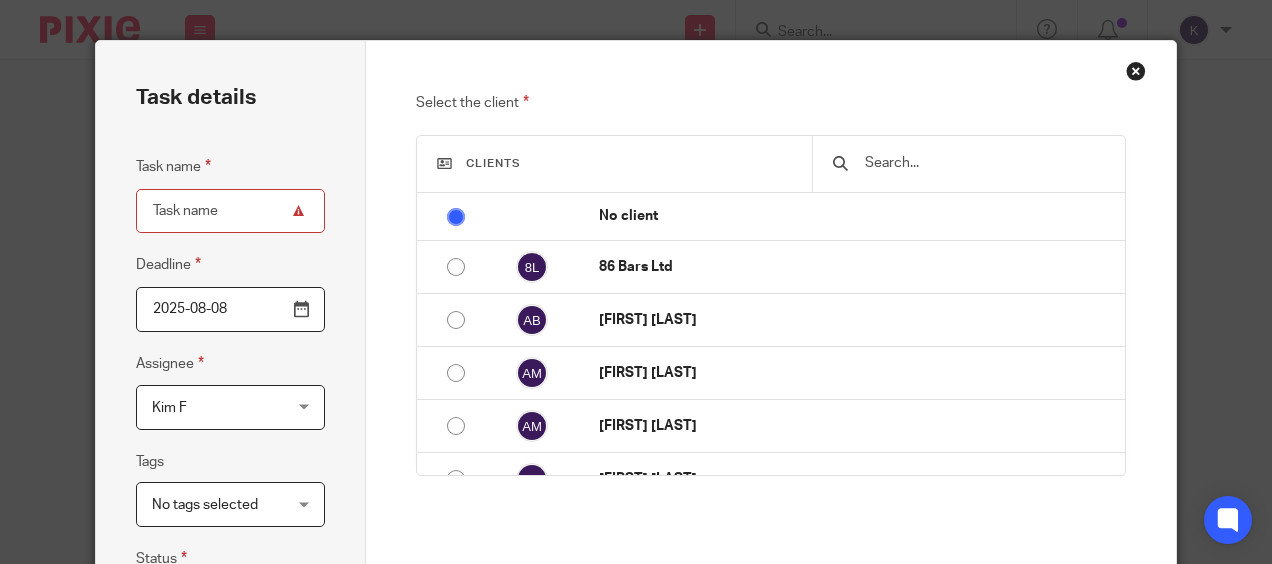 click on "Task name" at bounding box center [230, 211] 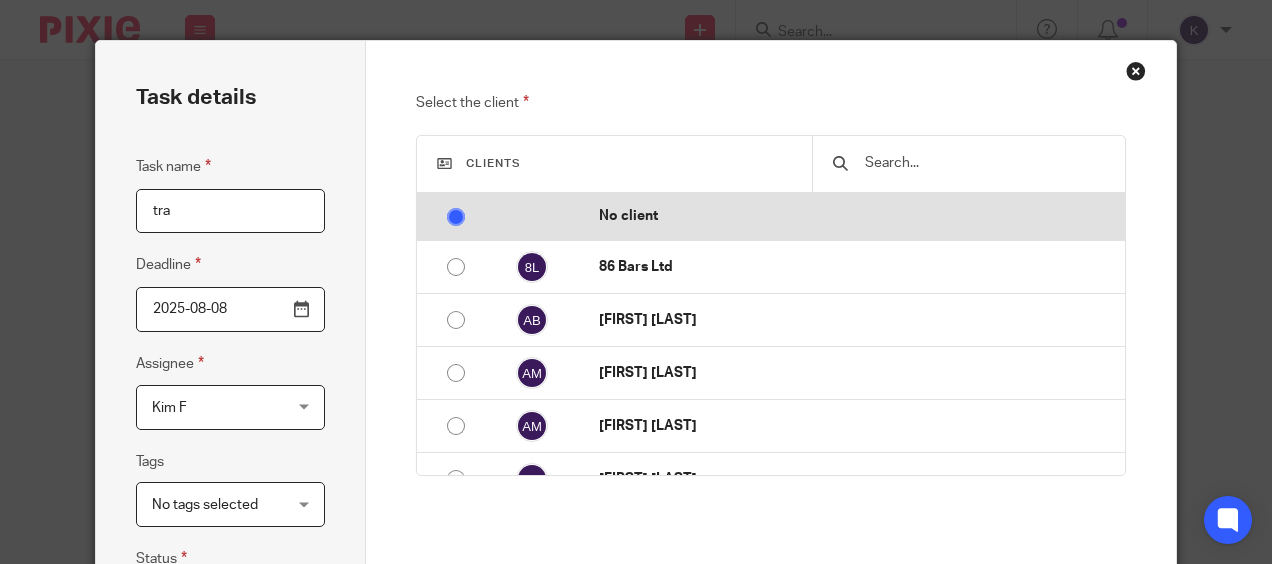 type on "tra" 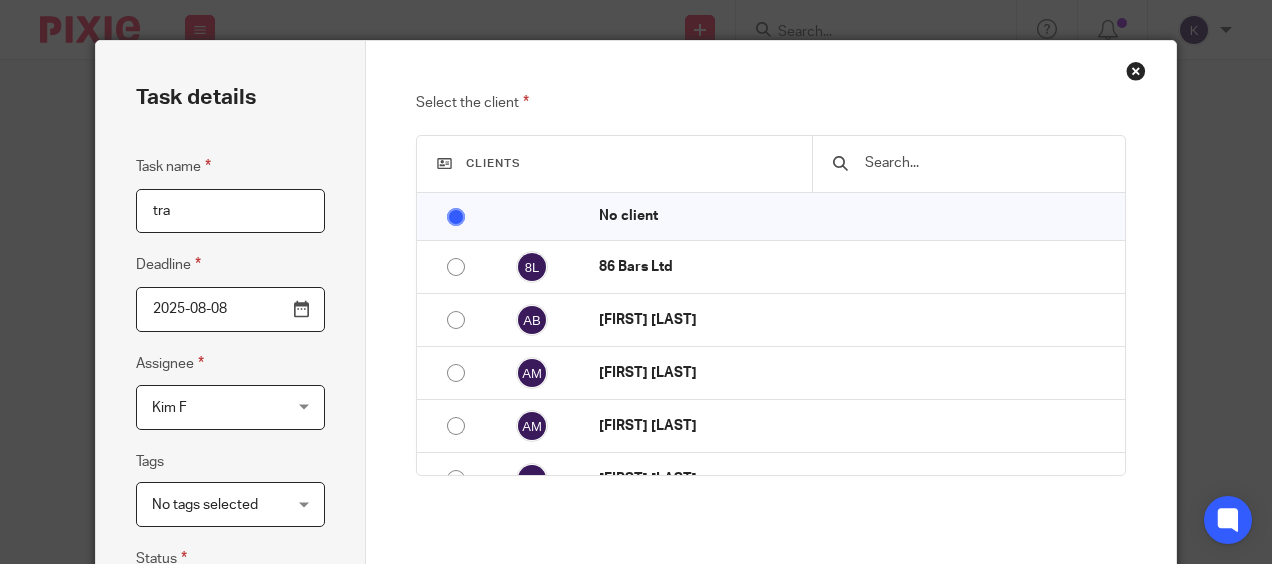 click on "tra" at bounding box center [230, 211] 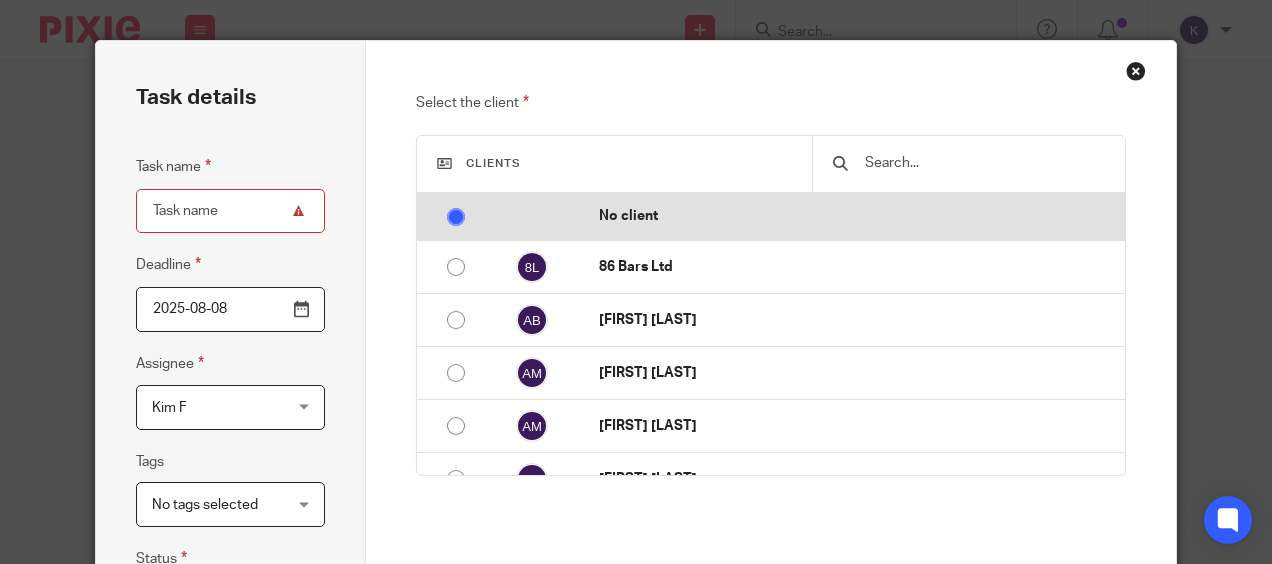 type 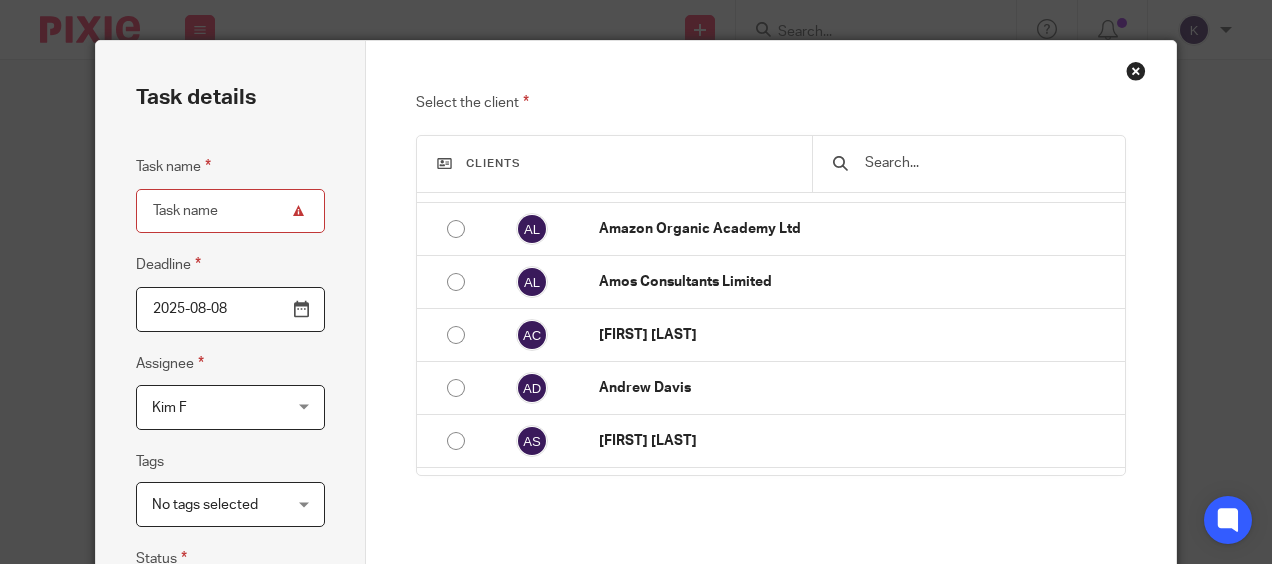 scroll, scrollTop: 1100, scrollLeft: 0, axis: vertical 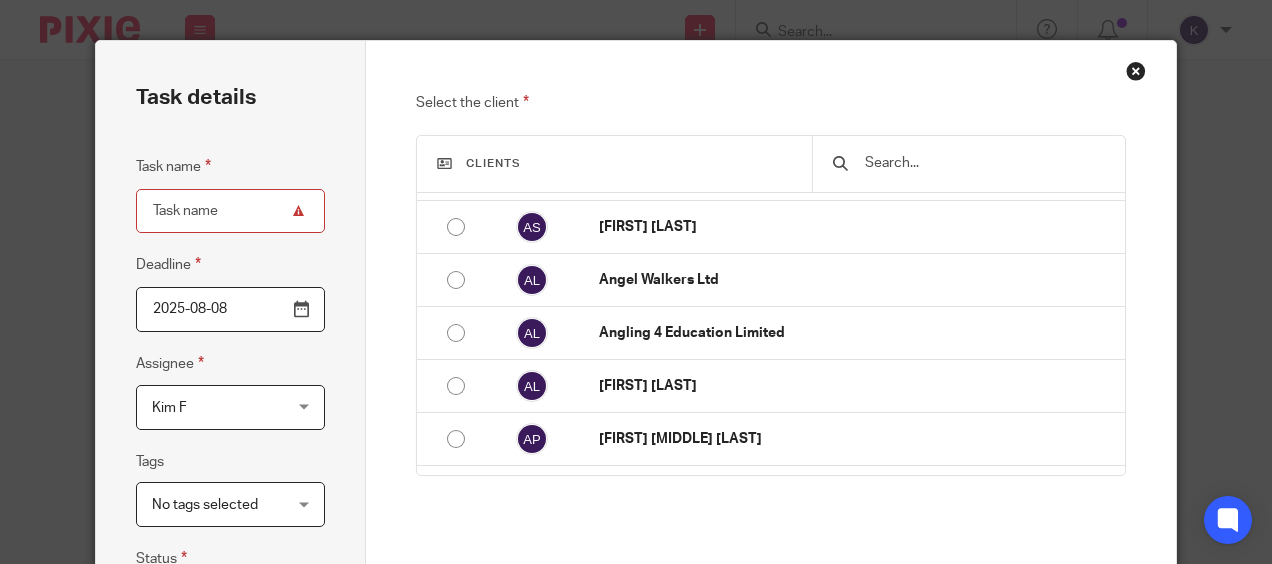 click on "Select the client
Clients
No client
86 Bars Ltd
Aaron Botting
Aaron Mcleish
Aaron Mcleish
Abbie McEneaney
Abigail Victoria Bazil
Abodial Design & Build Limited
Abodial Property Ltd
Adam Coope
Aeion Erskine
Alan Kingston
Albec Roofing Limited
Albert Traczyk
Alex Booker
Alice Sharville
Alison Clarke
Amazon Organic Academy Ltd
Amos Consultants Limited
Andrew Catherall
Andrew Davis
Angelo Serra
Angel Walkers Ltd" at bounding box center (770, 395) 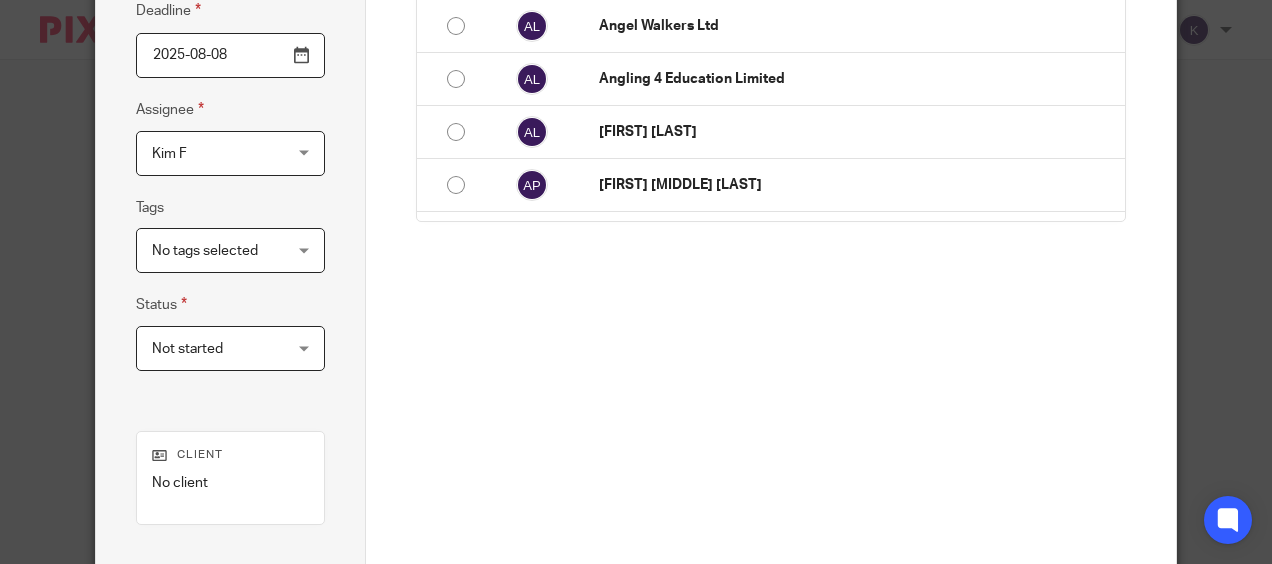 scroll, scrollTop: 400, scrollLeft: 0, axis: vertical 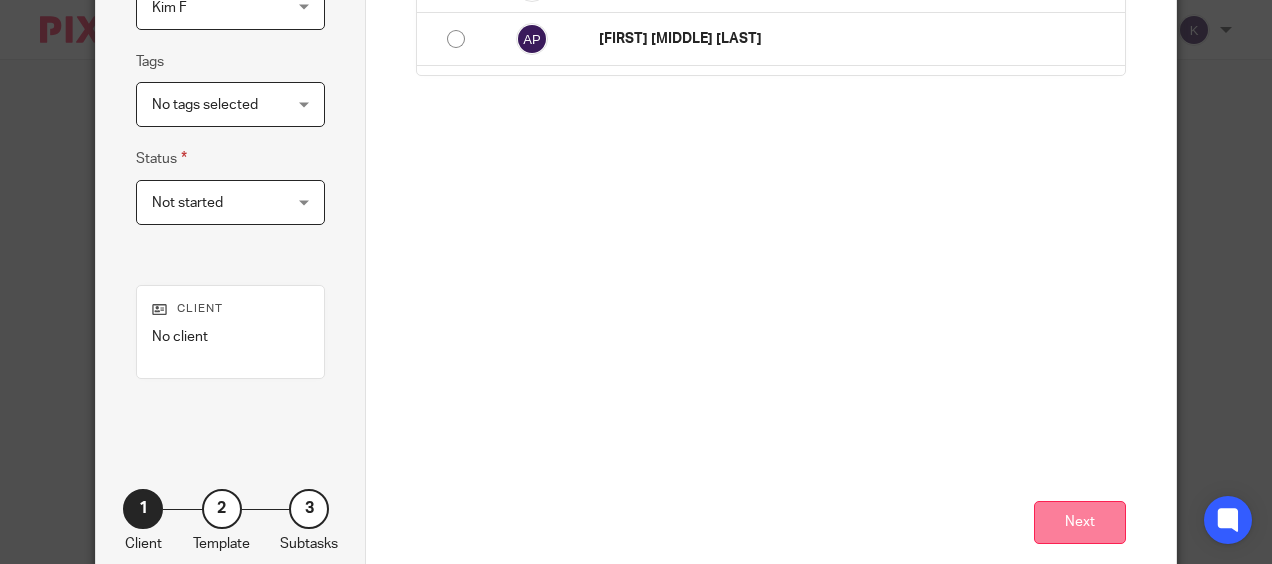 click on "Next" at bounding box center (1080, 522) 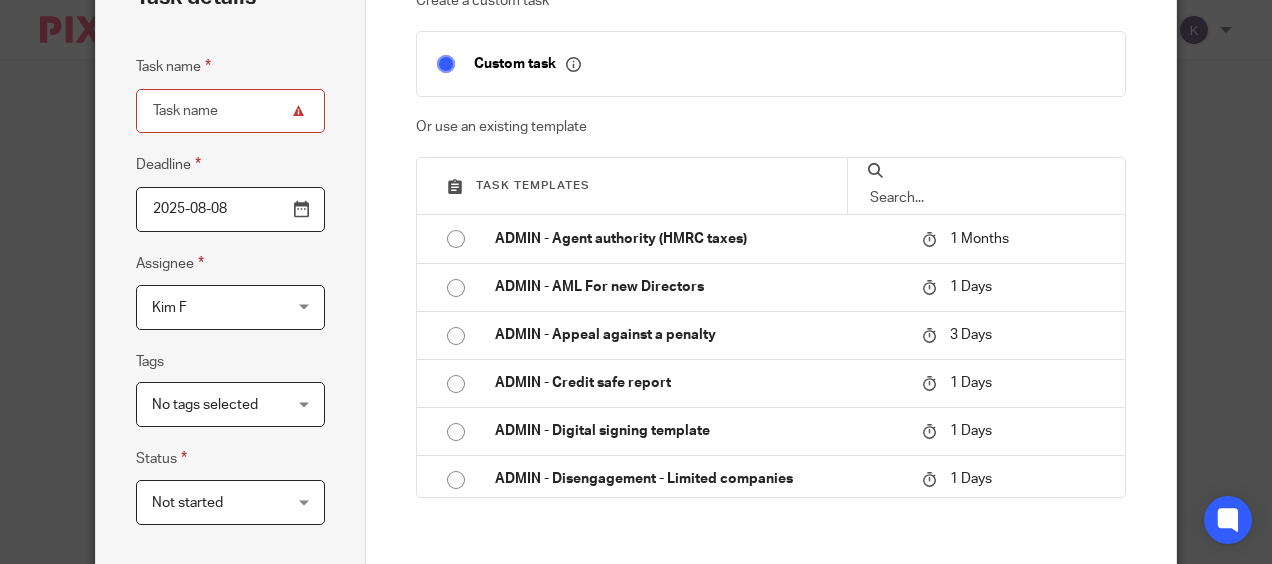 scroll, scrollTop: 0, scrollLeft: 0, axis: both 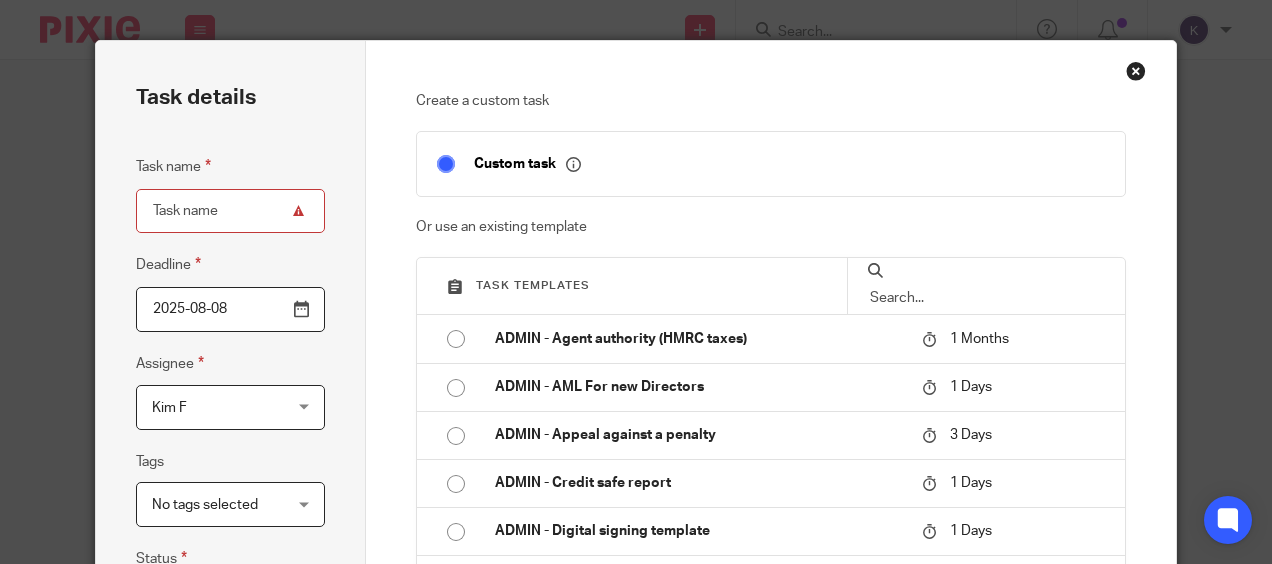 click at bounding box center (986, 298) 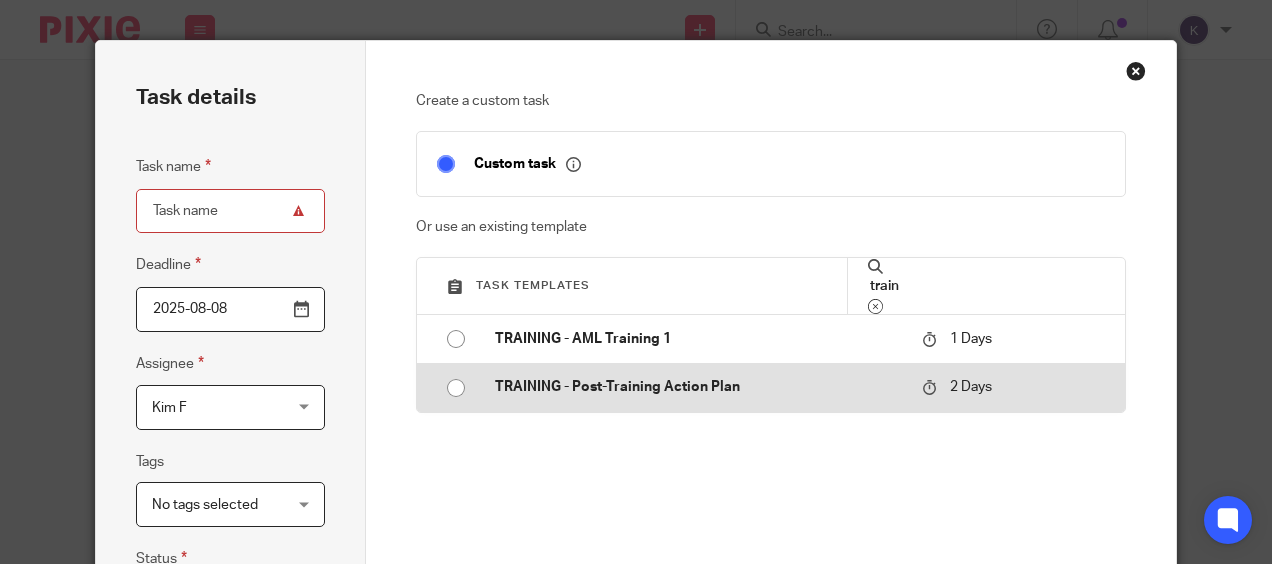 type on "train" 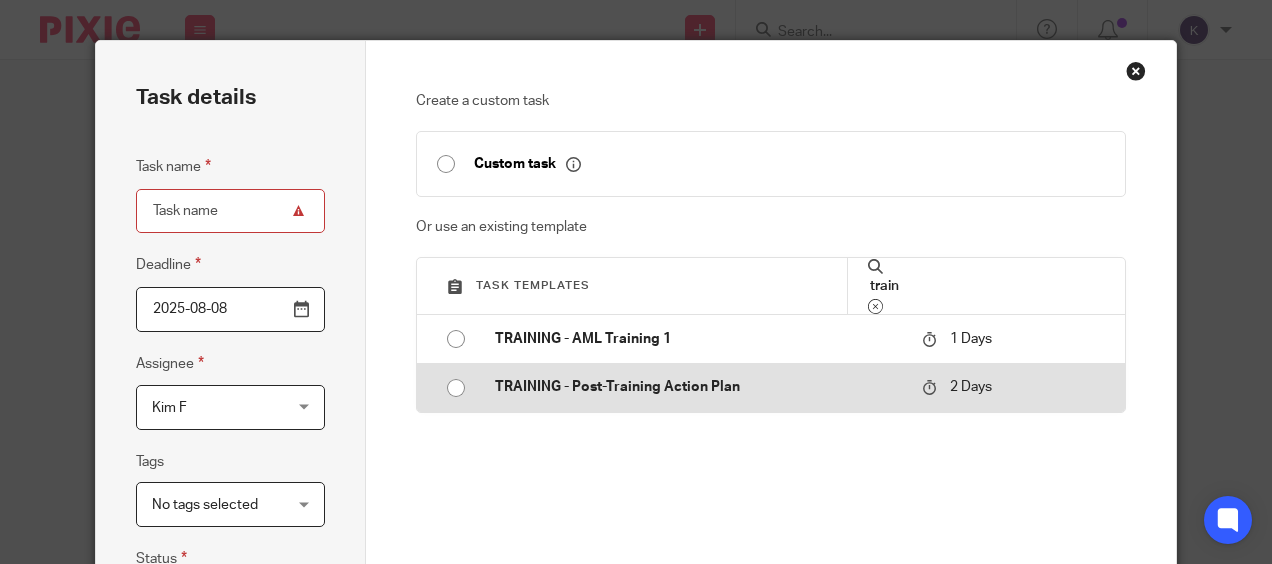 type on "2025-08-10" 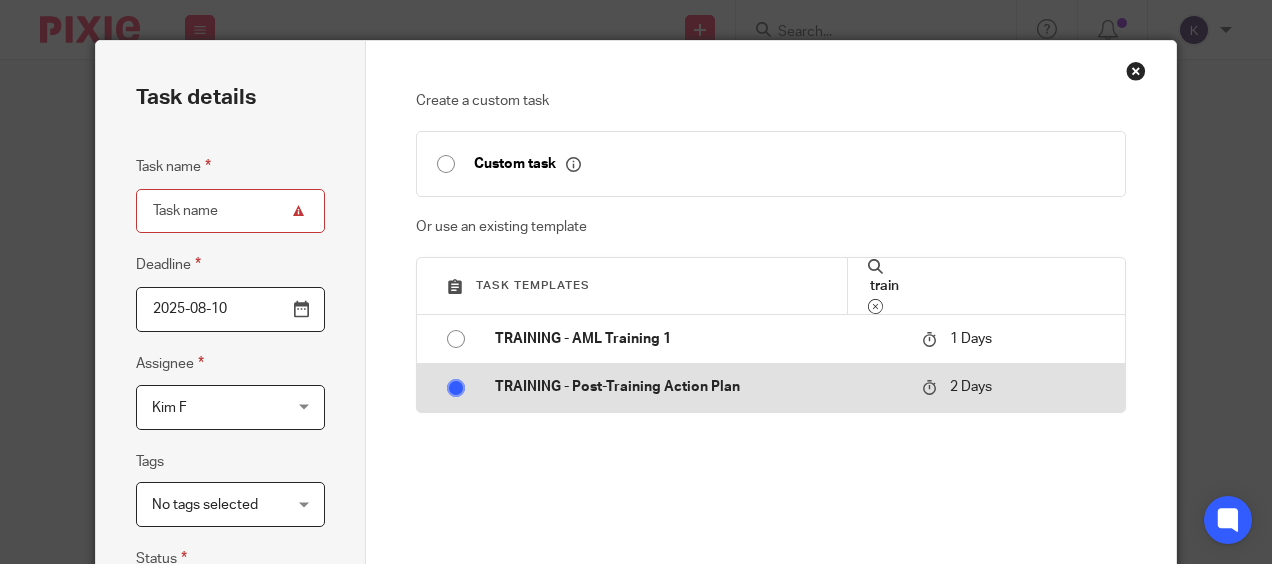 type on "TRAINING - Post-Training Action Plan" 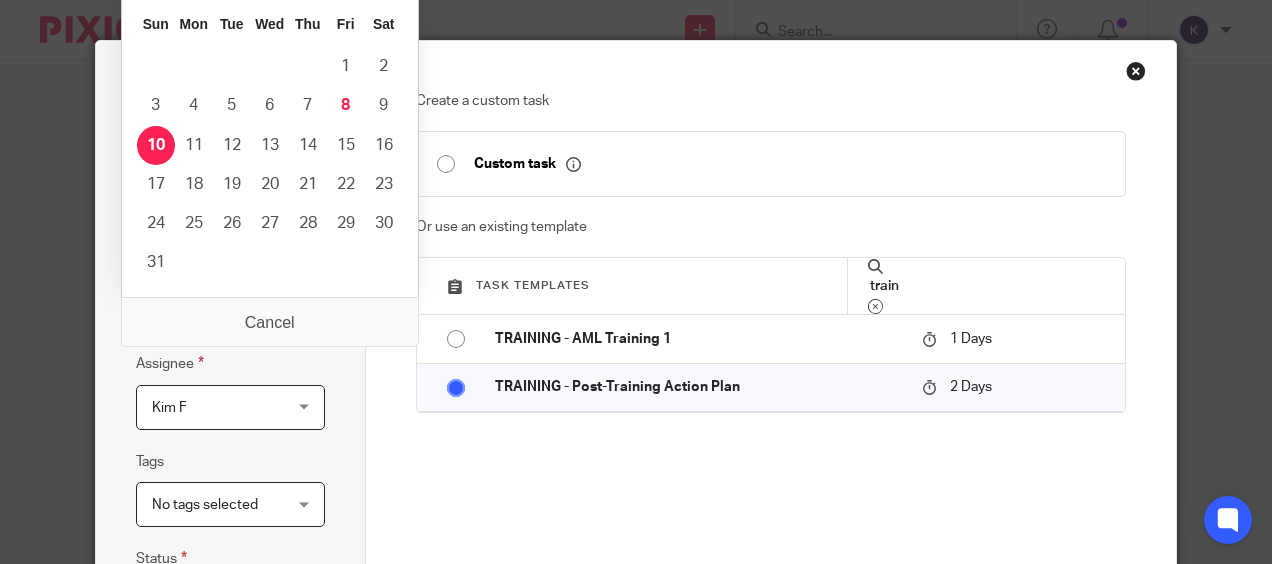 click on "2025-08-10" at bounding box center [230, 309] 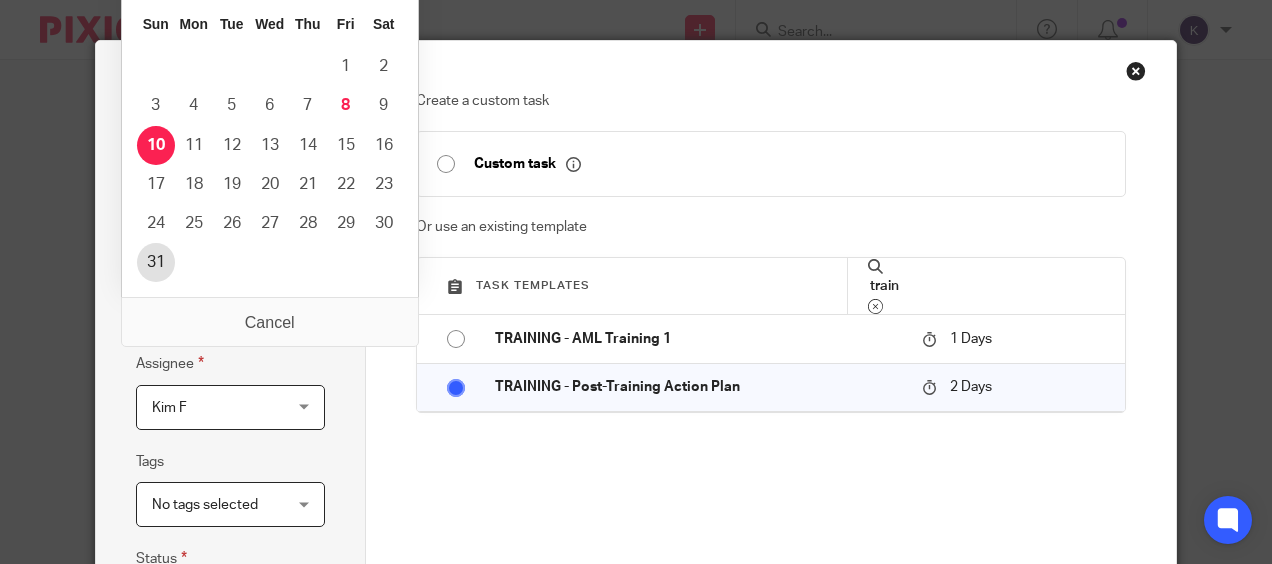type on "2025-08-31" 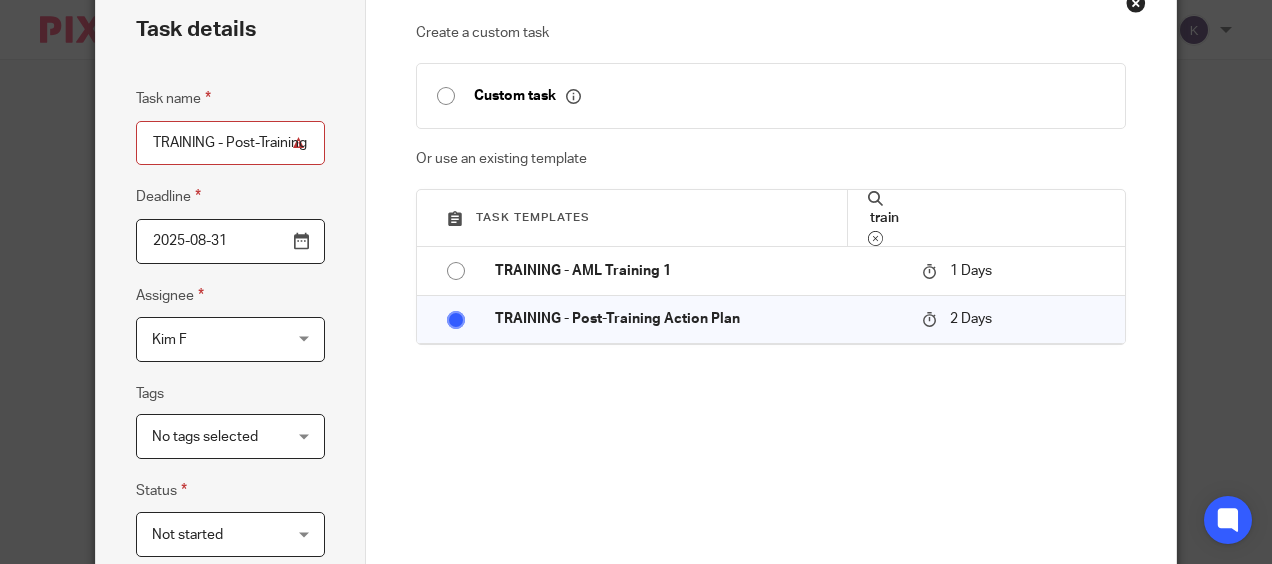 scroll, scrollTop: 100, scrollLeft: 0, axis: vertical 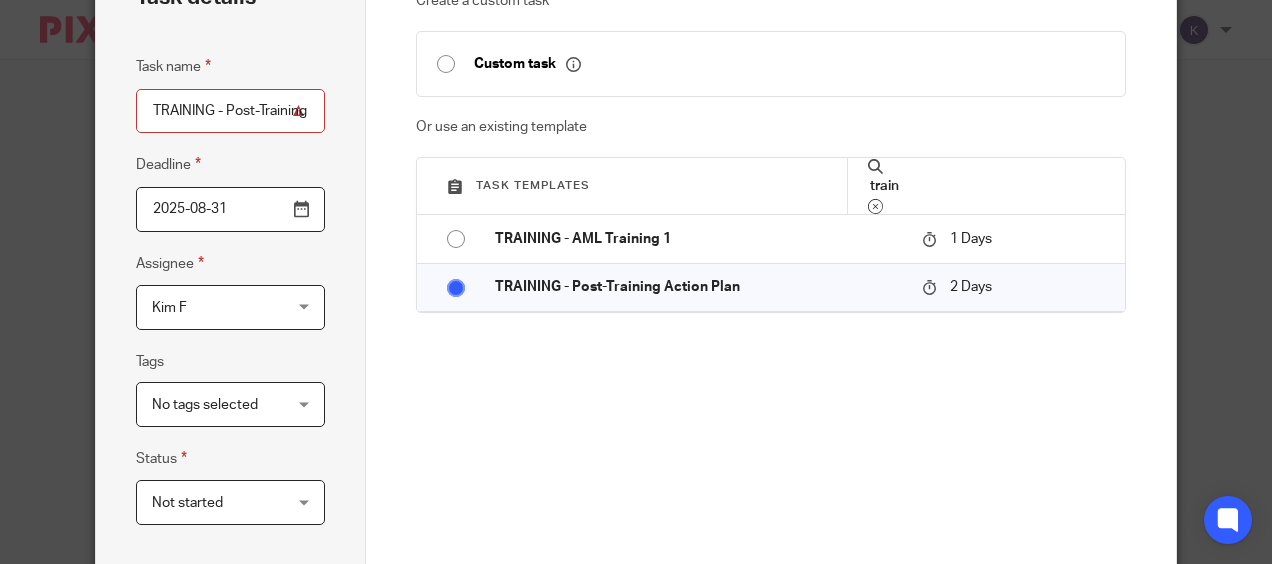 click on "Kim F" at bounding box center (220, 307) 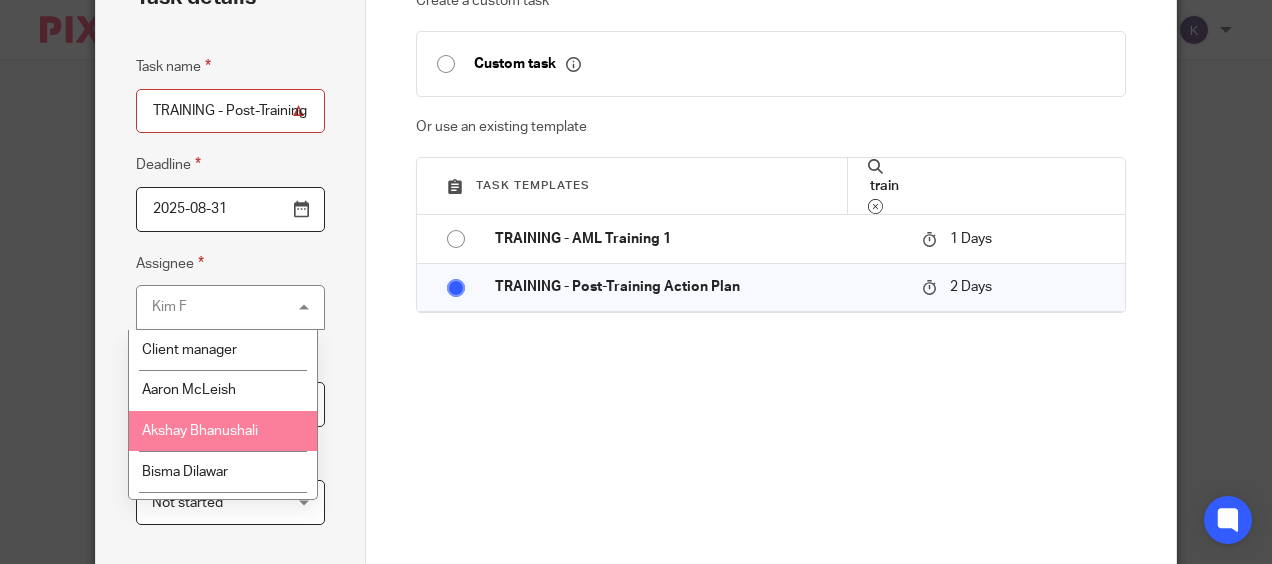 click on "Akshay Bhanushali" at bounding box center (200, 431) 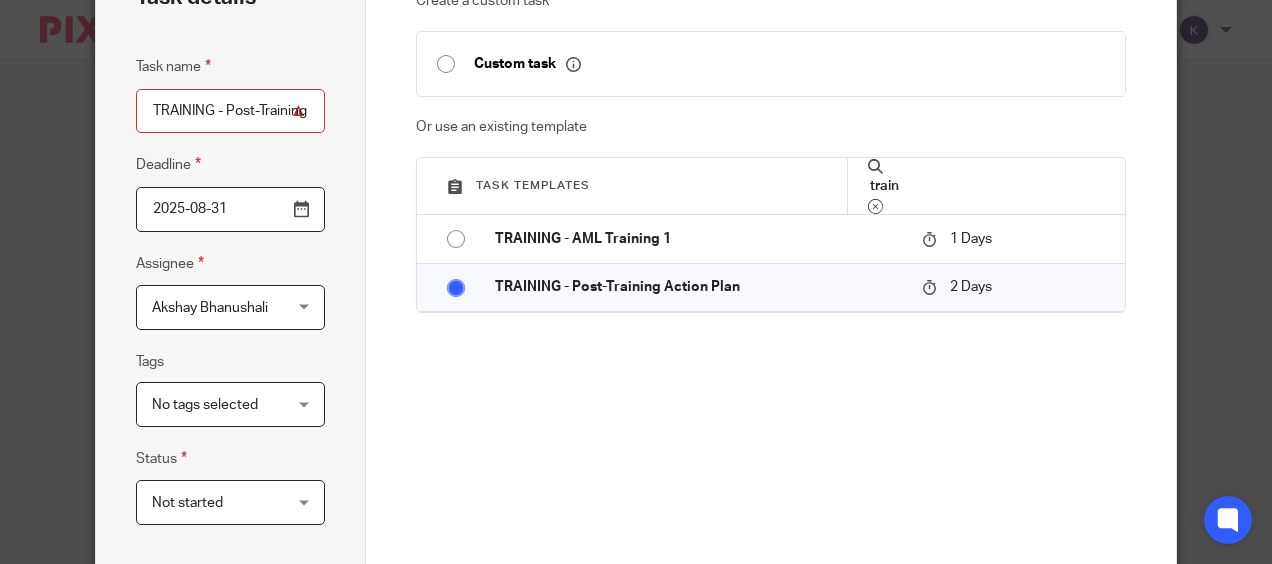 click on "Create a custom task
Custom task
Or use an existing template
Task templates
train
ADMIN - Agent authority (HMRC taxes)
1 Months
ADMIN - AML For new Directors
1 Days
ADMIN - Appeal against a penalty
3 Days
ADMIN - Credit safe report
1 Days
ADMIN - Digital signing template
1 Days
ADMIN - Disengagement - Limited companies
1 Days
ADMIN - Disengagement - Tax returns / sole traders
1 Days
ADMIN - Email Template
1 Days
ADMIN - Email - Year-End Planning Opportunities" at bounding box center [770, 300] 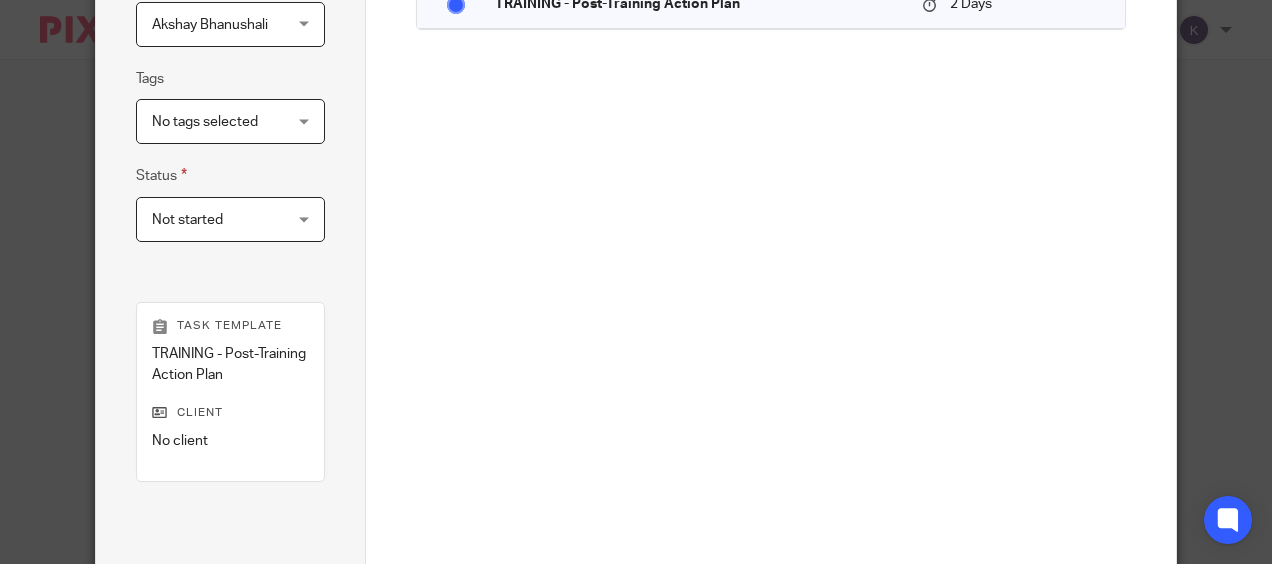 scroll, scrollTop: 500, scrollLeft: 0, axis: vertical 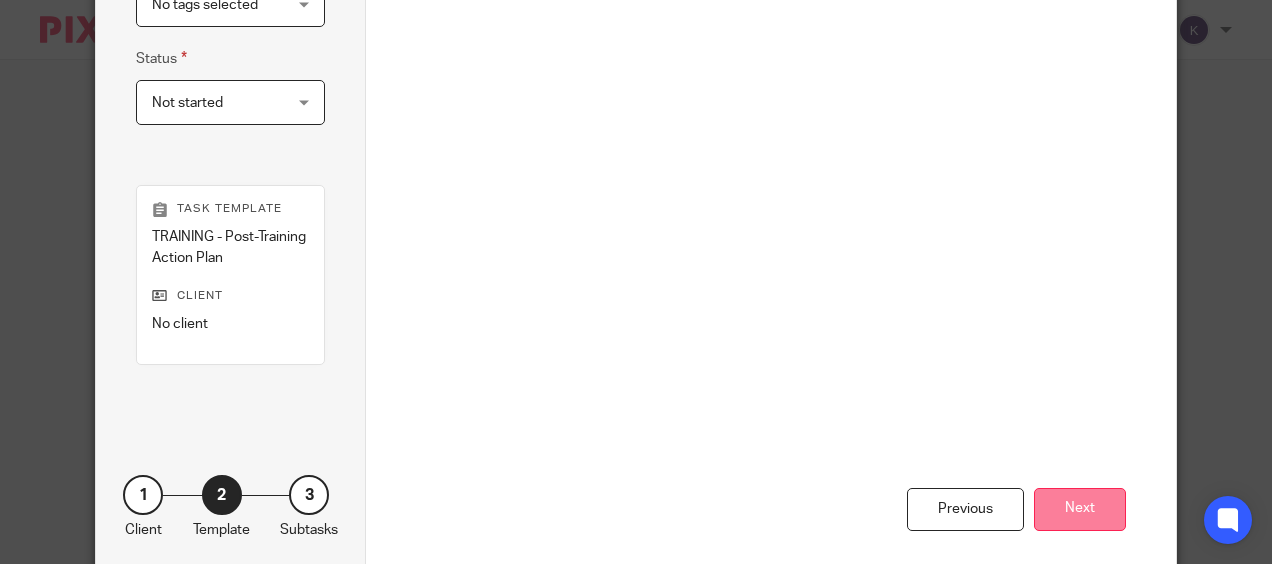 click on "Next" at bounding box center (1080, 509) 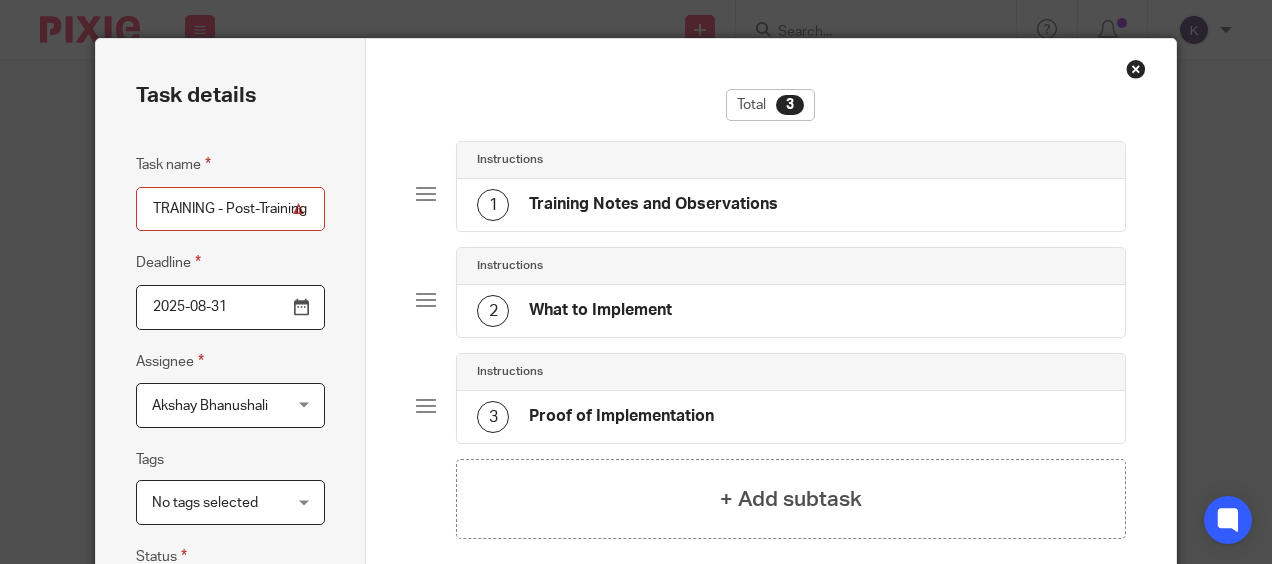scroll, scrollTop: 0, scrollLeft: 0, axis: both 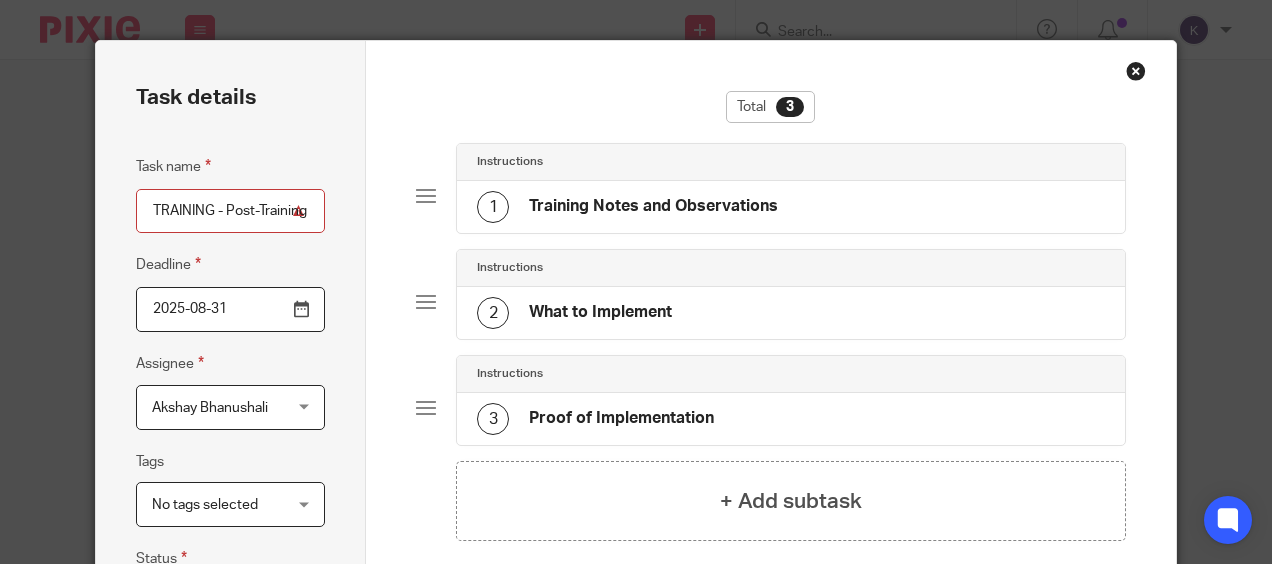 click on "Training Notes and Observations" at bounding box center [653, 206] 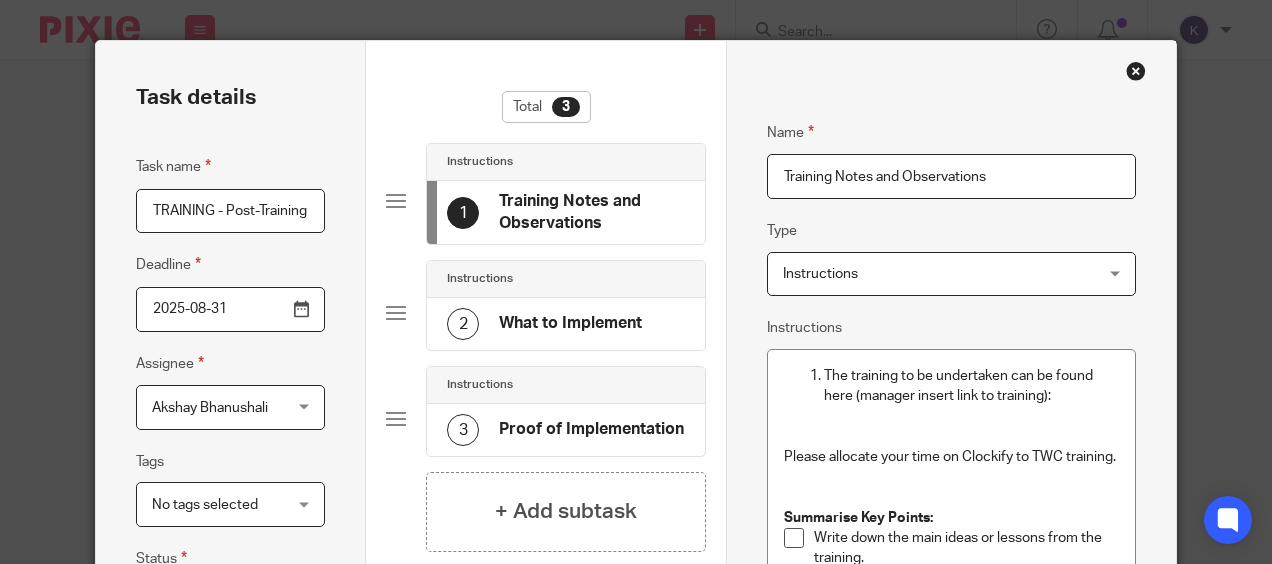 click at bounding box center (951, 426) 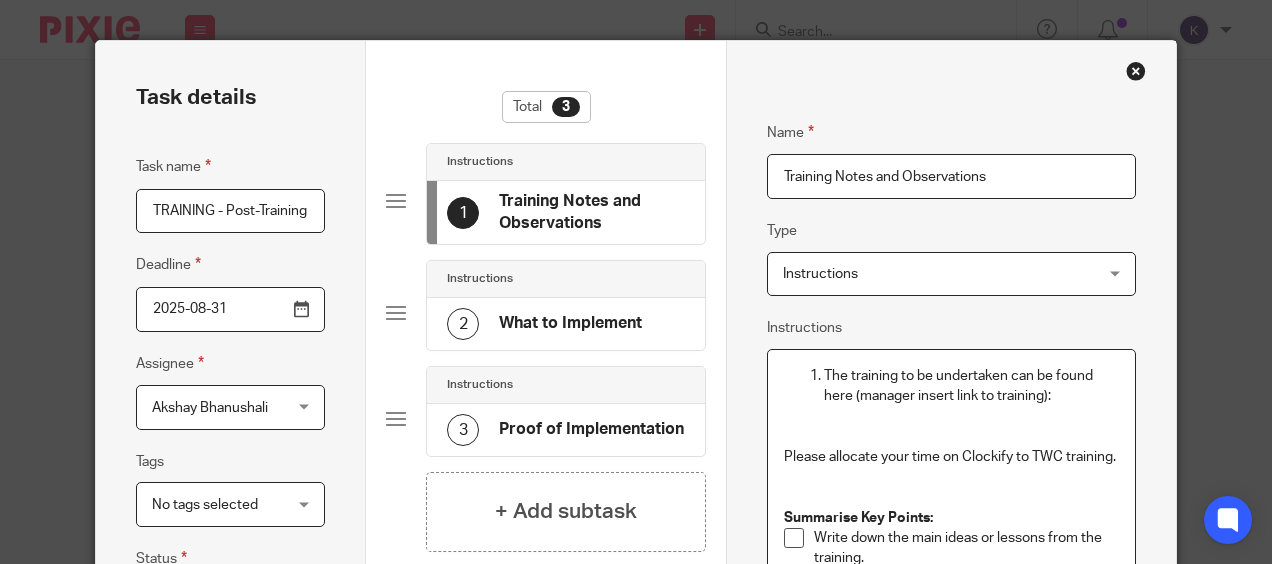 click at bounding box center (951, 426) 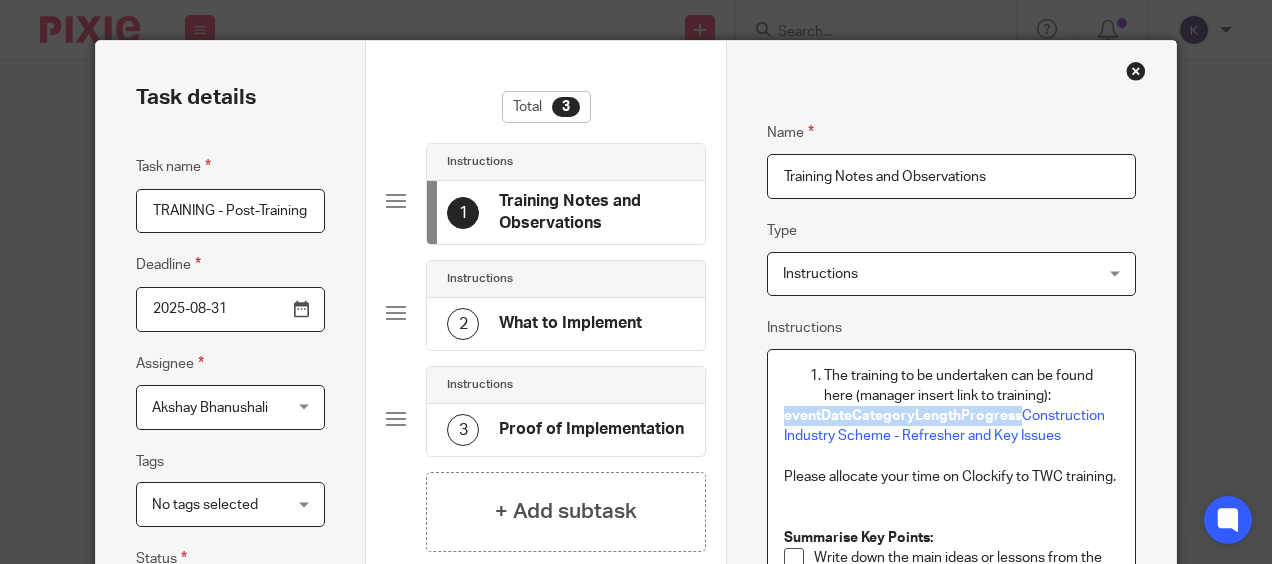 drag, startPoint x: 1014, startPoint y: 418, endPoint x: 774, endPoint y: 414, distance: 240.03333 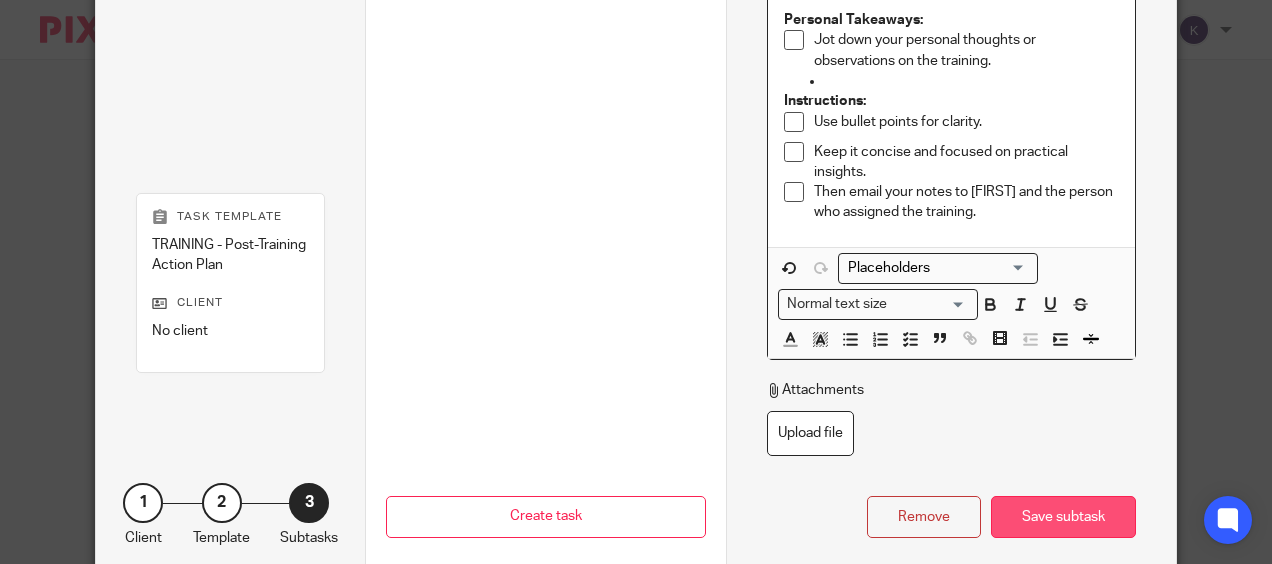 click on "Save subtask" at bounding box center [1063, 517] 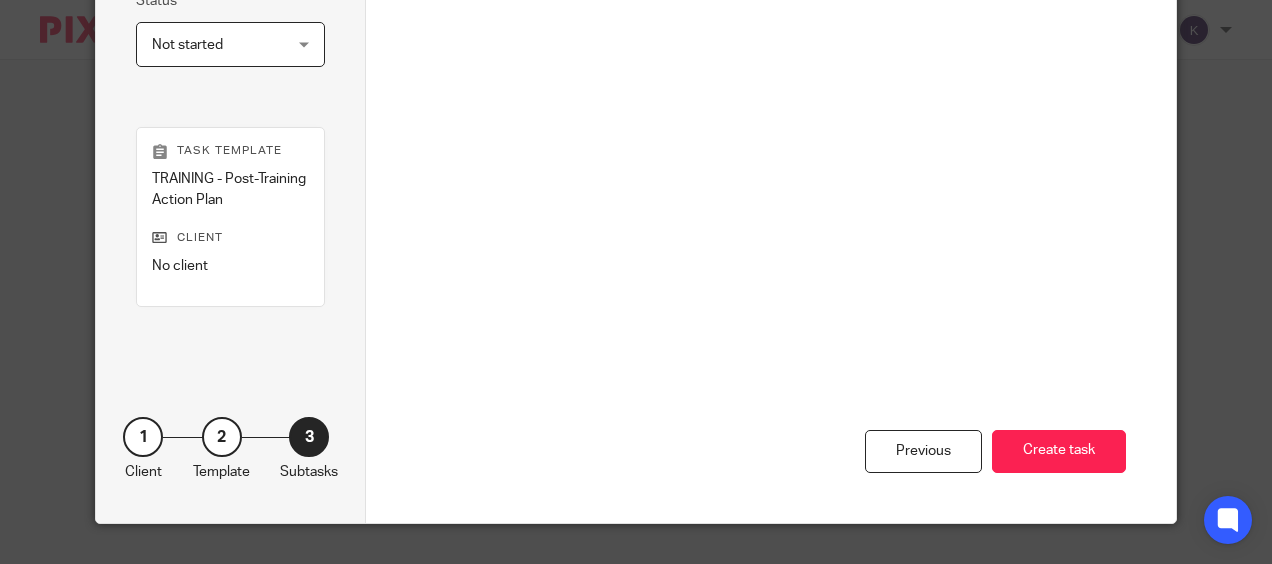 scroll, scrollTop: 556, scrollLeft: 0, axis: vertical 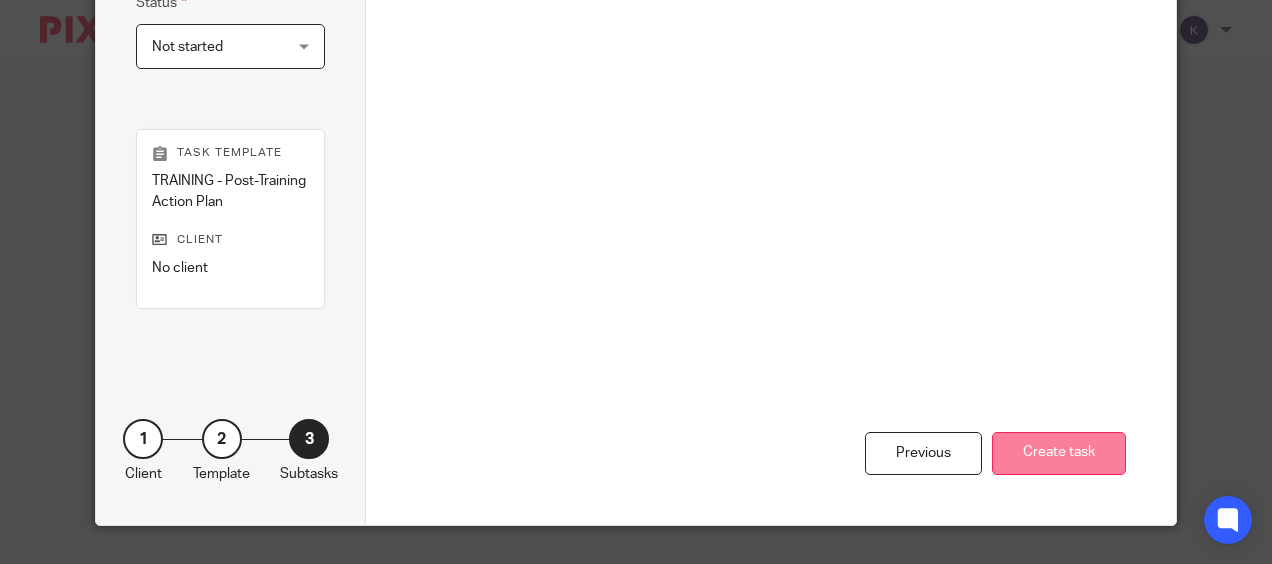 click on "Create task" at bounding box center (1059, 453) 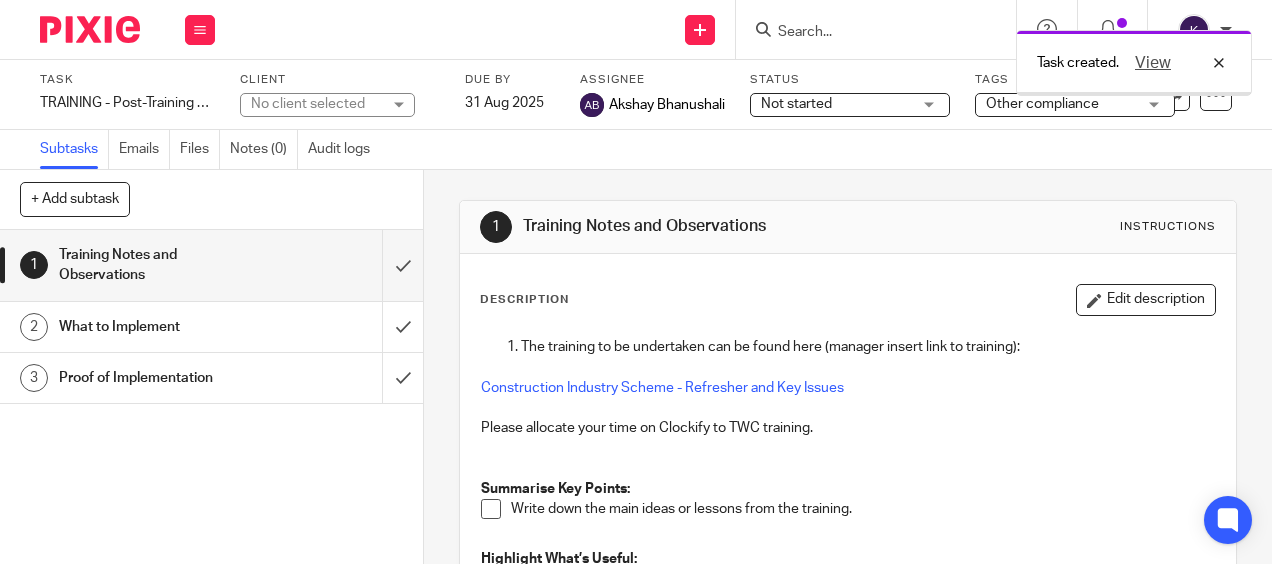 scroll, scrollTop: 0, scrollLeft: 0, axis: both 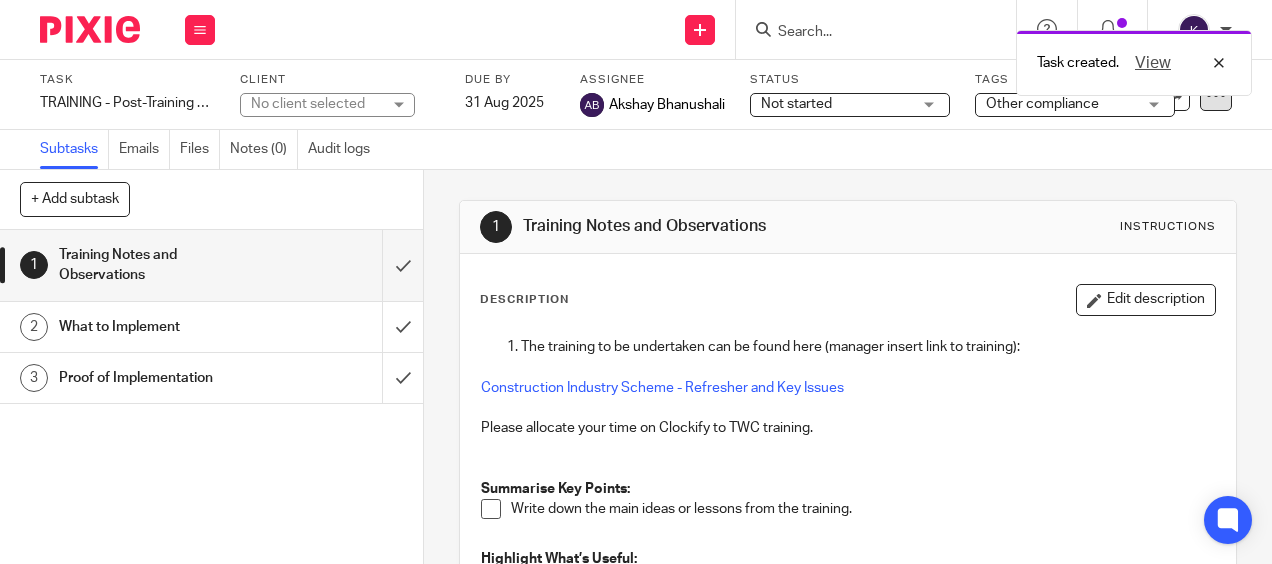 click at bounding box center (1216, 95) 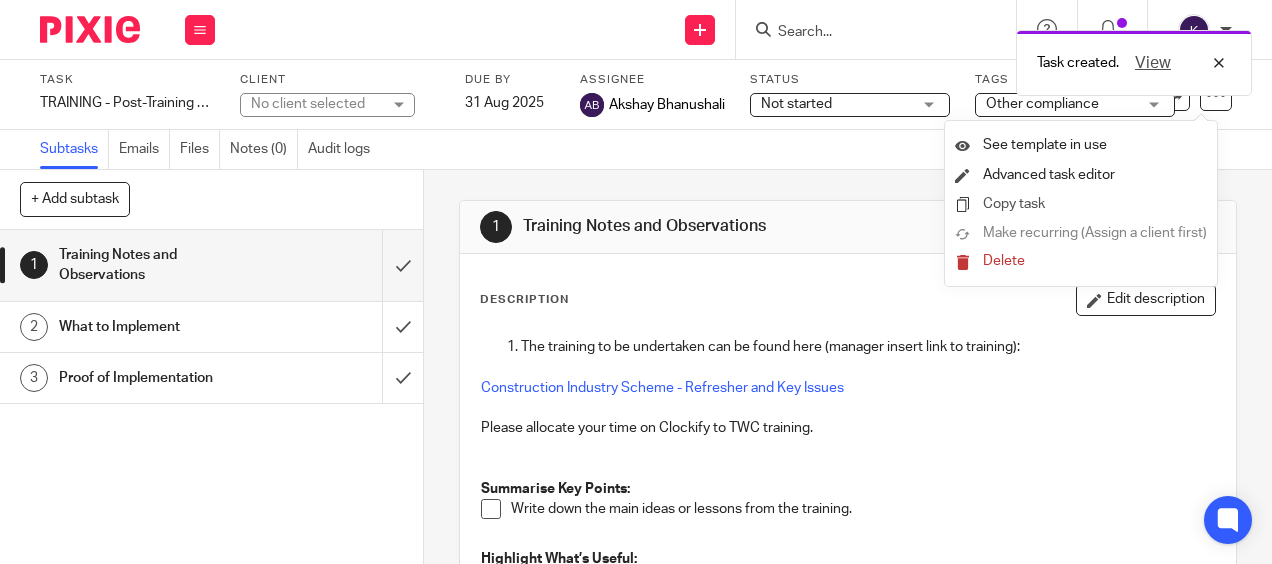 click on "Copy task" at bounding box center (1014, 204) 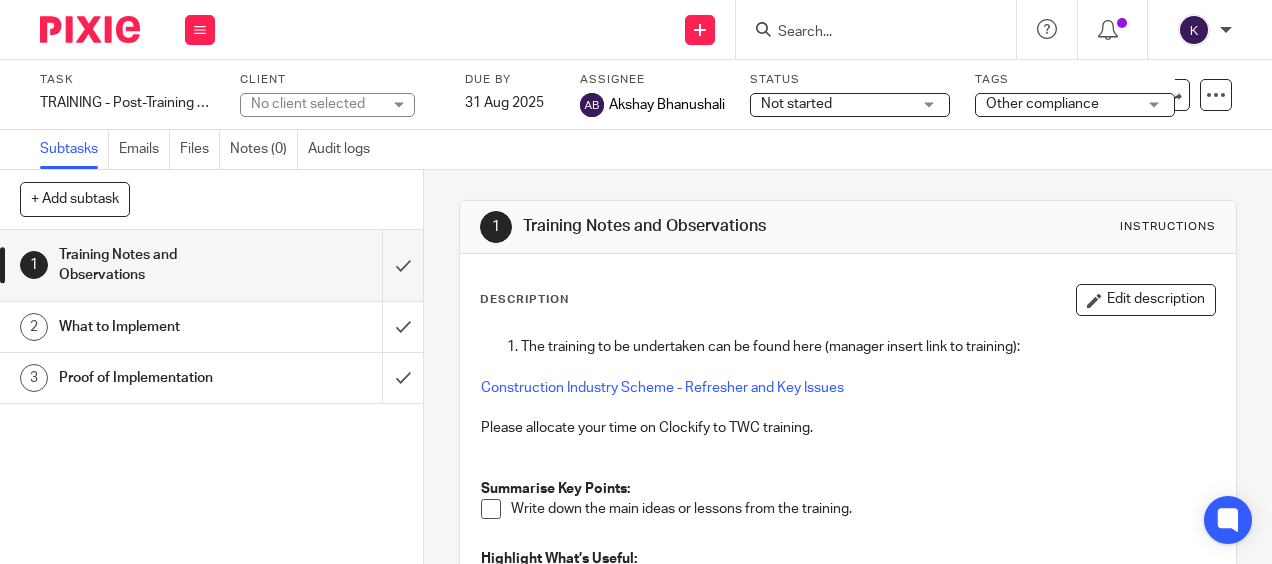 scroll, scrollTop: 0, scrollLeft: 0, axis: both 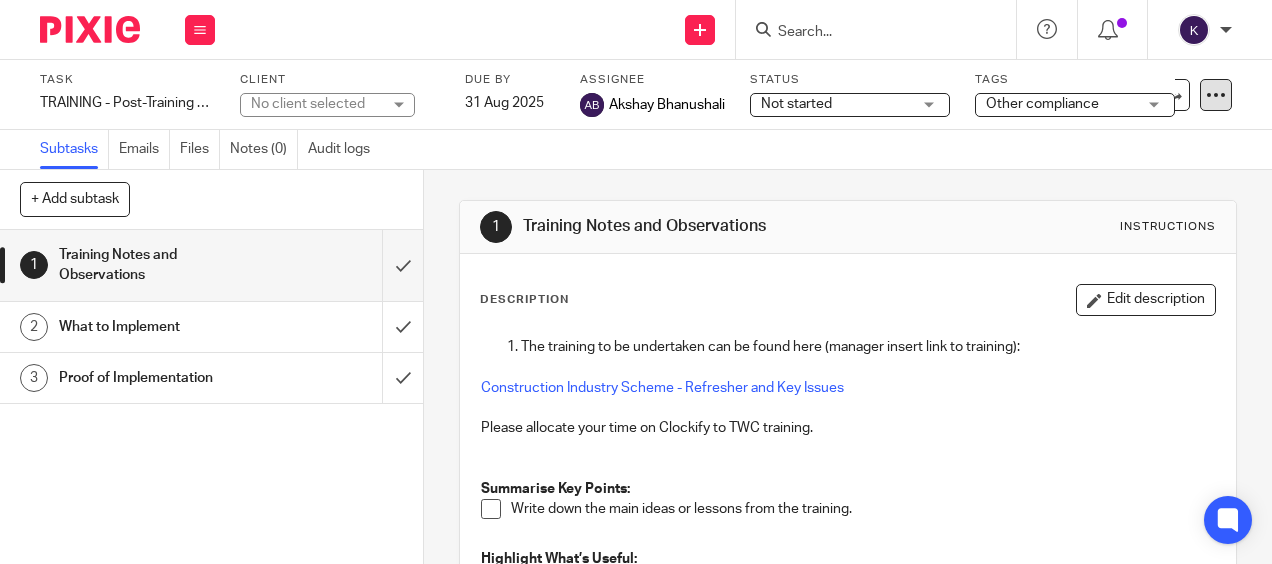 click at bounding box center (1216, 95) 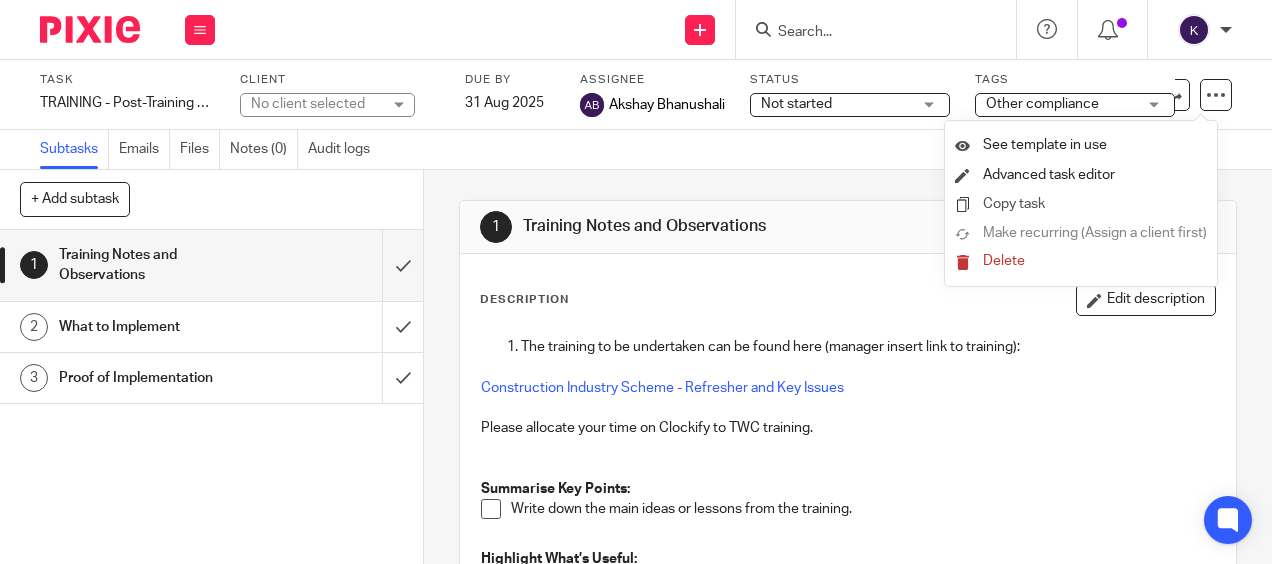 click on "Copy task" at bounding box center (1081, 204) 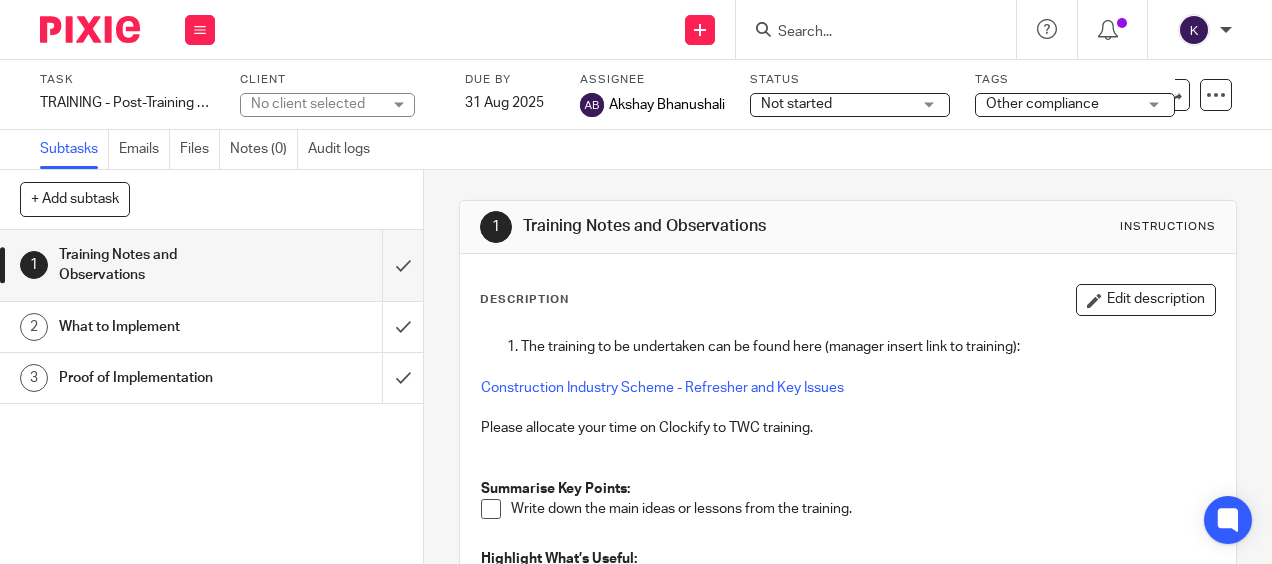 scroll, scrollTop: 0, scrollLeft: 0, axis: both 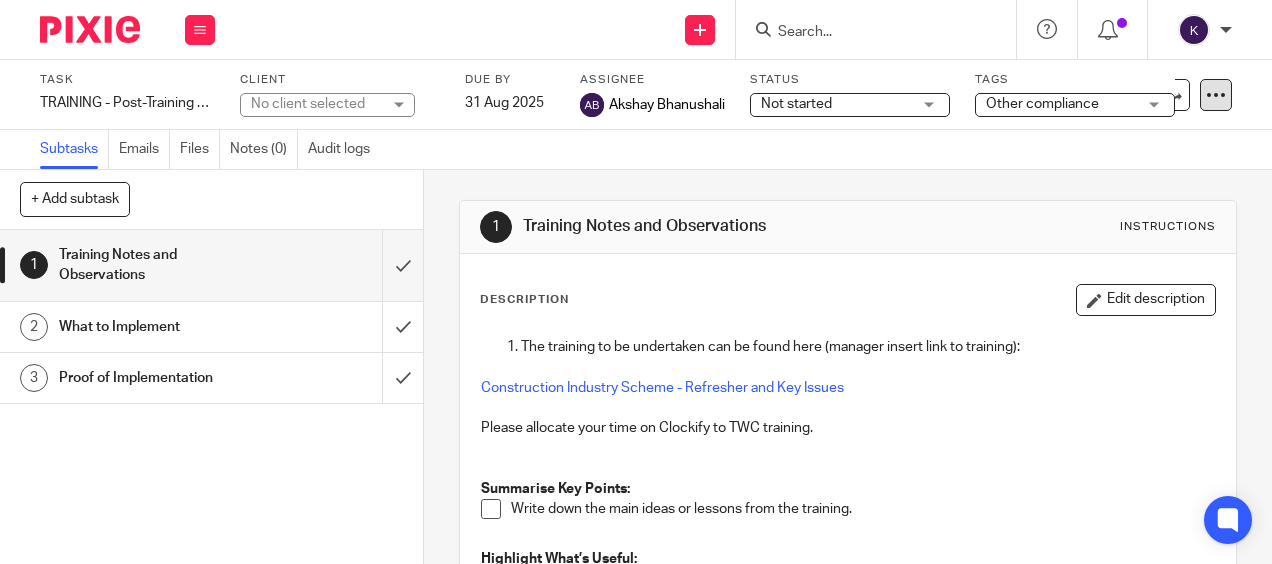 click at bounding box center [1216, 95] 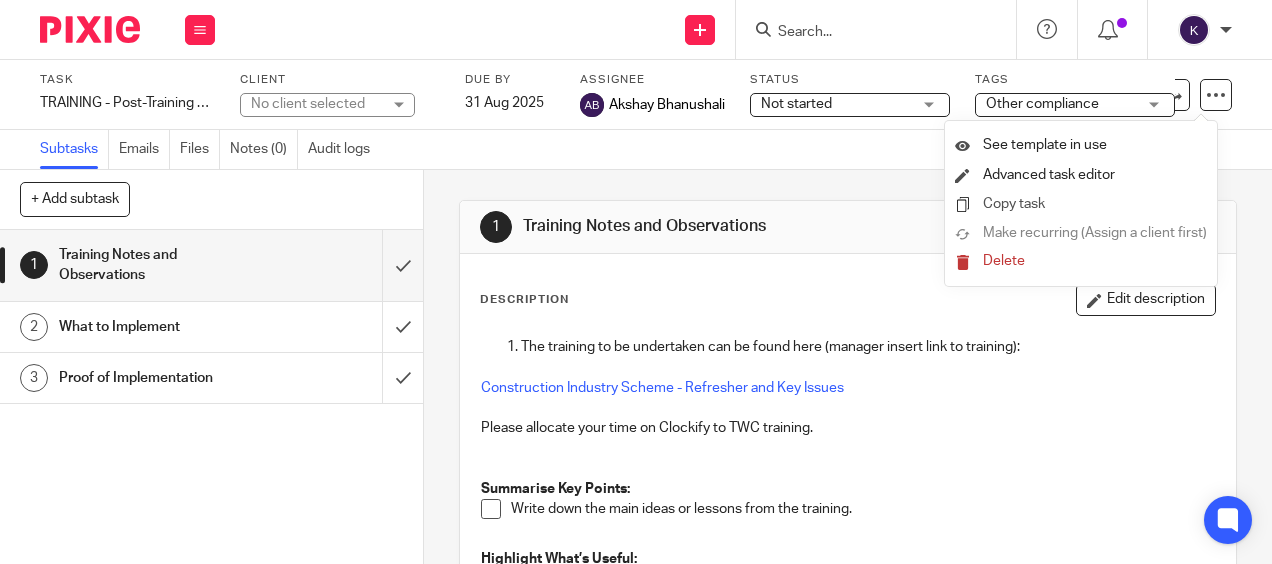 click on "Copy task" at bounding box center [1014, 204] 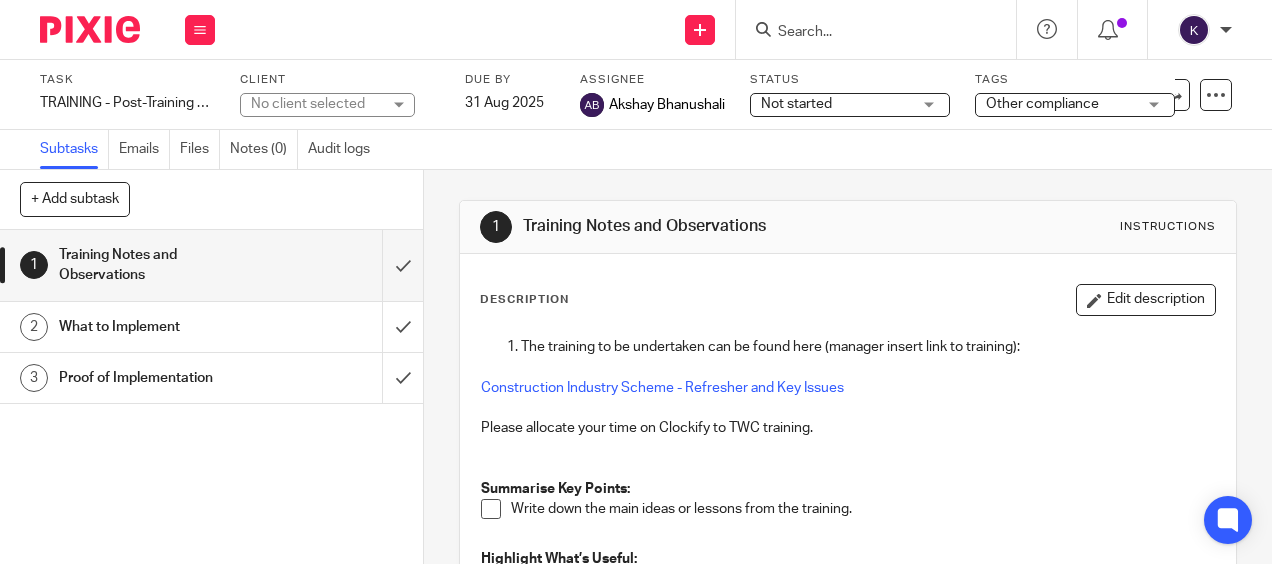scroll, scrollTop: 0, scrollLeft: 0, axis: both 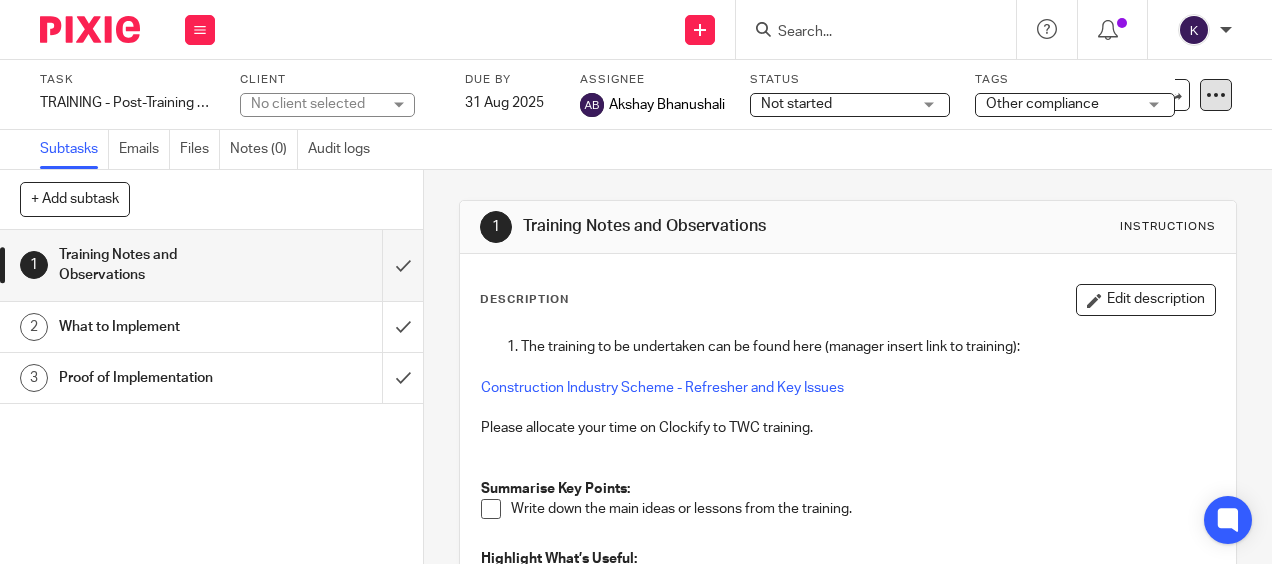 click at bounding box center (1216, 95) 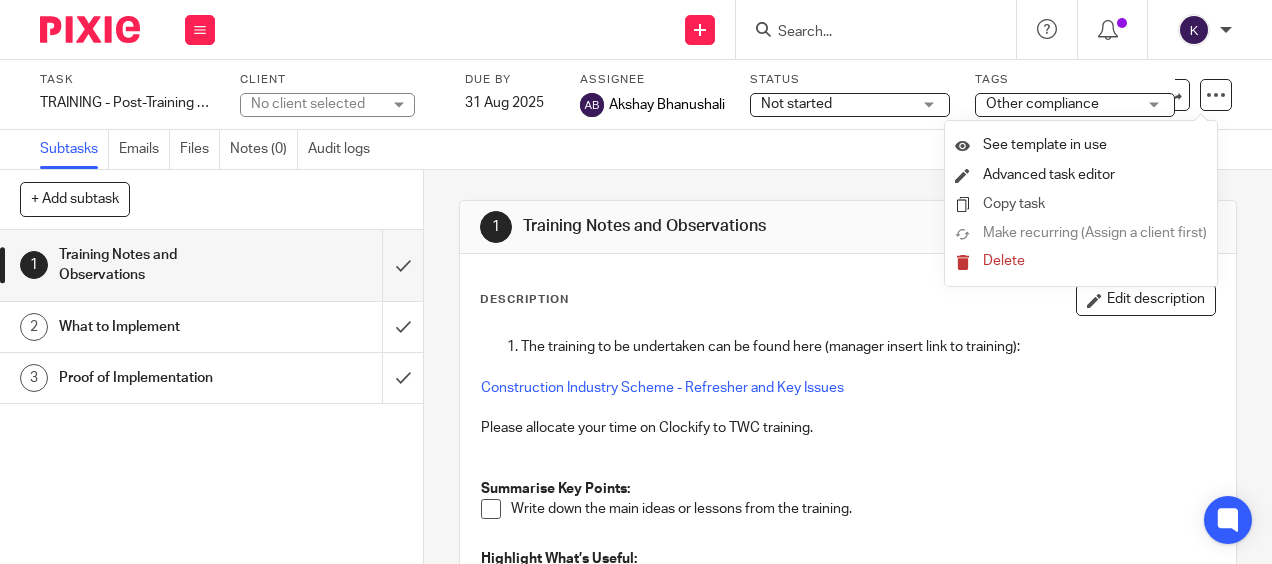 click on "Copy task" at bounding box center [1081, 204] 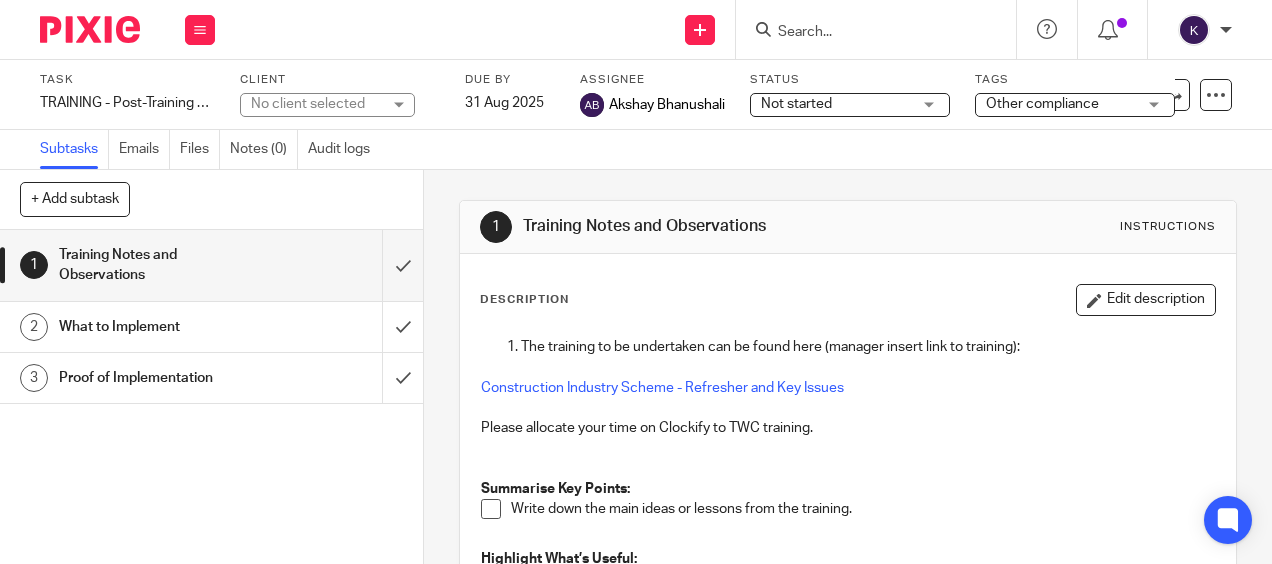 scroll, scrollTop: 0, scrollLeft: 0, axis: both 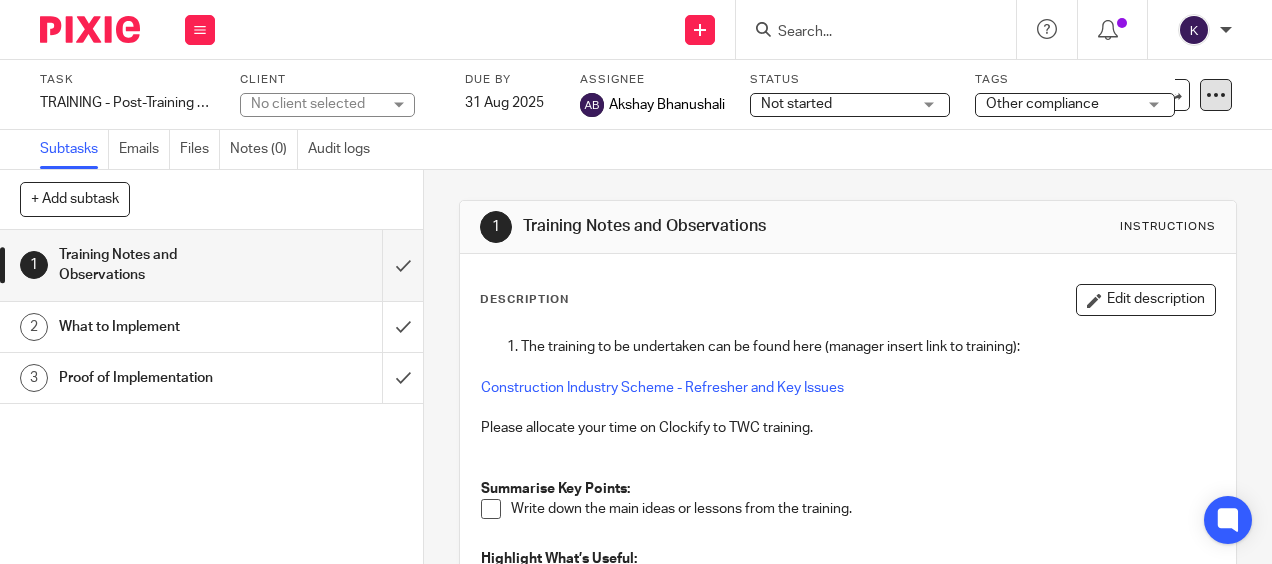 click at bounding box center (1216, 95) 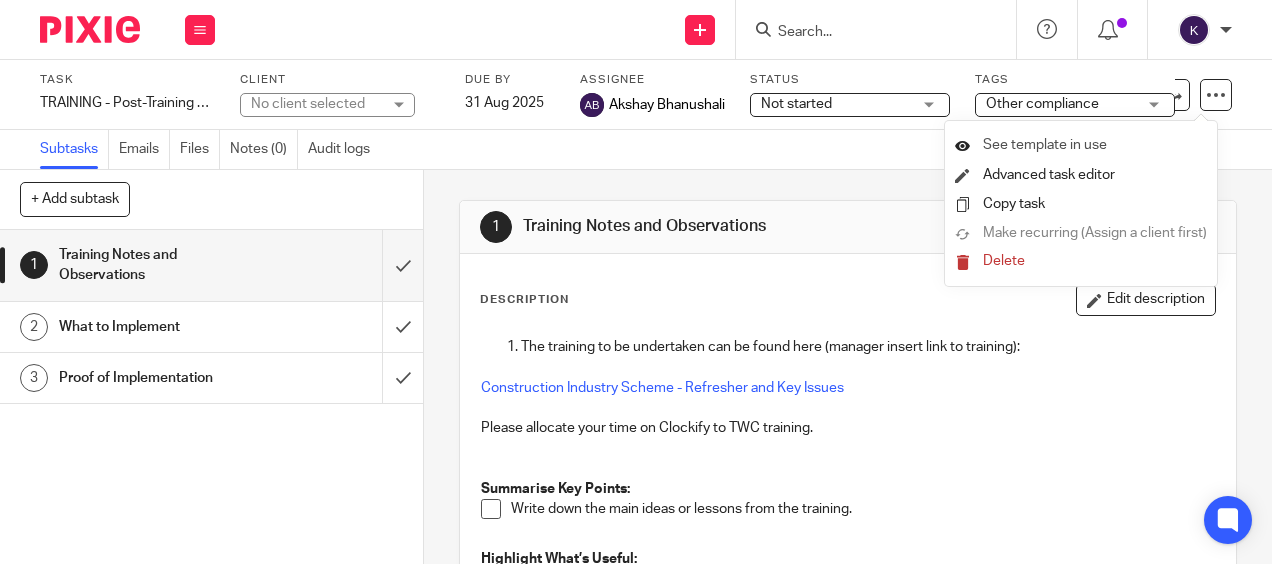 click on "See template in use" at bounding box center (1081, 146) 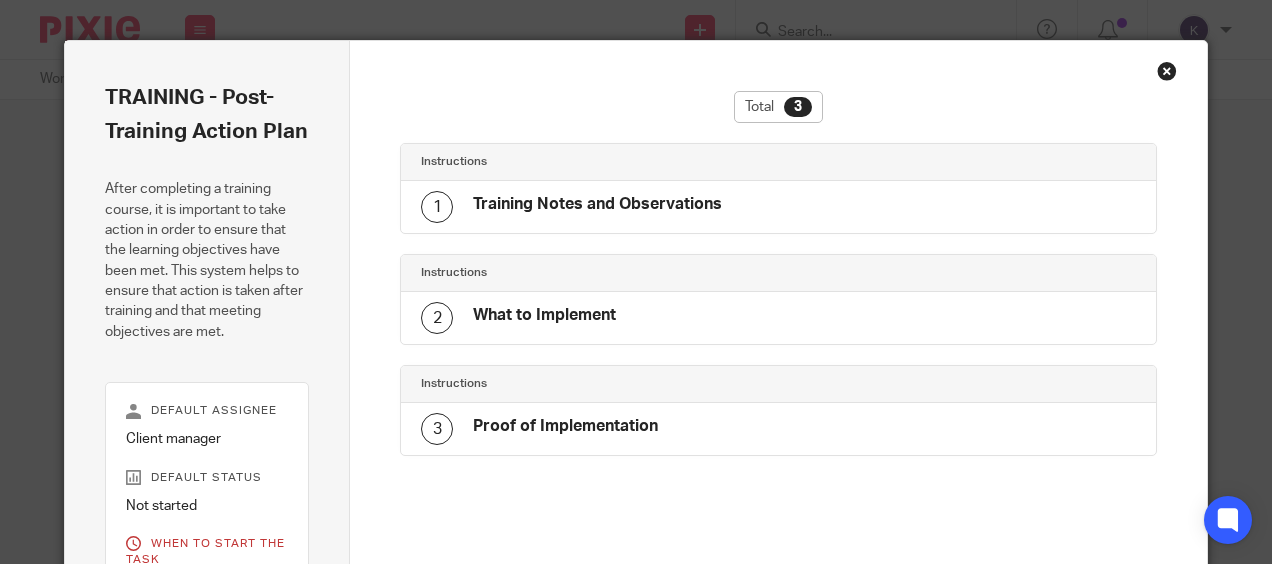 scroll, scrollTop: 0, scrollLeft: 0, axis: both 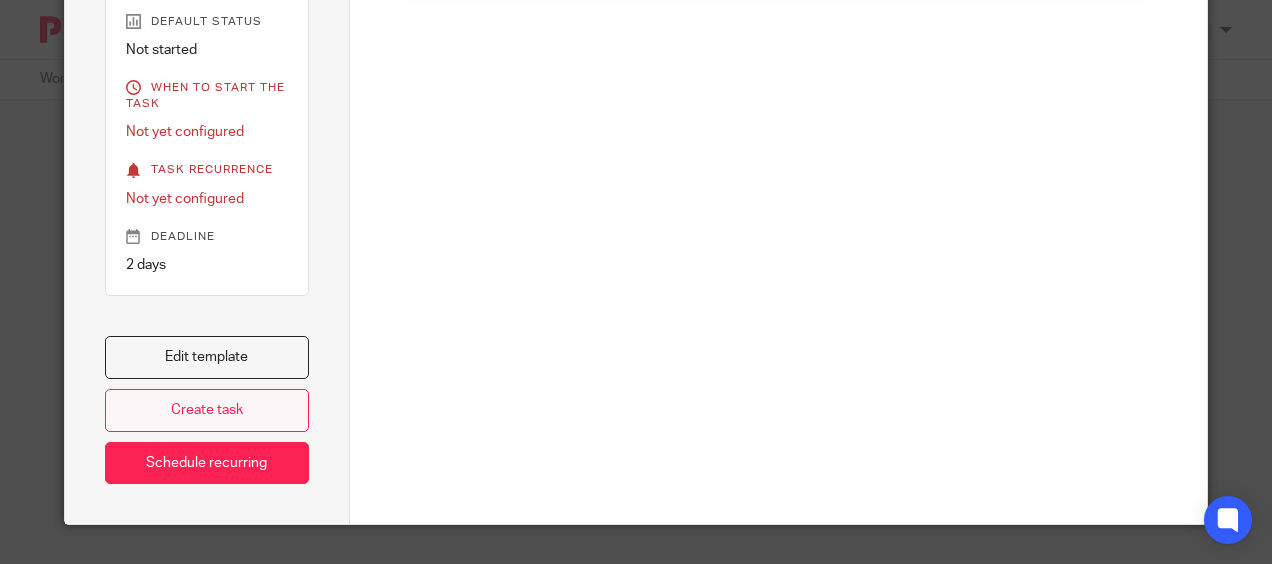 click on "Create task" at bounding box center (207, 410) 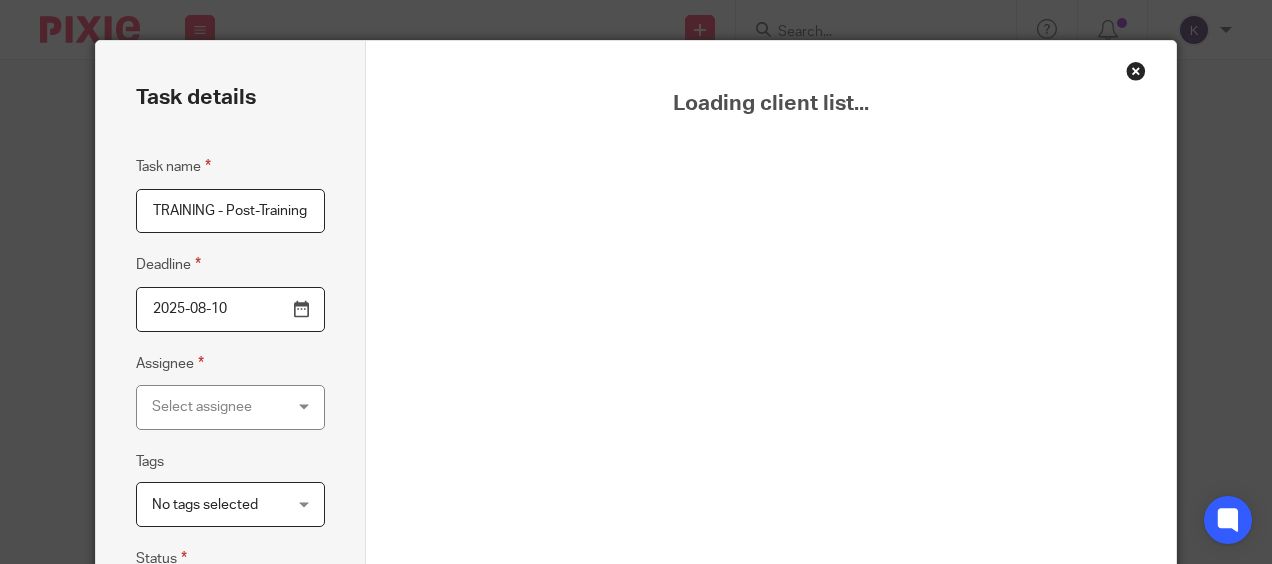 scroll, scrollTop: 0, scrollLeft: 0, axis: both 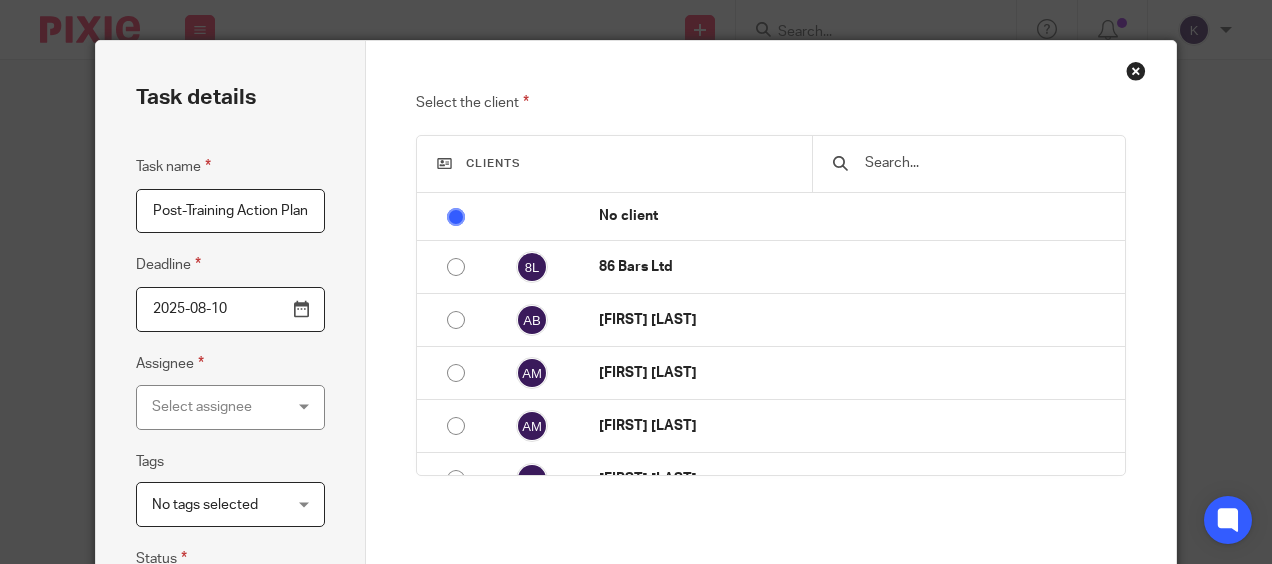click on "2025-08-10" at bounding box center (230, 309) 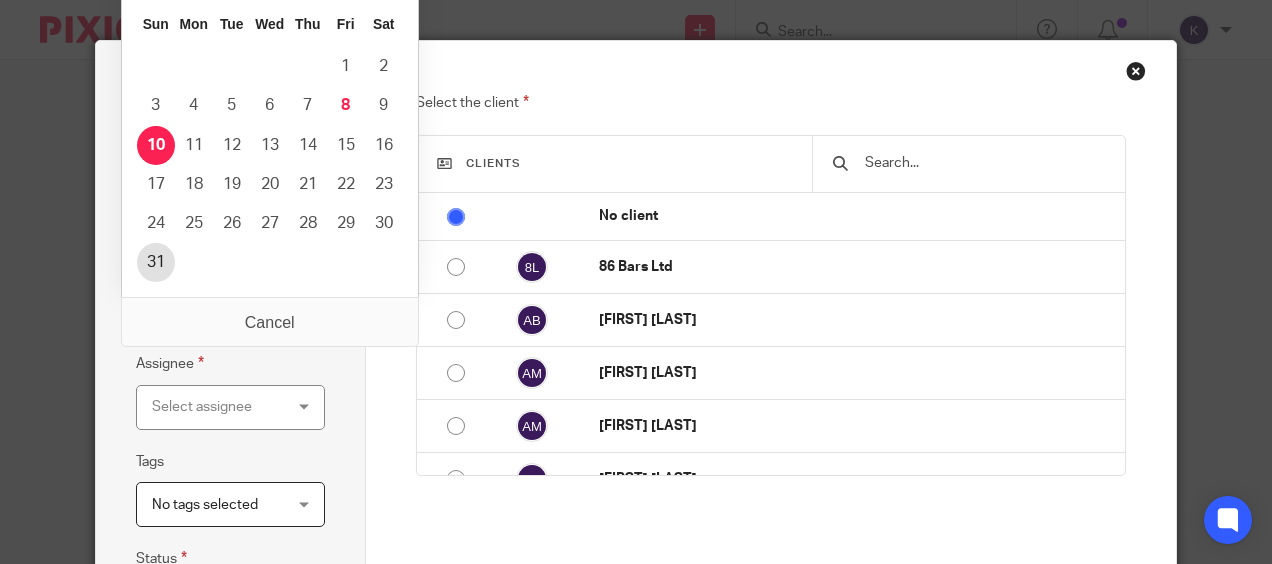 type on "2025-08-31" 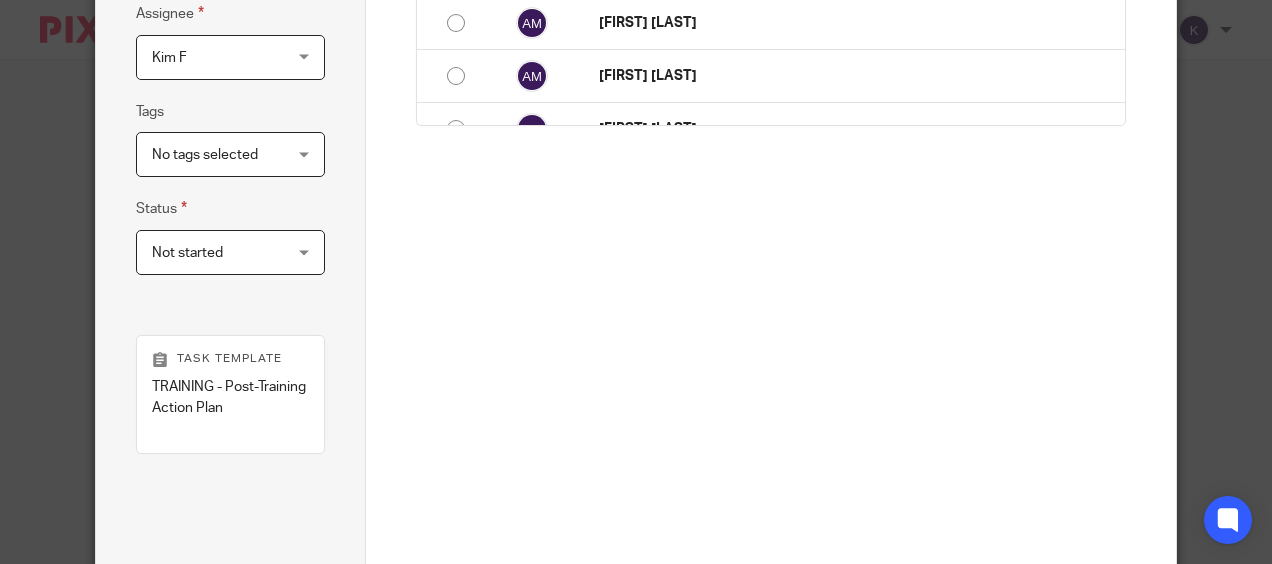 scroll, scrollTop: 400, scrollLeft: 0, axis: vertical 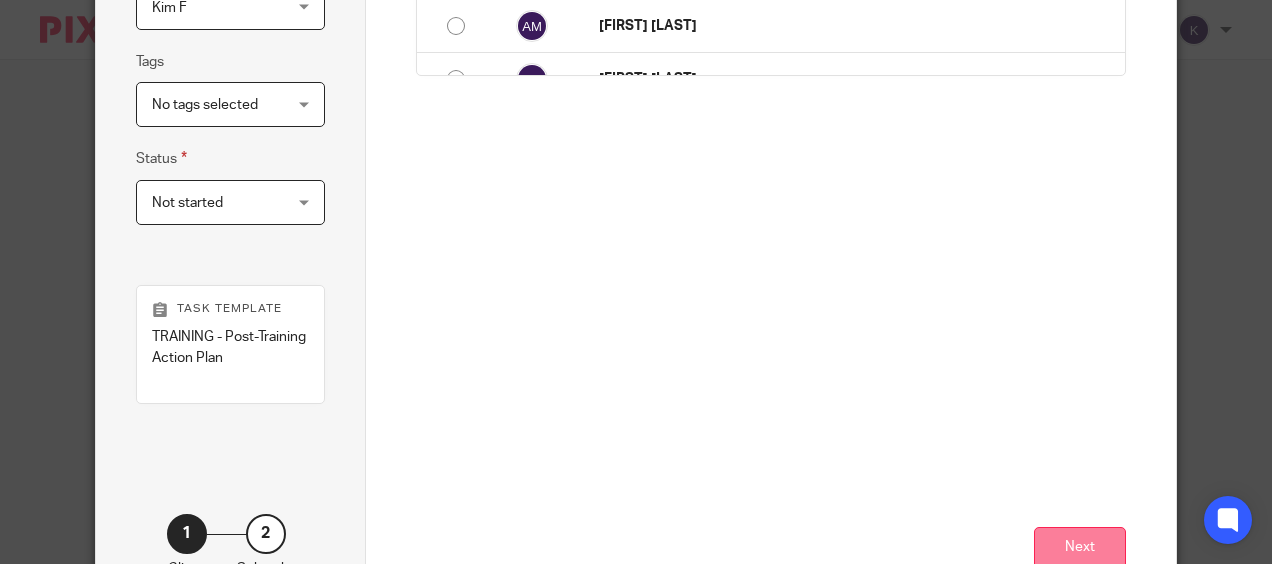 click on "Next" at bounding box center [1080, 548] 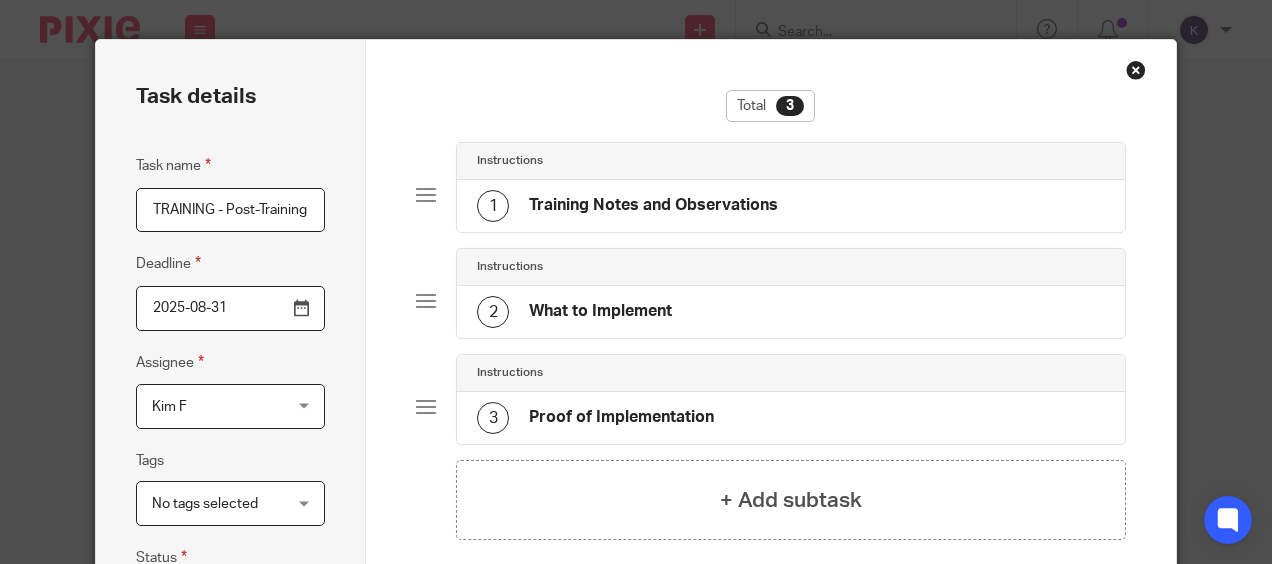 scroll, scrollTop: 0, scrollLeft: 0, axis: both 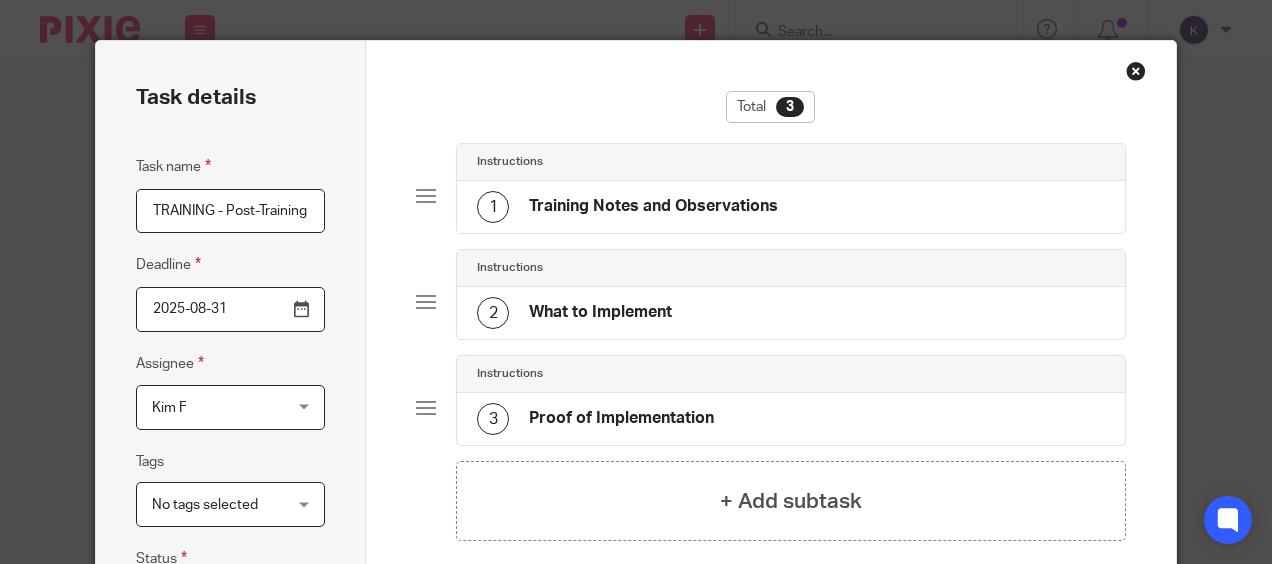 click on "Training Notes and Observations" at bounding box center (653, 206) 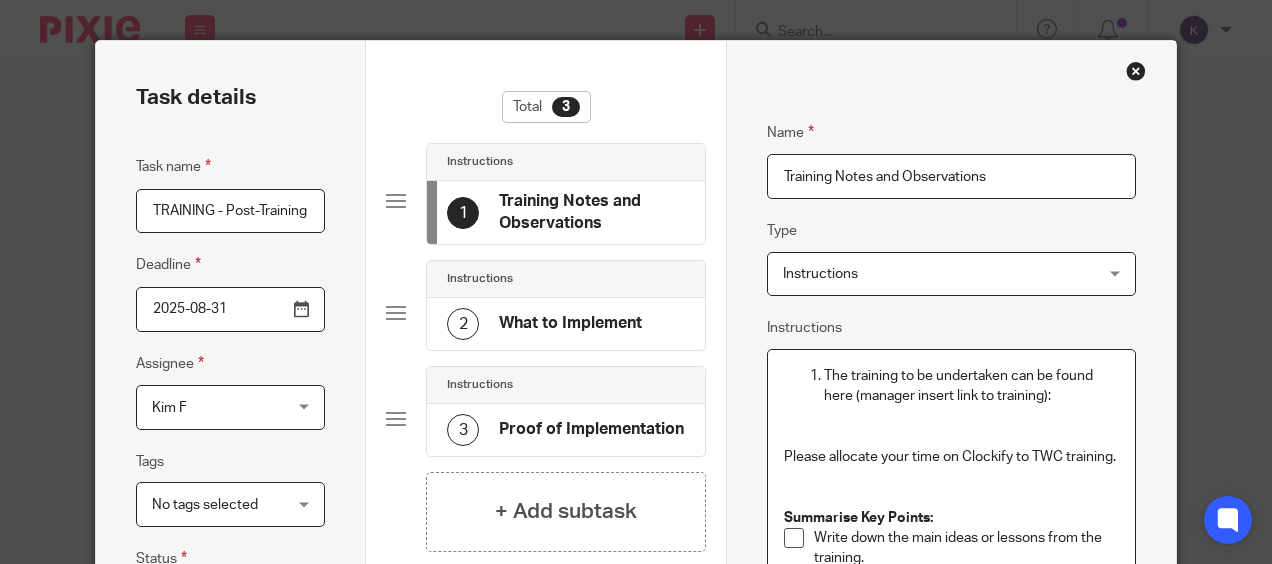 click at bounding box center [951, 426] 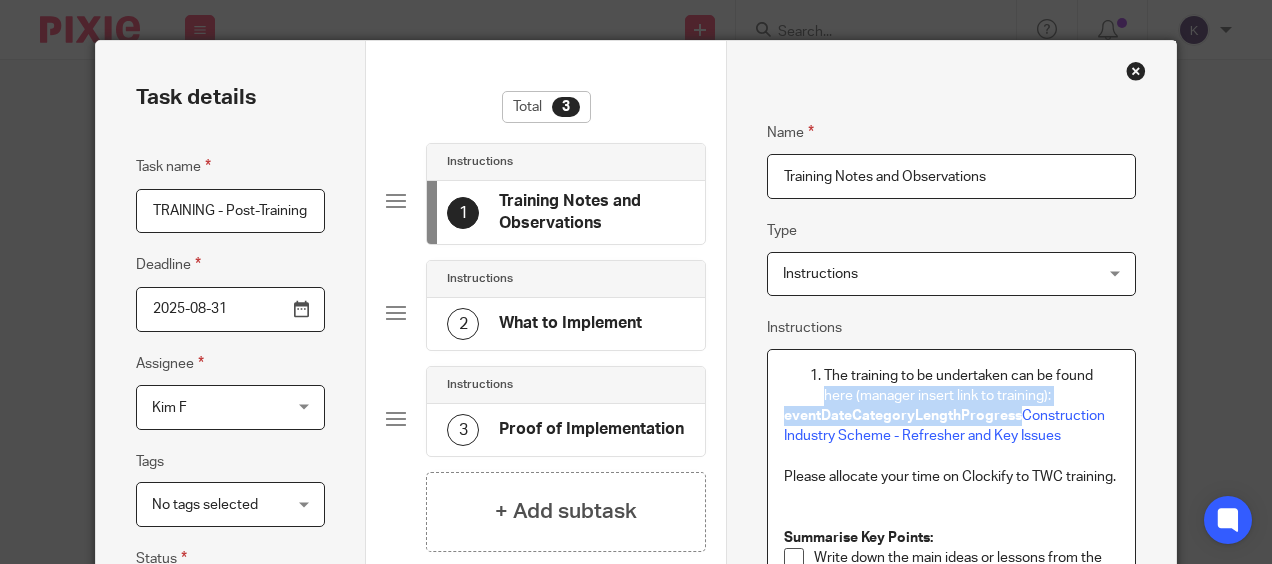 drag, startPoint x: 1010, startPoint y: 416, endPoint x: 712, endPoint y: 392, distance: 298.96487 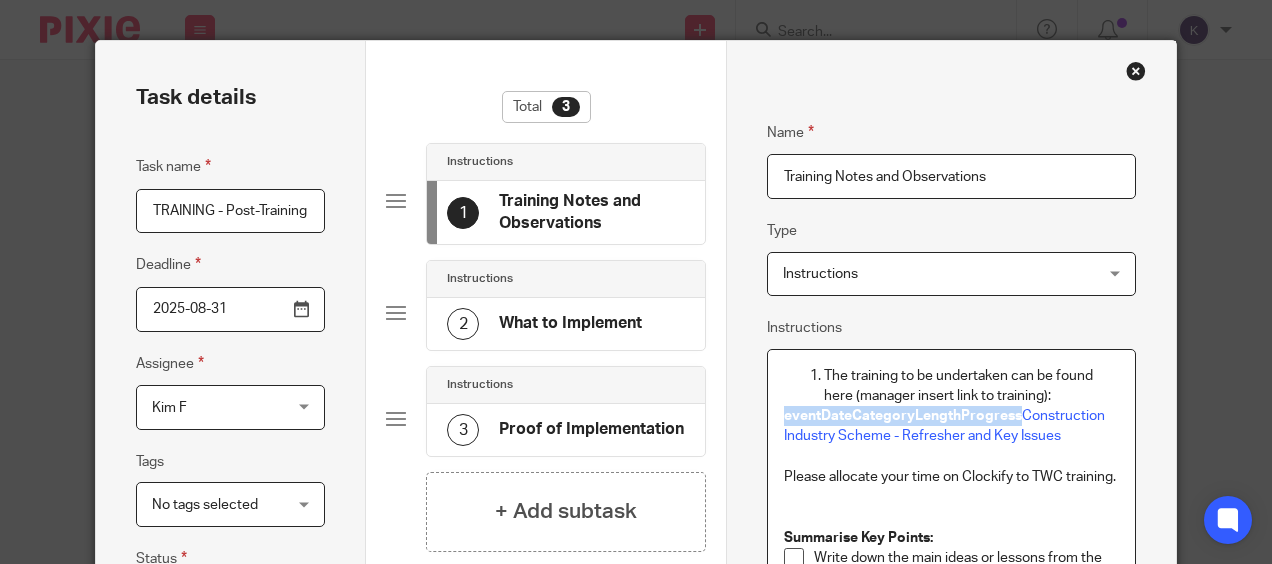 drag, startPoint x: 1008, startPoint y: 415, endPoint x: 768, endPoint y: 408, distance: 240.10207 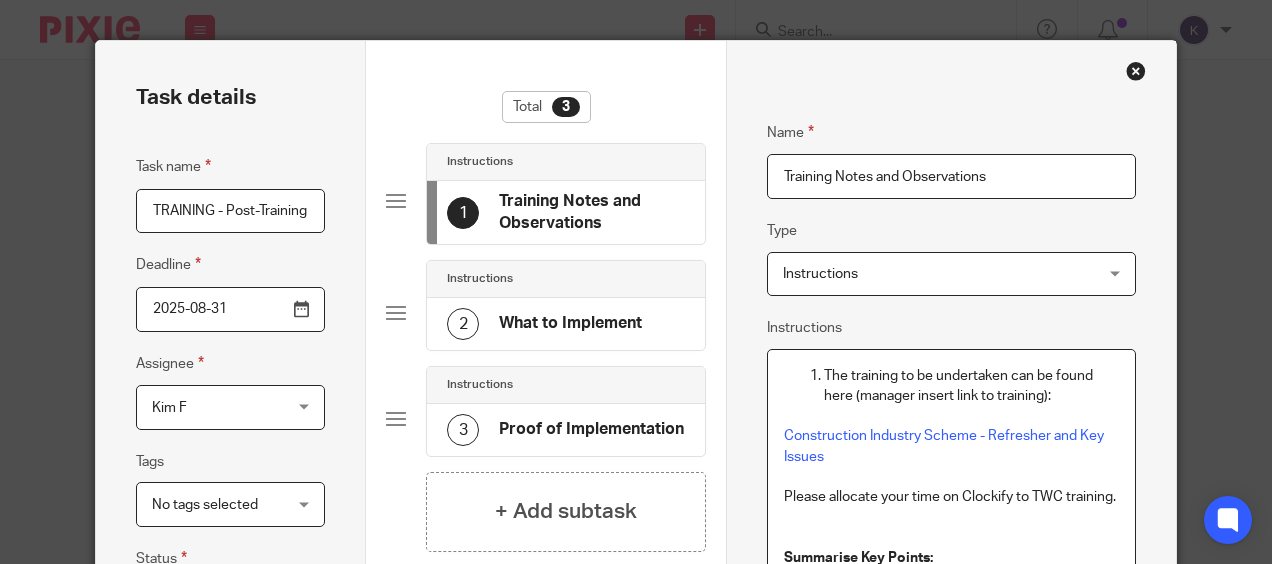 click on "Kim F" at bounding box center [220, 407] 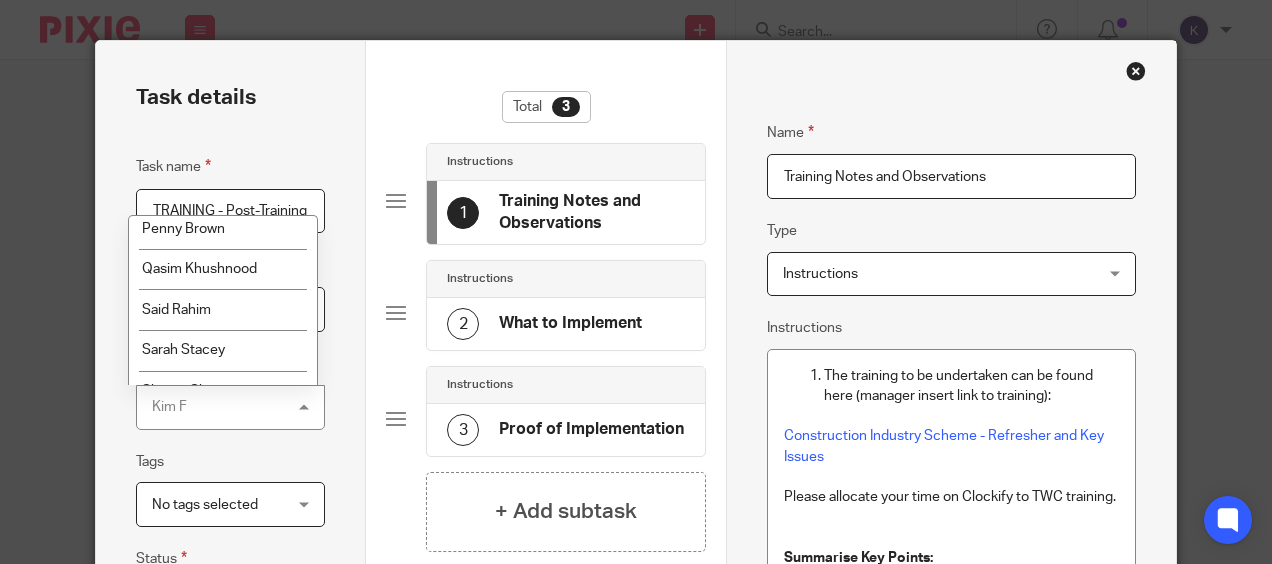scroll, scrollTop: 500, scrollLeft: 0, axis: vertical 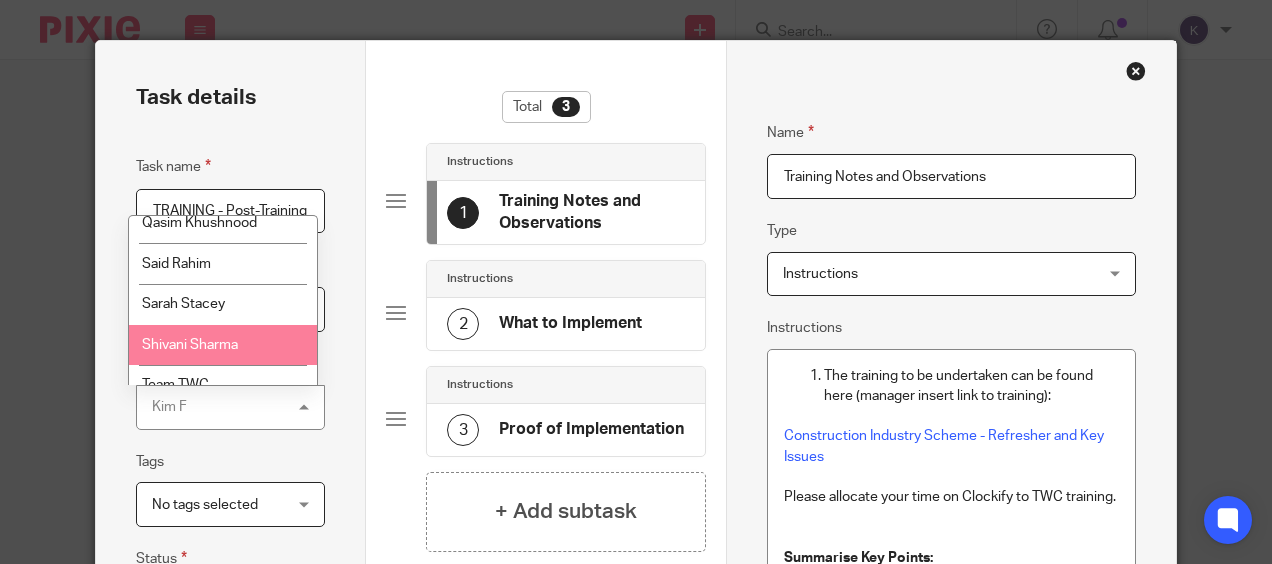 click on "Shivani Sharma" at bounding box center [222, 345] 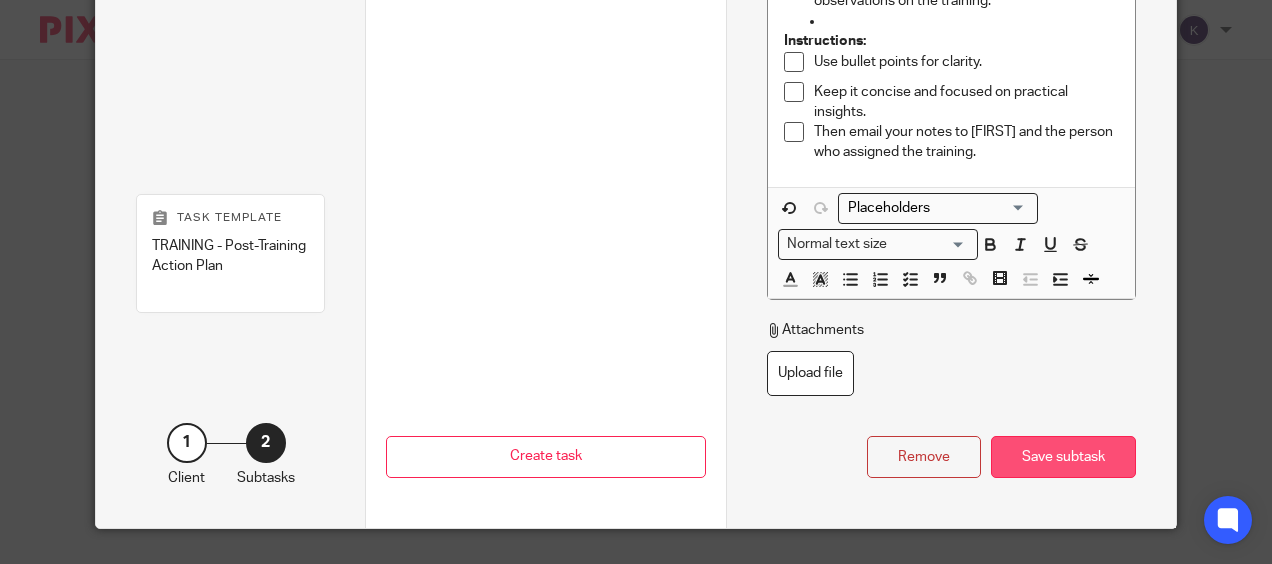click on "Save subtask" at bounding box center (1063, 457) 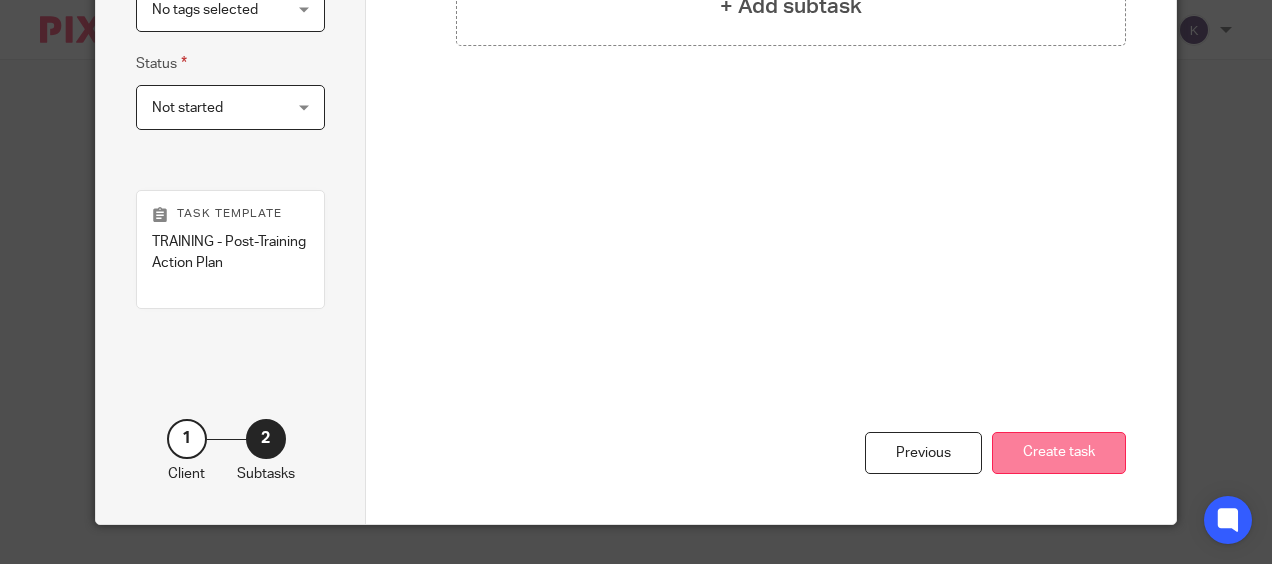 click on "Create task" at bounding box center (1059, 453) 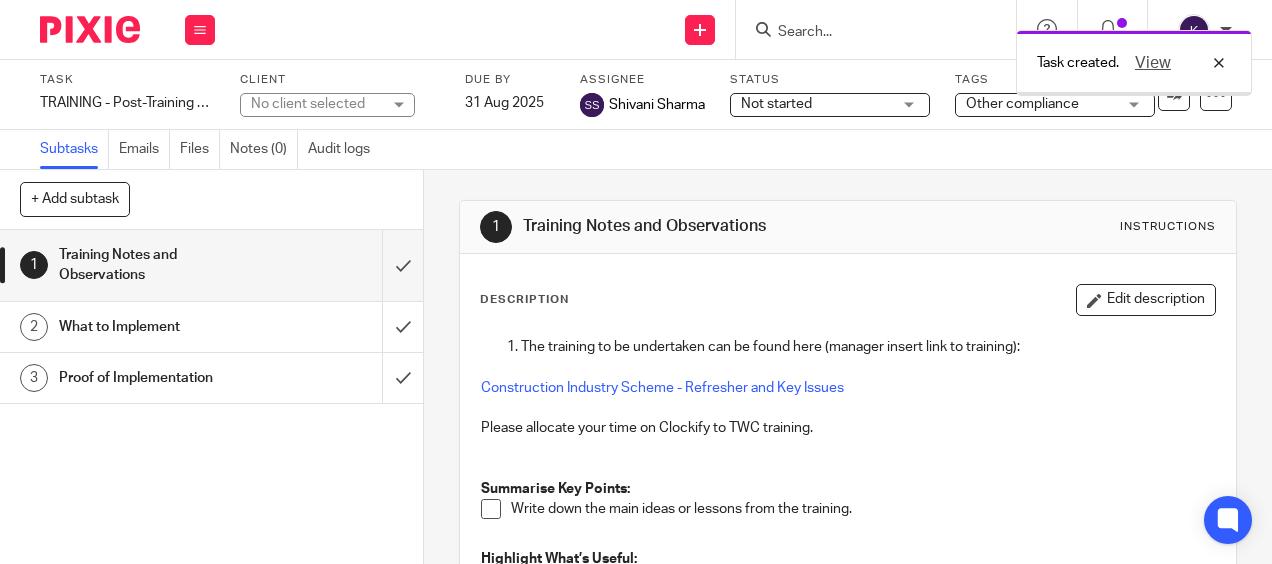 scroll, scrollTop: 0, scrollLeft: 0, axis: both 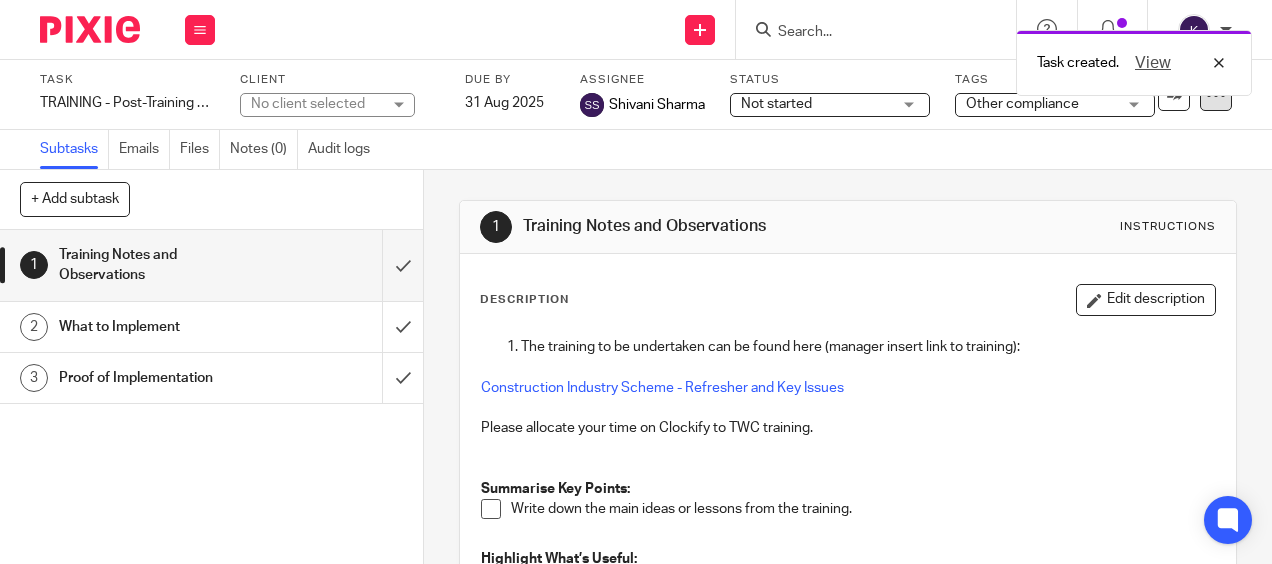 click at bounding box center (1216, 95) 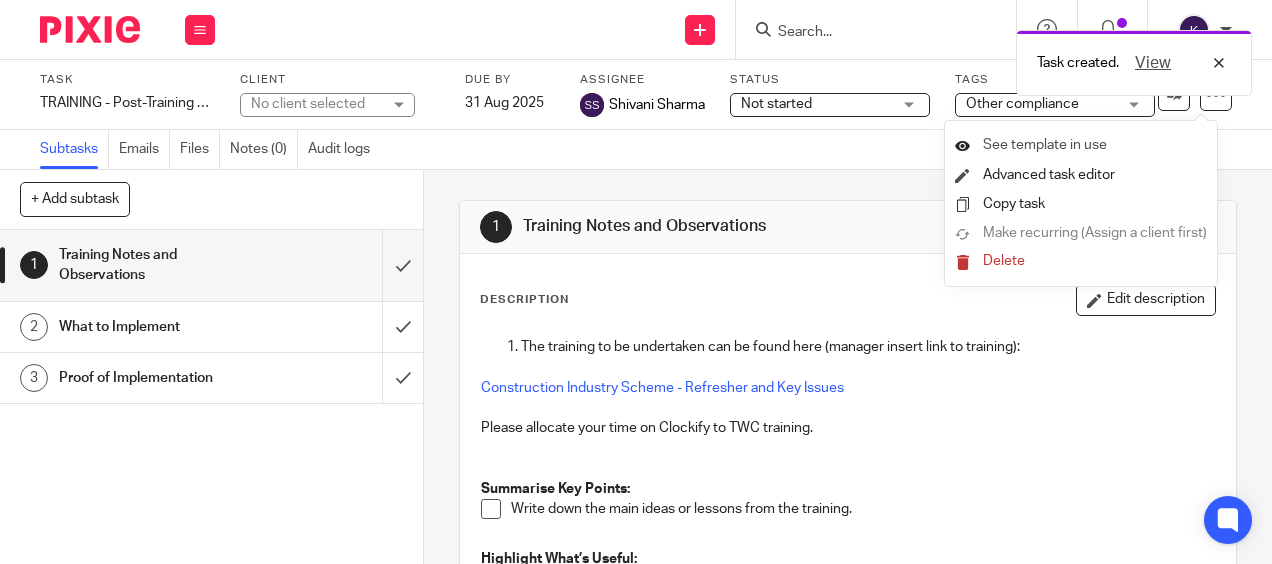 click on "See template in use" at bounding box center (1045, 145) 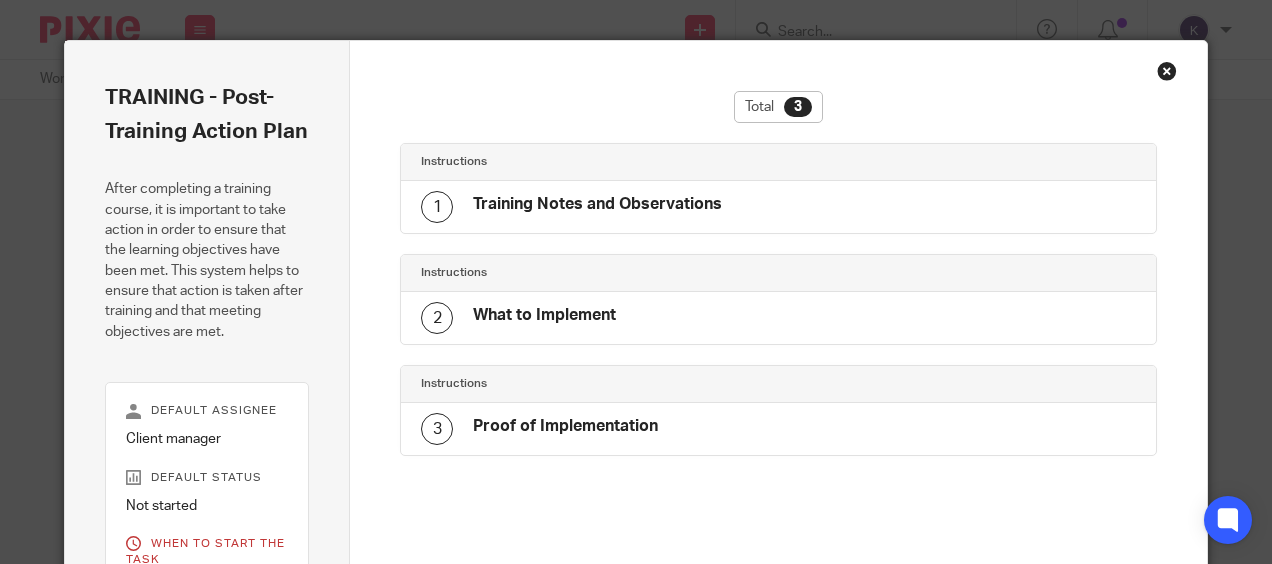 scroll, scrollTop: 0, scrollLeft: 0, axis: both 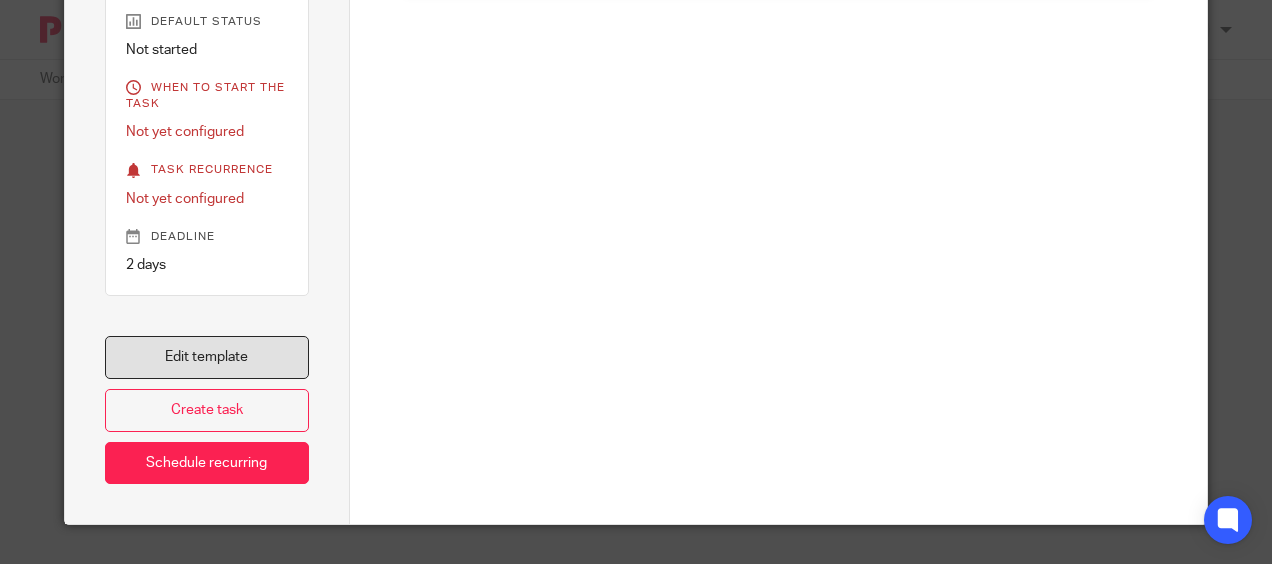 drag, startPoint x: 220, startPoint y: 345, endPoint x: 232, endPoint y: 342, distance: 12.369317 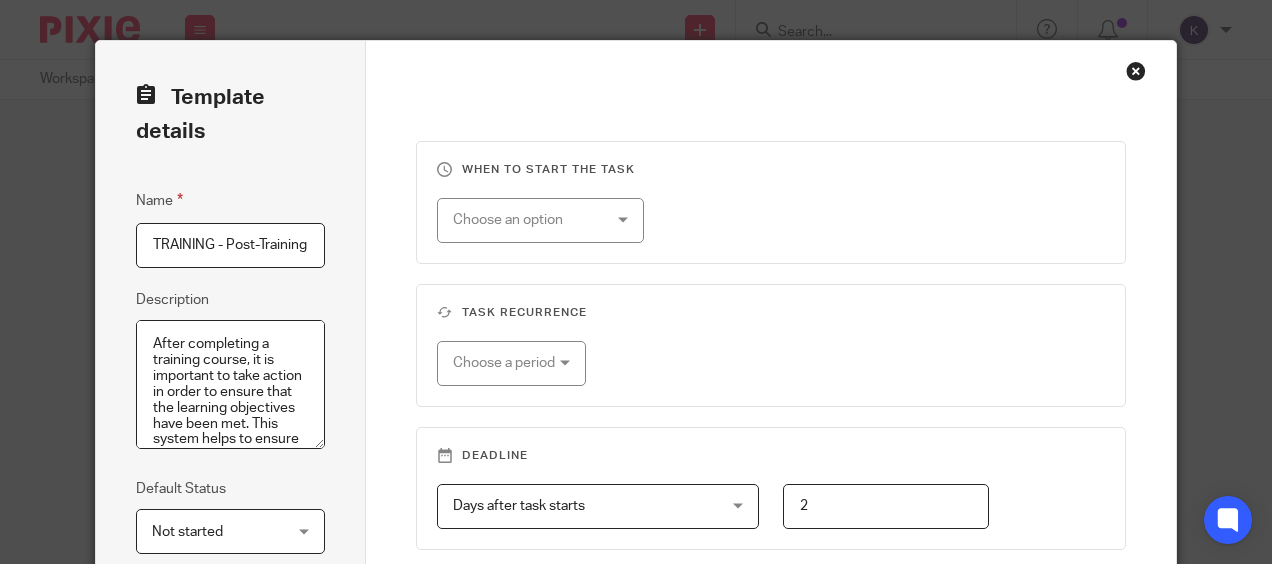 scroll, scrollTop: 0, scrollLeft: 0, axis: both 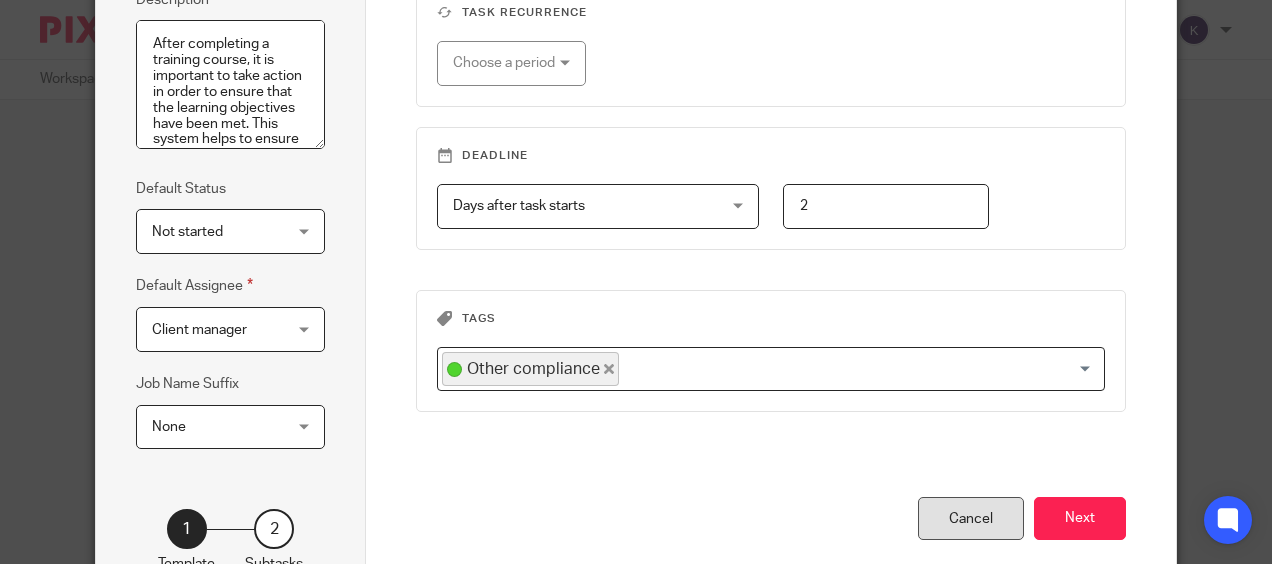 click on "Cancel" at bounding box center [971, 518] 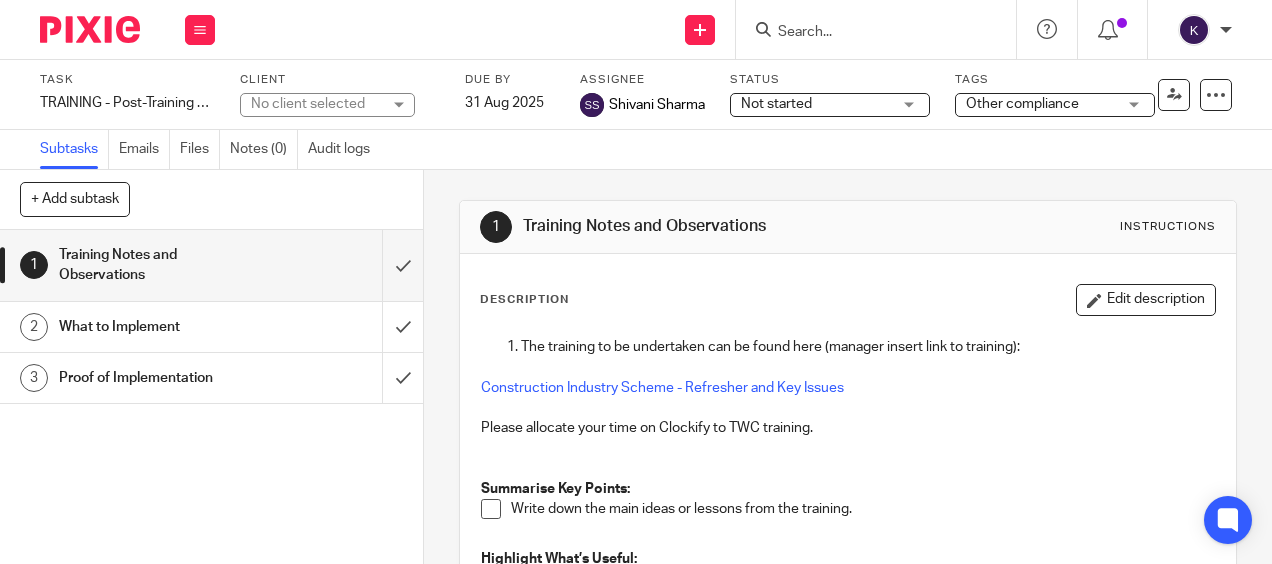 scroll, scrollTop: 0, scrollLeft: 0, axis: both 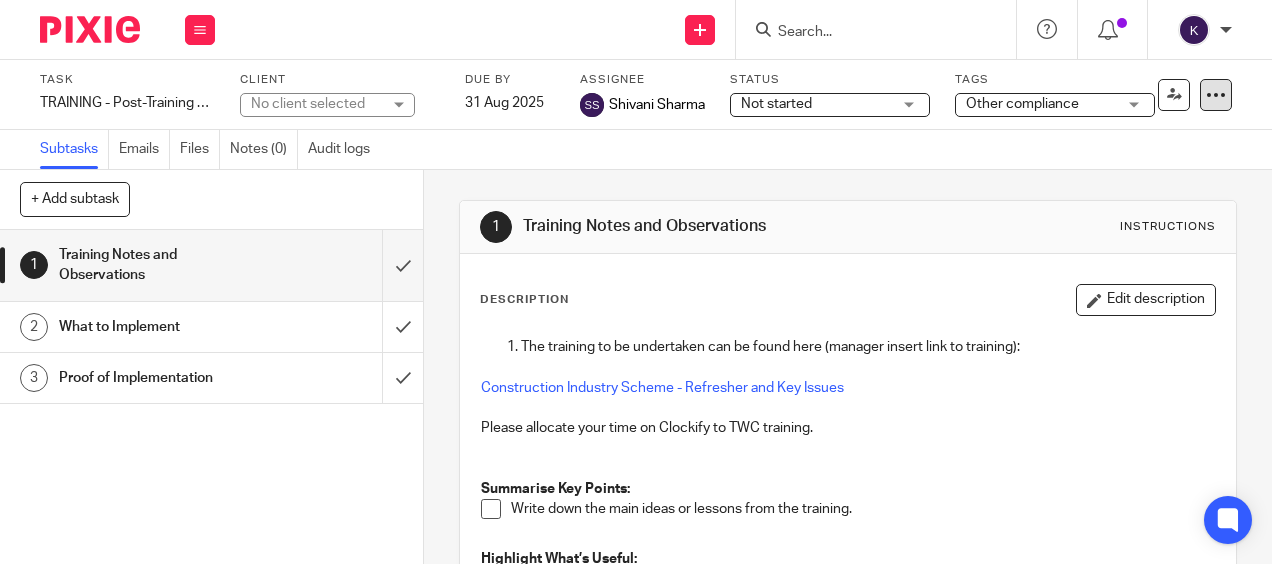 click at bounding box center [1216, 95] 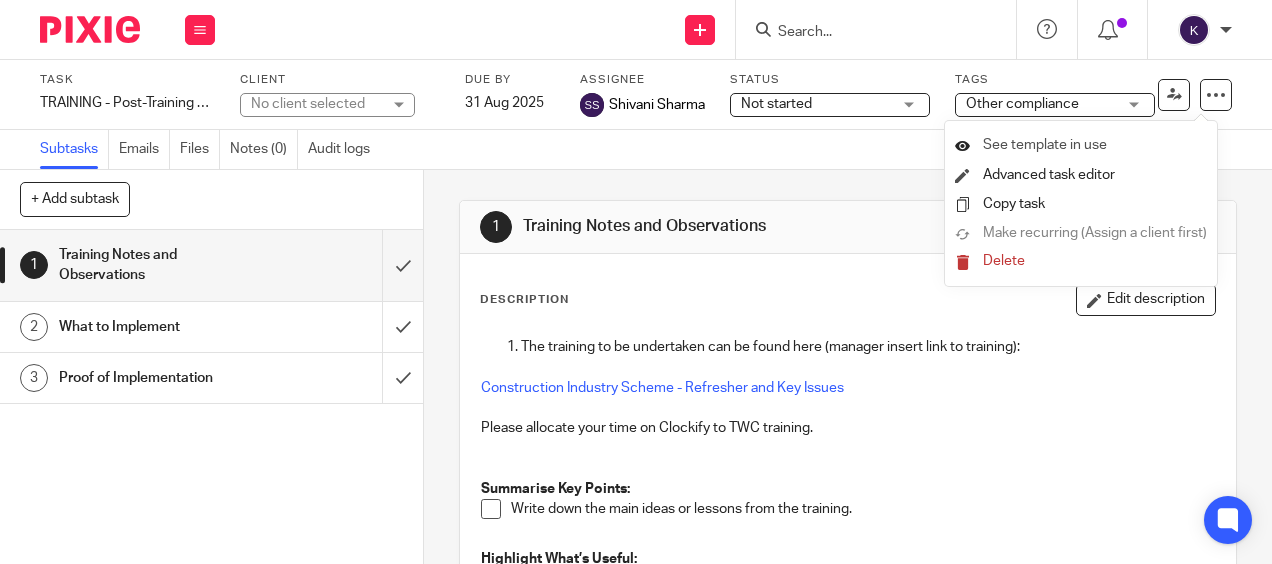 click on "See template in use" at bounding box center (1045, 145) 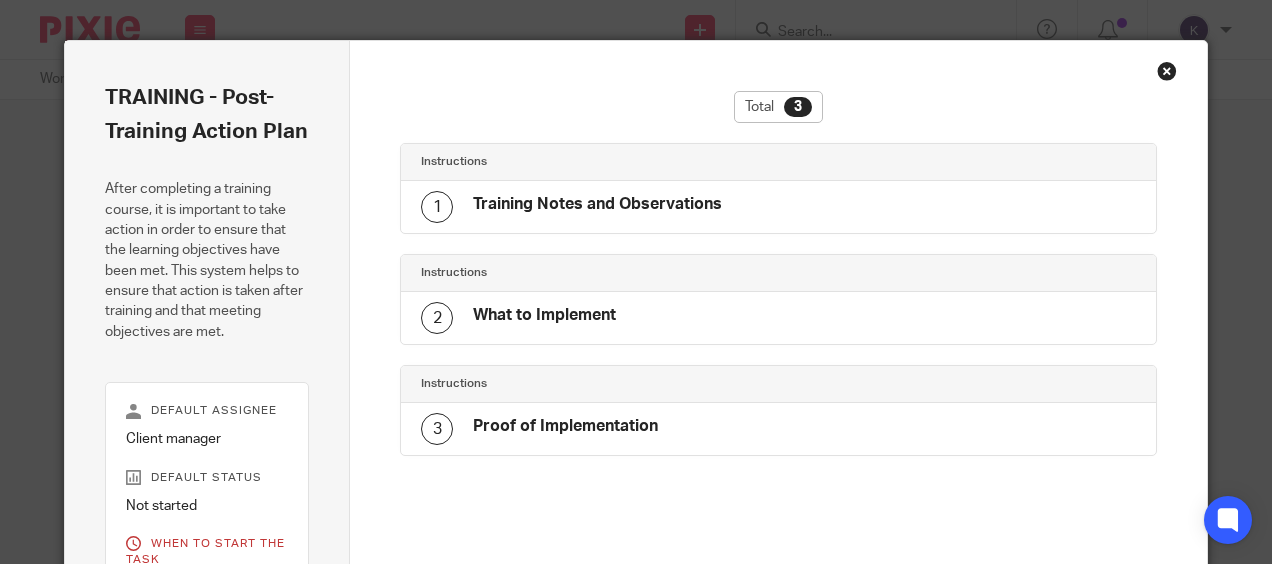 scroll, scrollTop: 0, scrollLeft: 0, axis: both 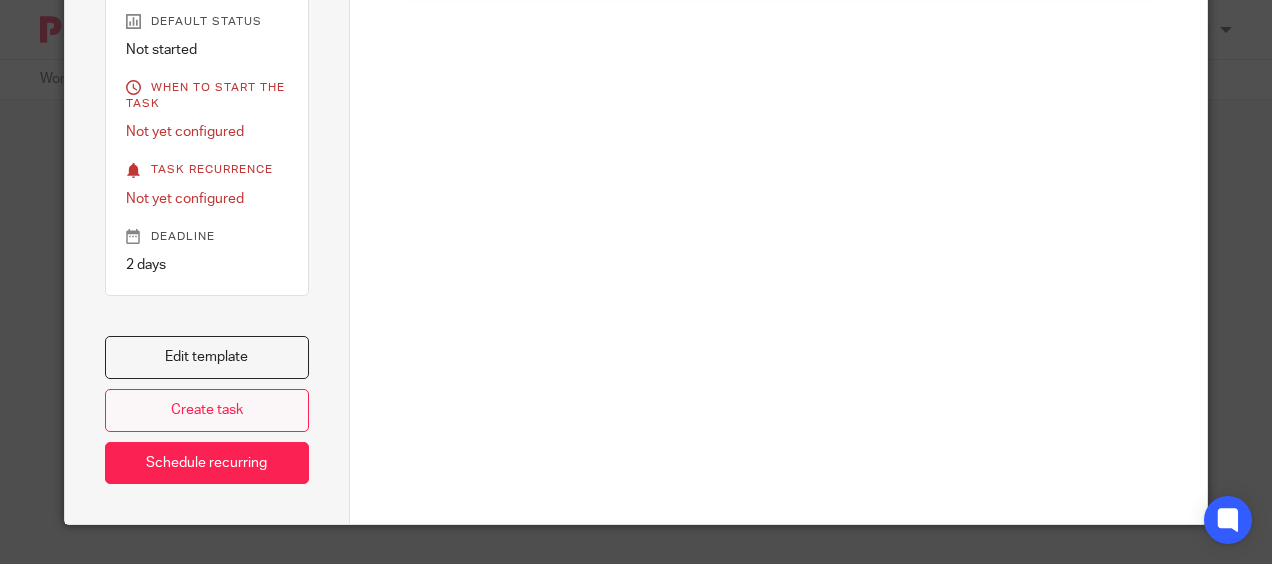 click on "Create task" at bounding box center (207, 410) 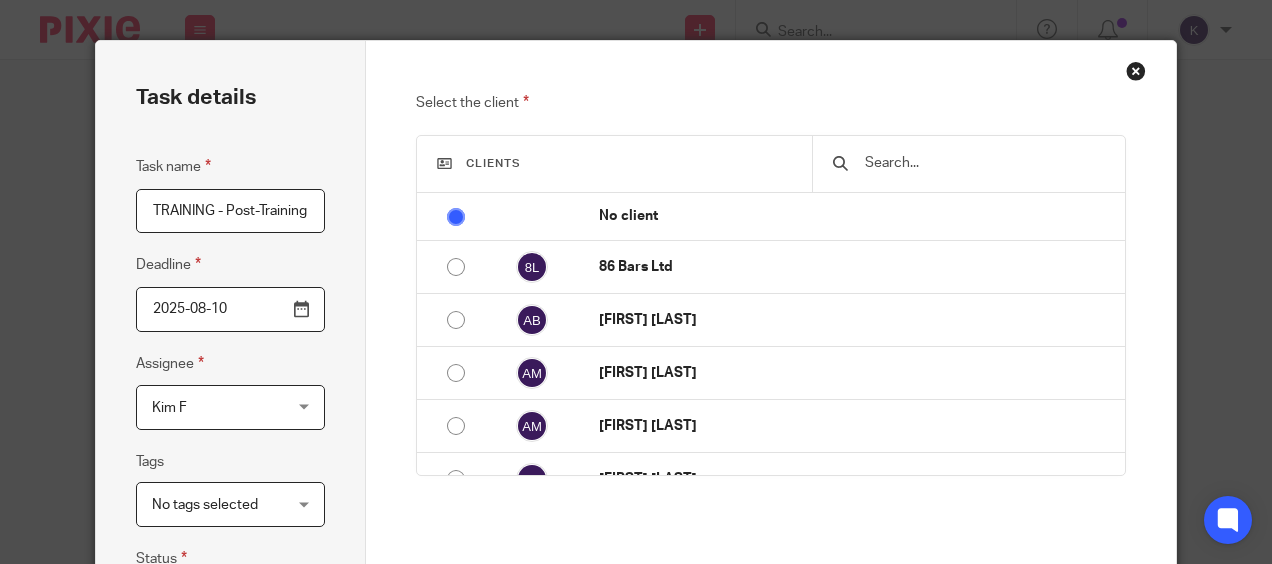 scroll, scrollTop: 0, scrollLeft: 0, axis: both 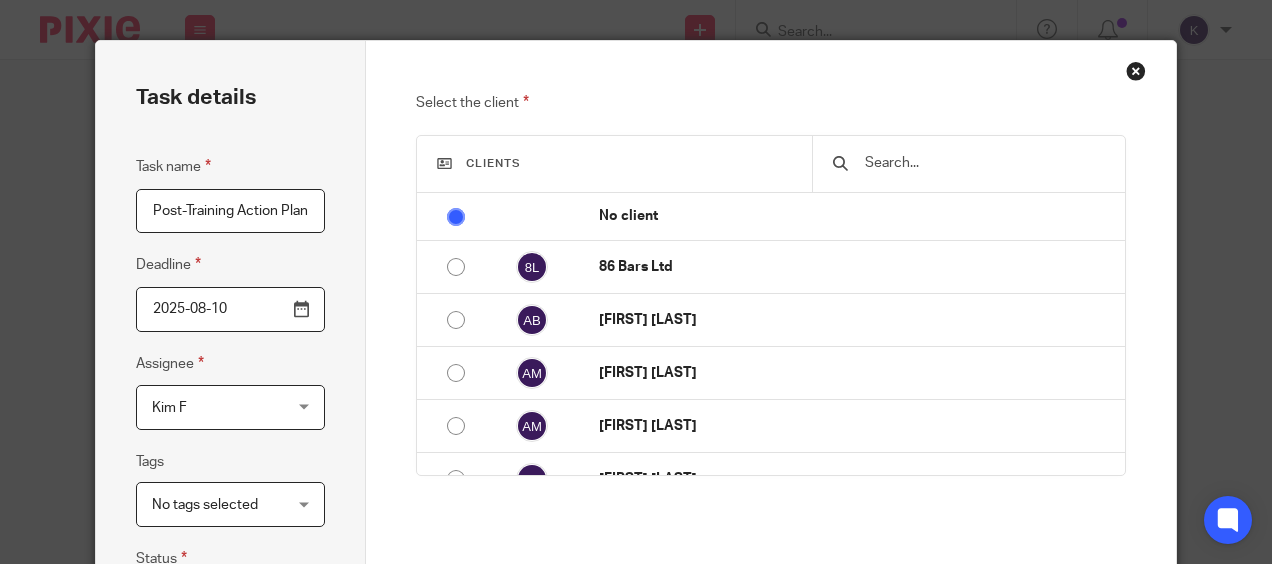 click on "2025-08-10" at bounding box center (230, 309) 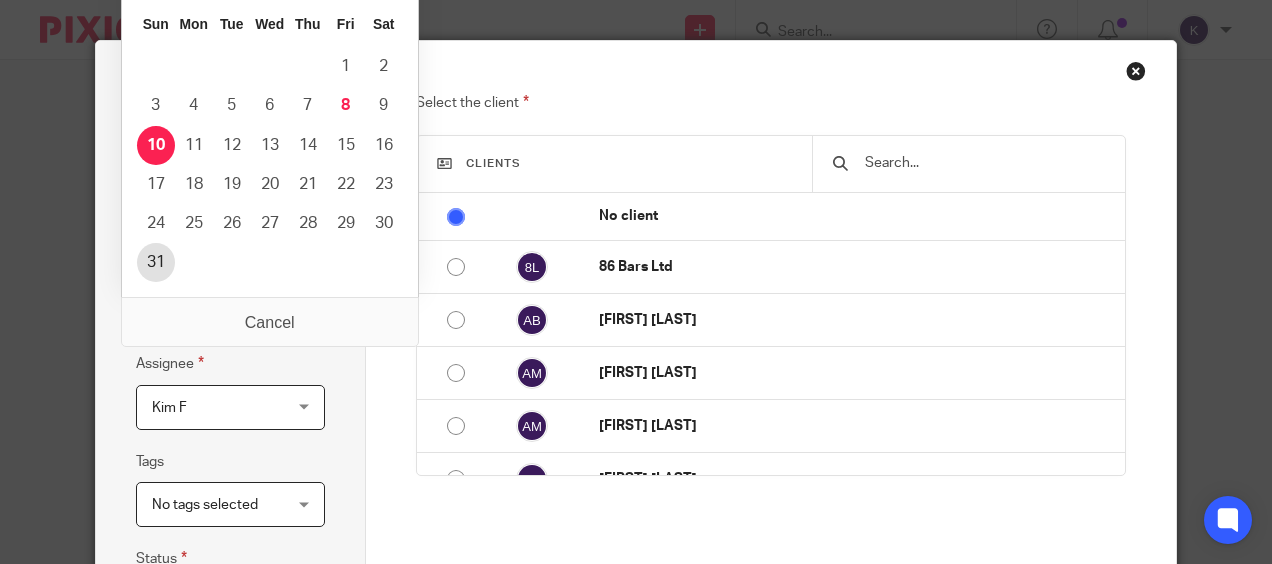type on "2025-08-31" 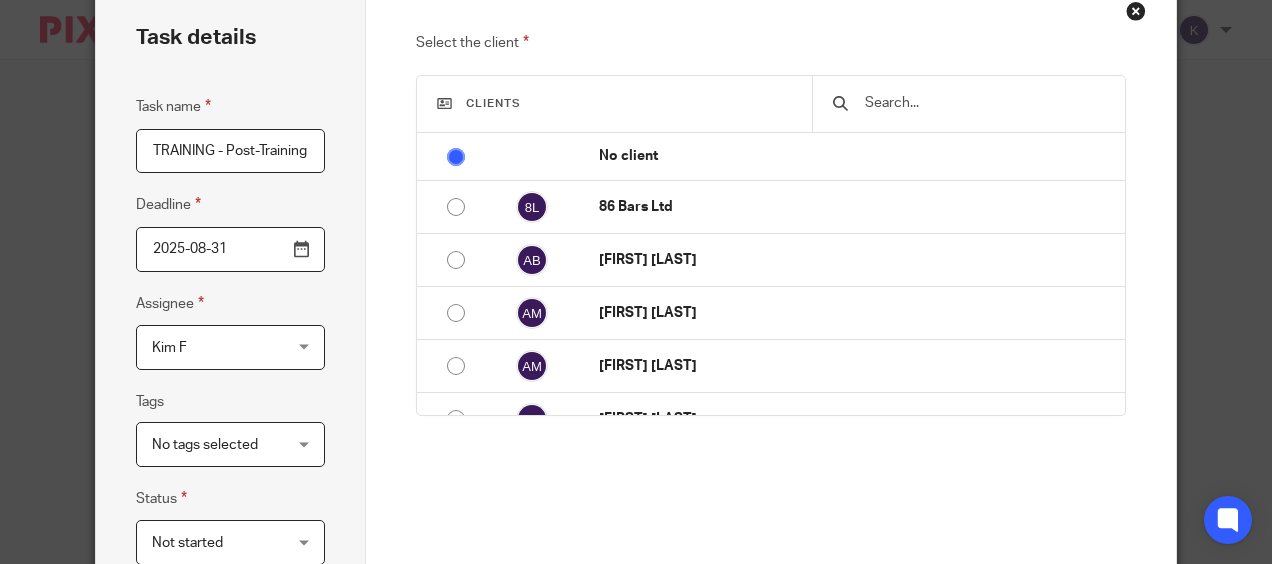 scroll, scrollTop: 200, scrollLeft: 0, axis: vertical 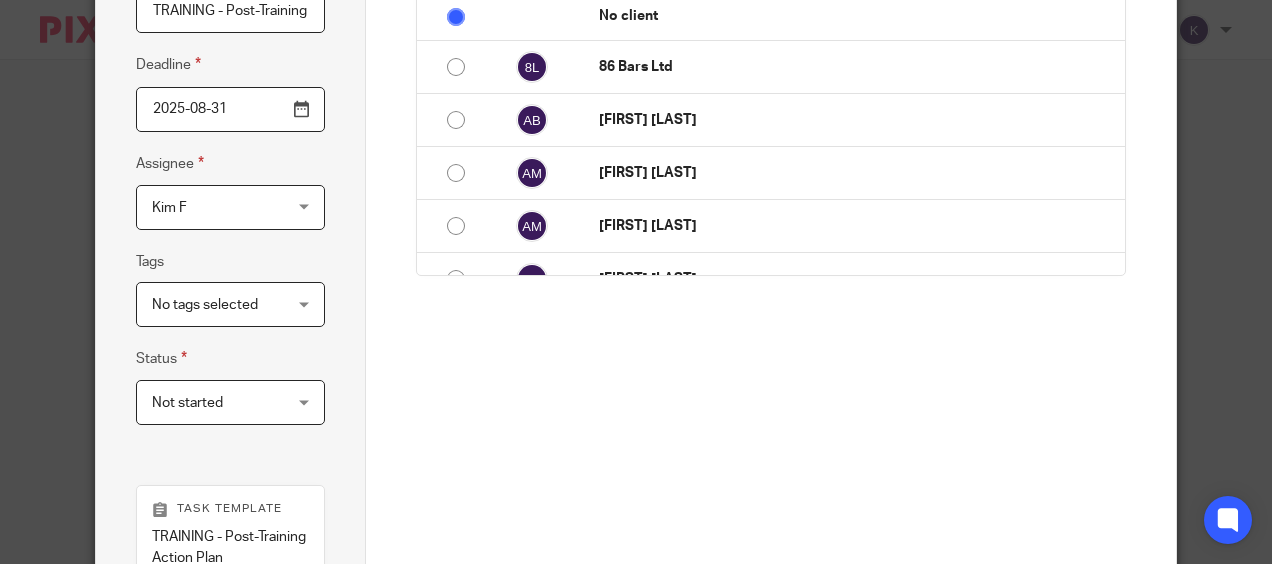 click on "Kim F" at bounding box center (220, 207) 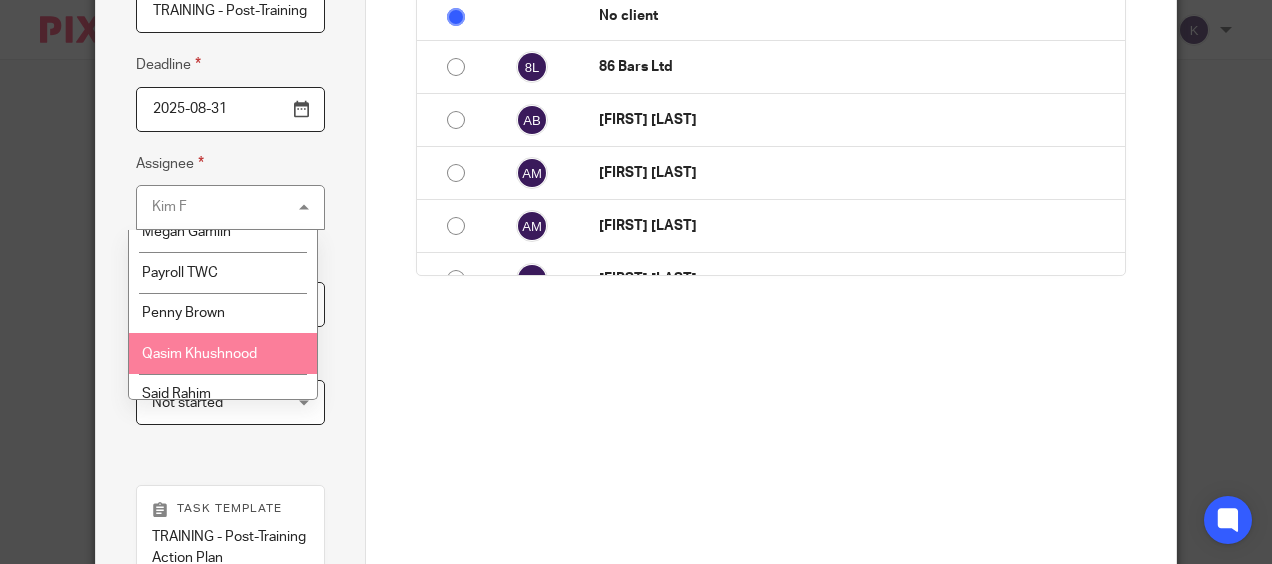 scroll, scrollTop: 500, scrollLeft: 0, axis: vertical 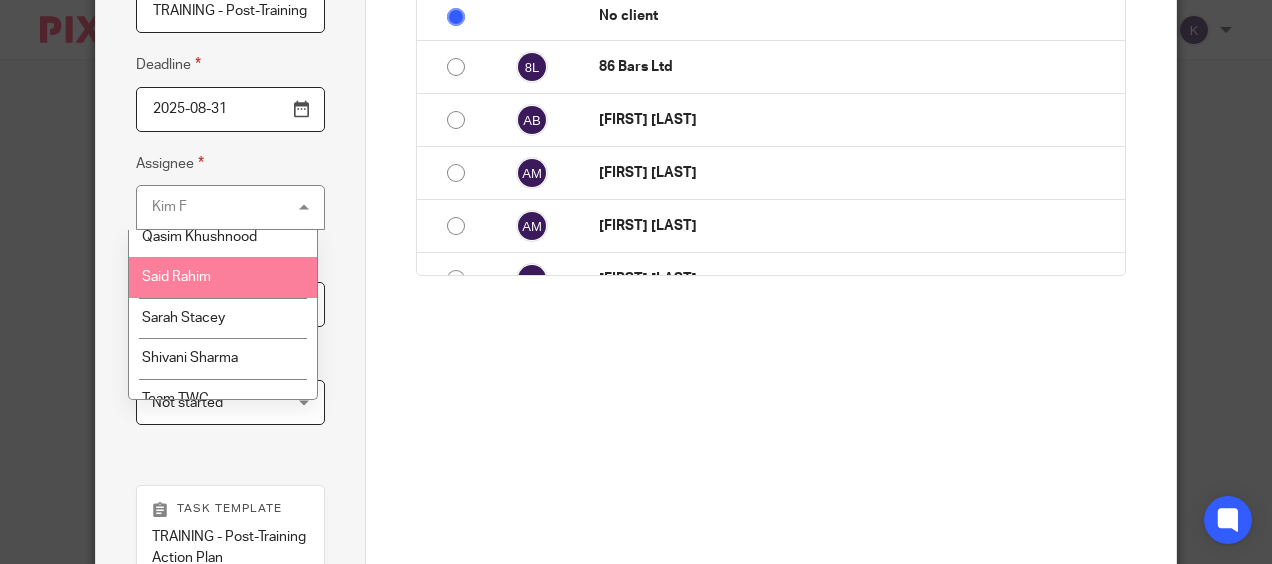 click on "Said Rahim" at bounding box center [222, 277] 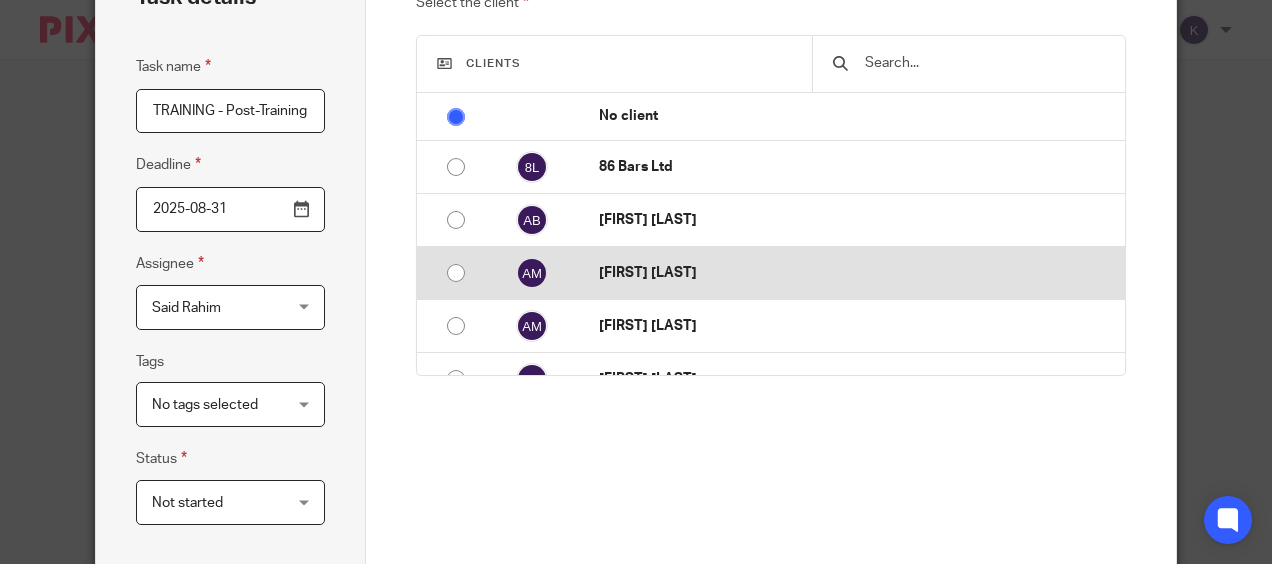 scroll, scrollTop: 0, scrollLeft: 0, axis: both 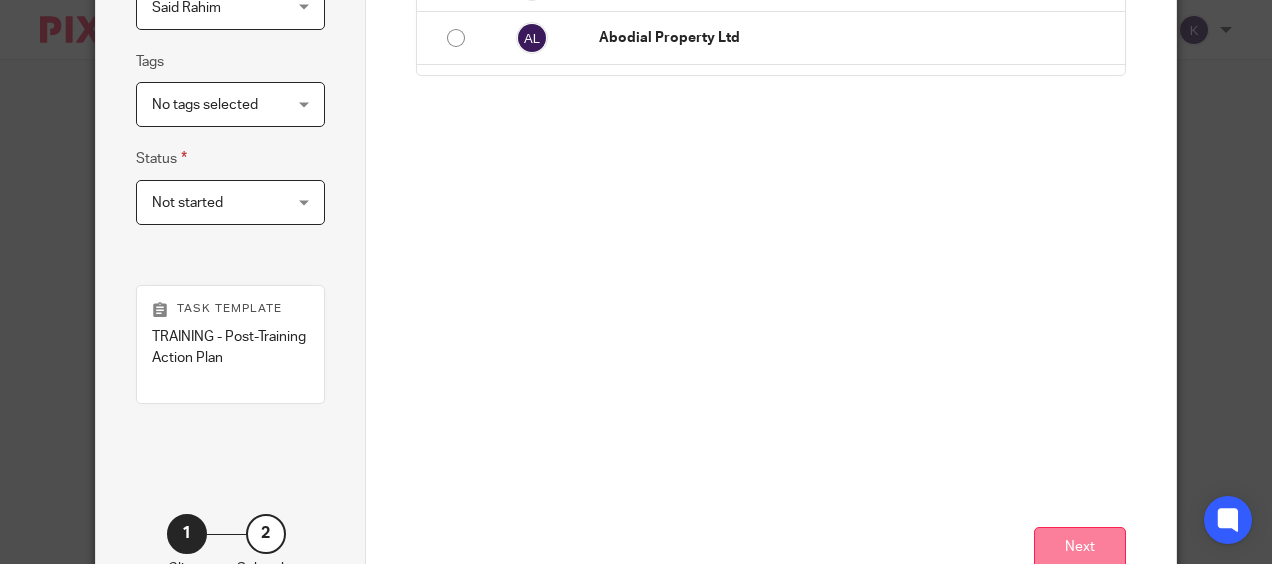 click on "Next" at bounding box center (1080, 548) 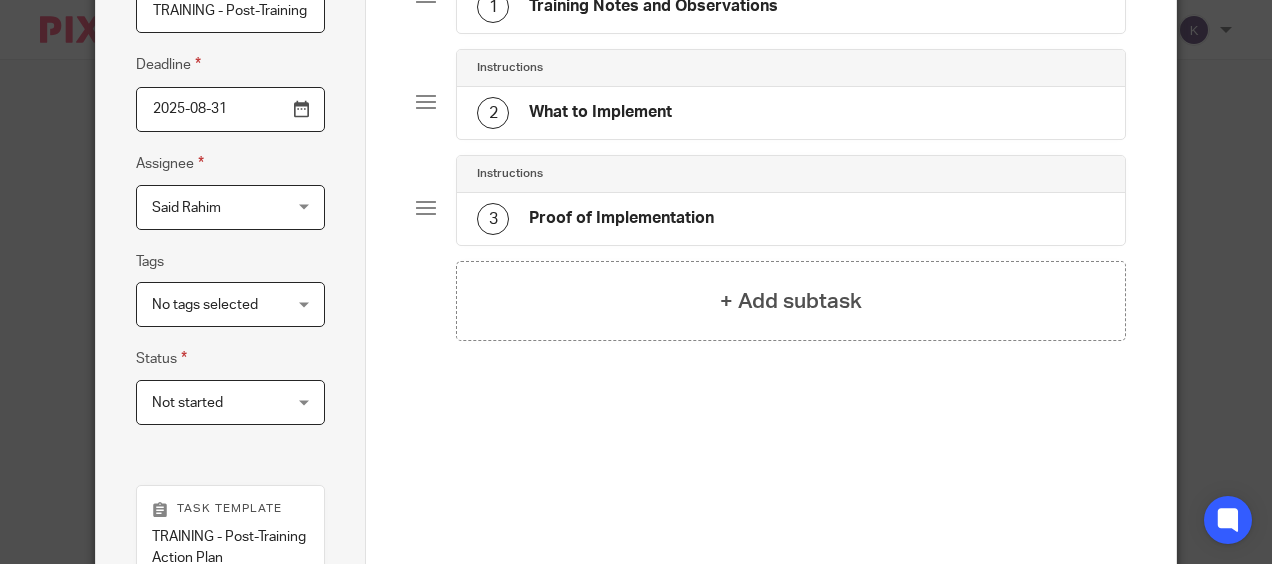 scroll, scrollTop: 0, scrollLeft: 0, axis: both 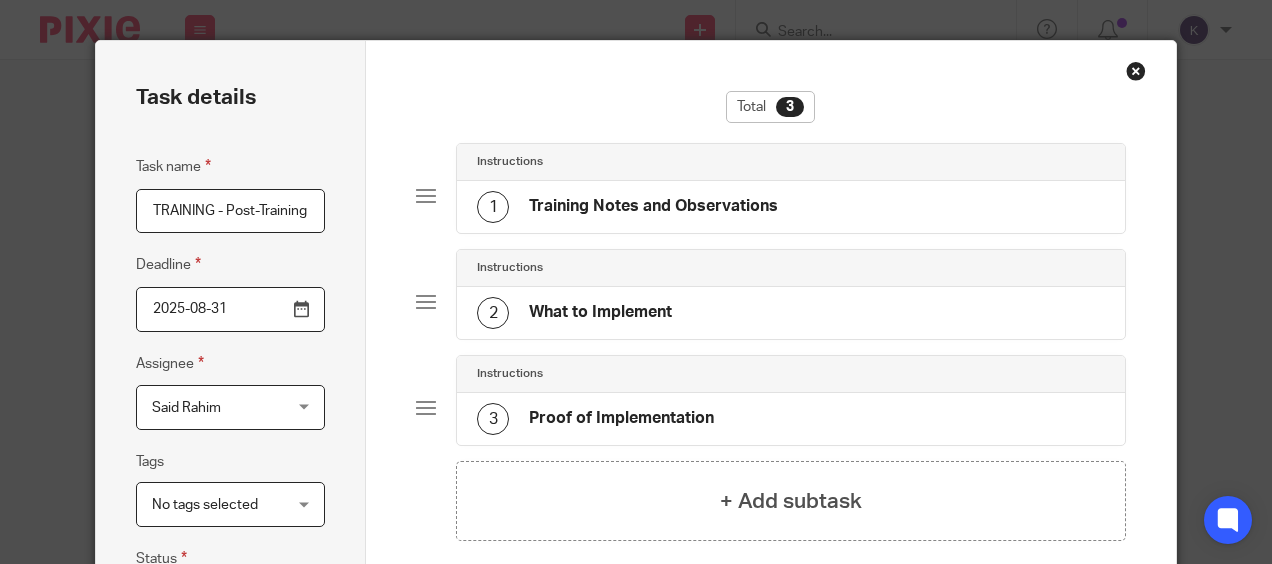click on "Training Notes and Observations" at bounding box center (653, 206) 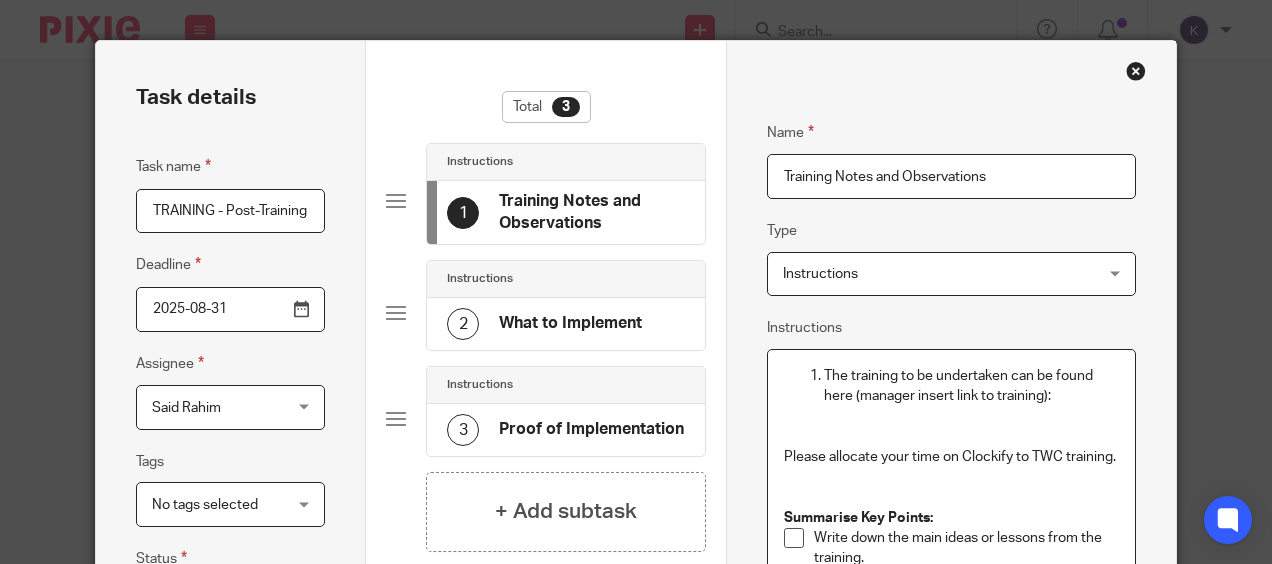 click at bounding box center (951, 426) 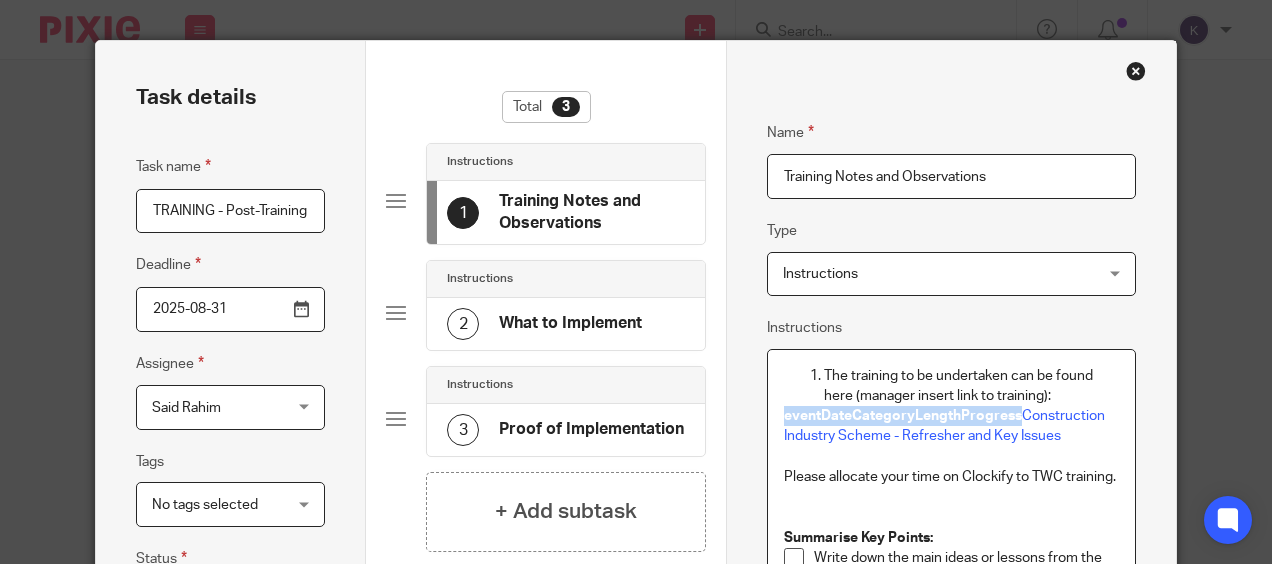 drag, startPoint x: 1014, startPoint y: 417, endPoint x: 734, endPoint y: 408, distance: 280.1446 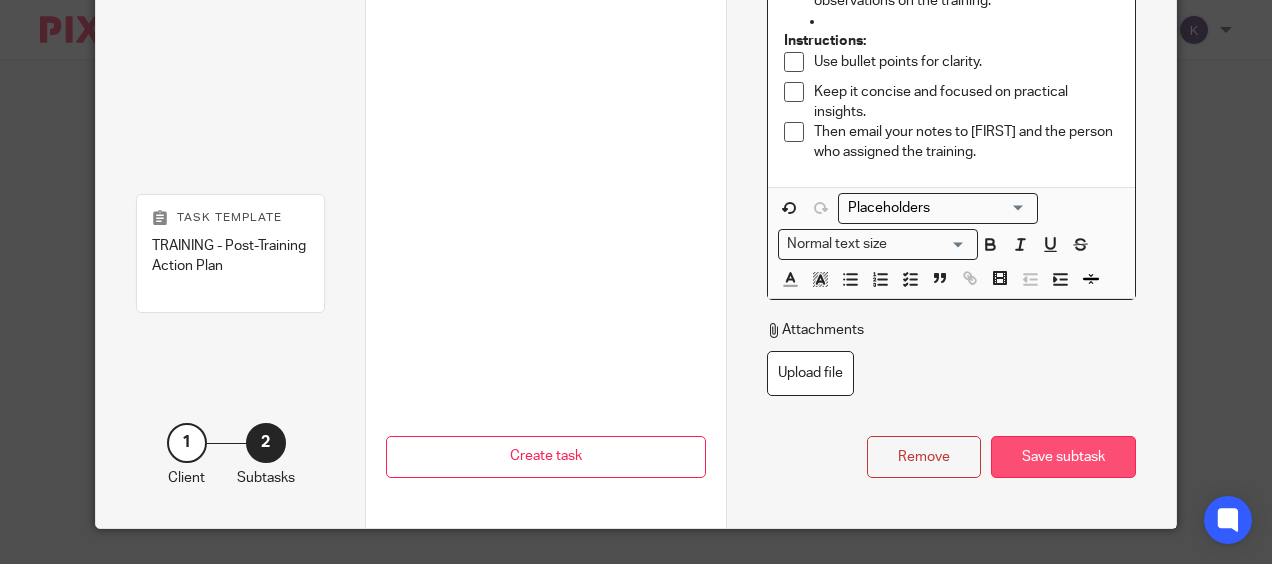 click on "Save subtask" at bounding box center (1063, 457) 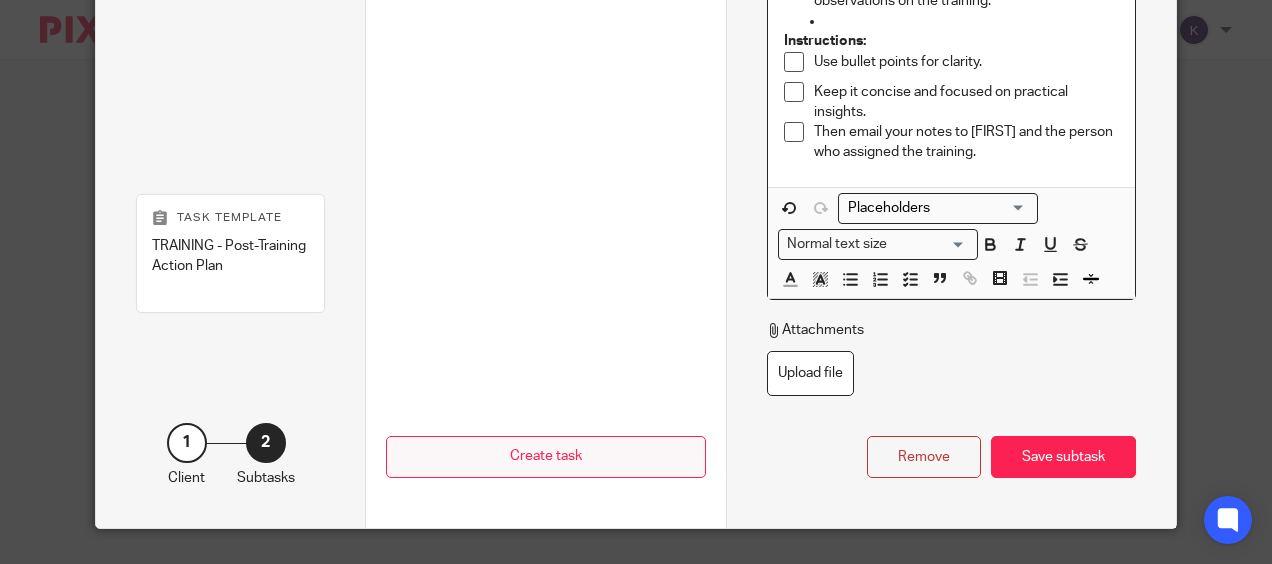 scroll, scrollTop: 495, scrollLeft: 0, axis: vertical 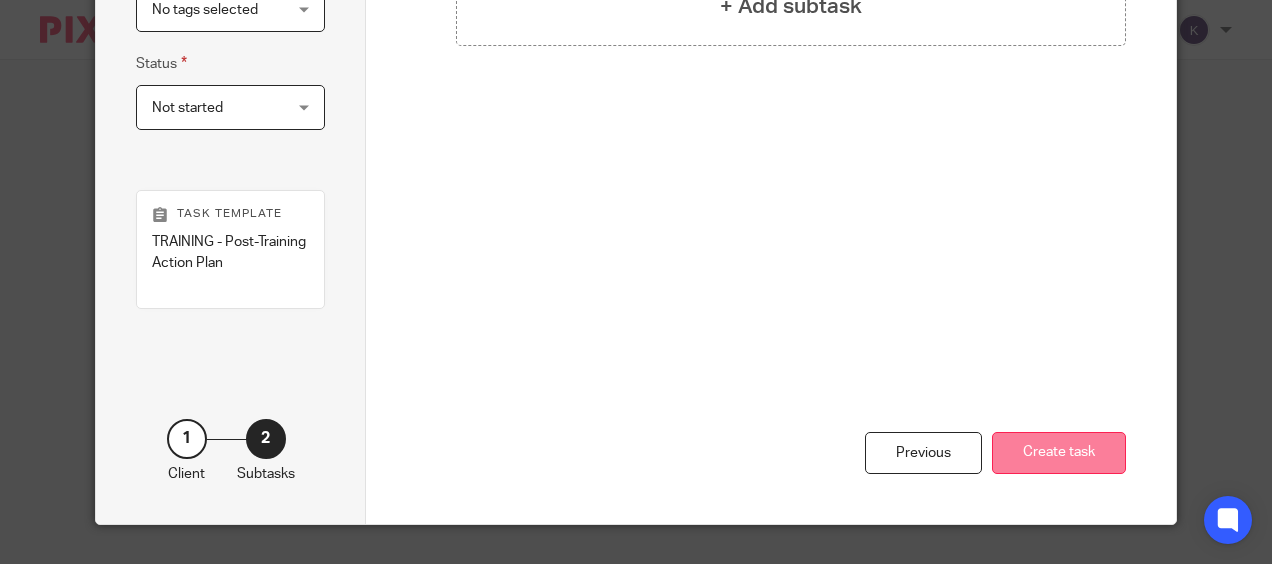 click on "Create task" at bounding box center [1059, 453] 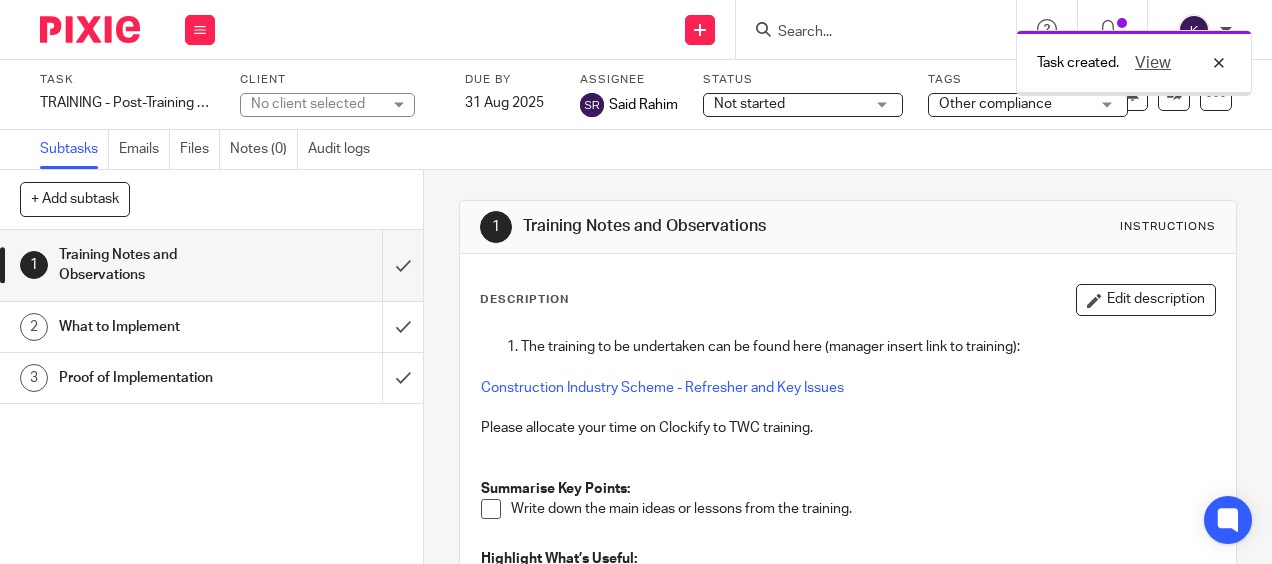 scroll, scrollTop: 0, scrollLeft: 0, axis: both 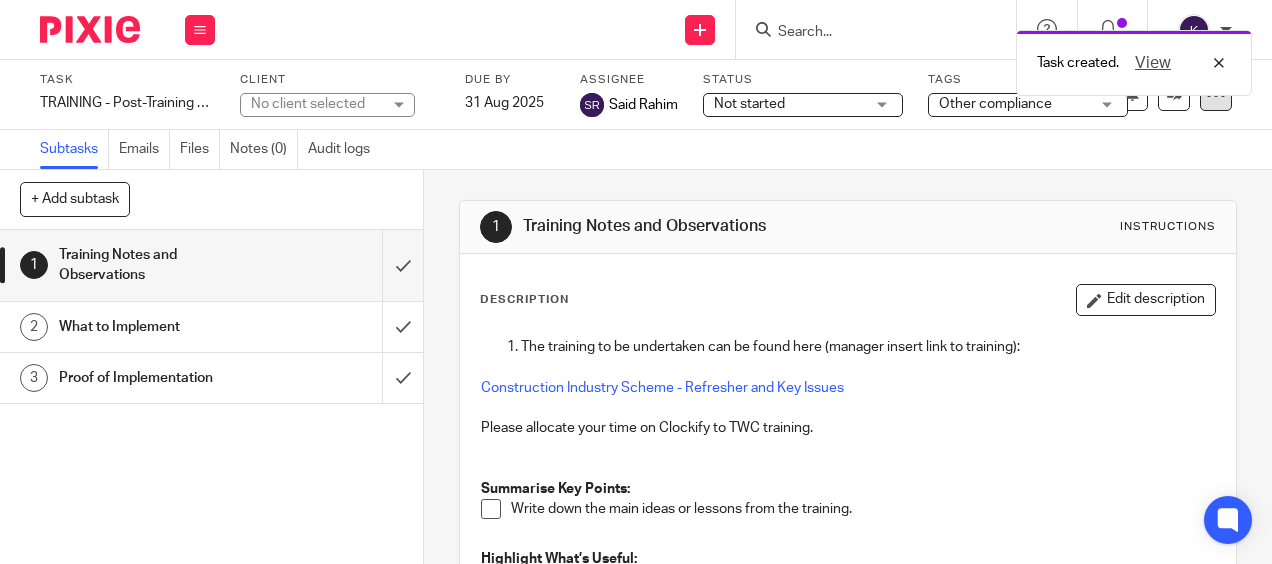 click at bounding box center [1216, 95] 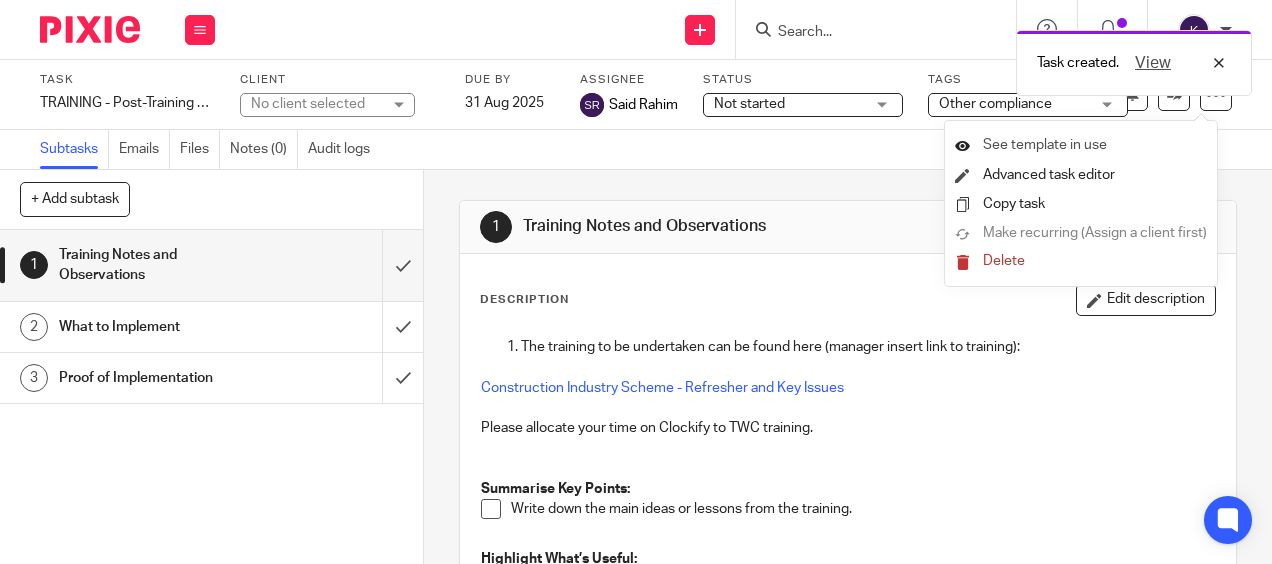 click on "See template in use" at bounding box center (1045, 145) 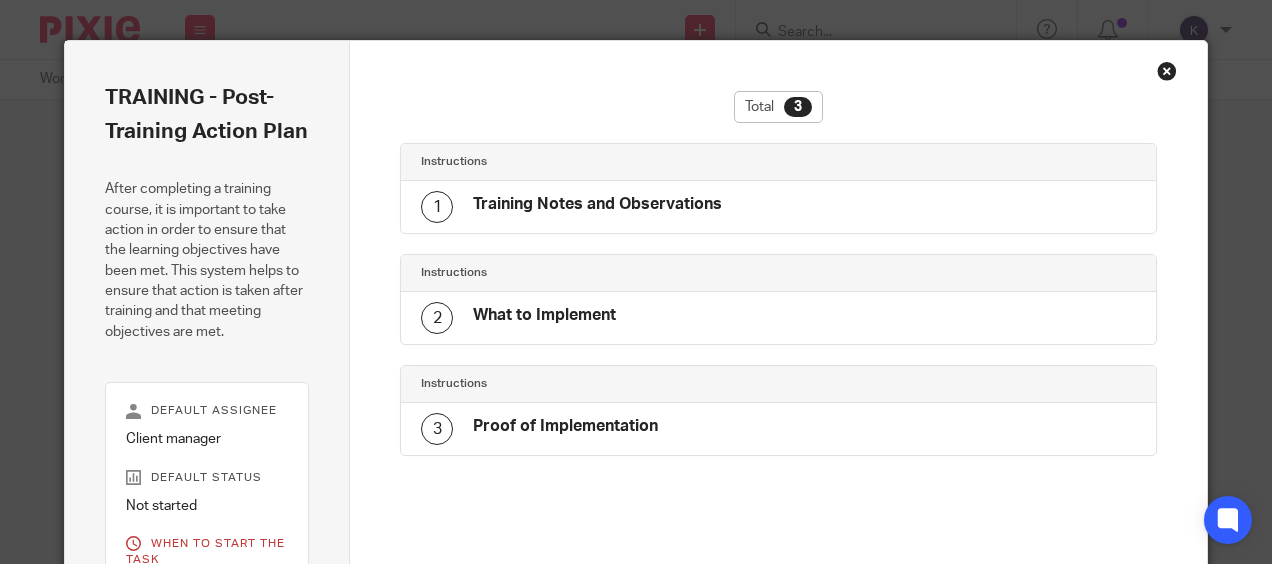 scroll, scrollTop: 0, scrollLeft: 0, axis: both 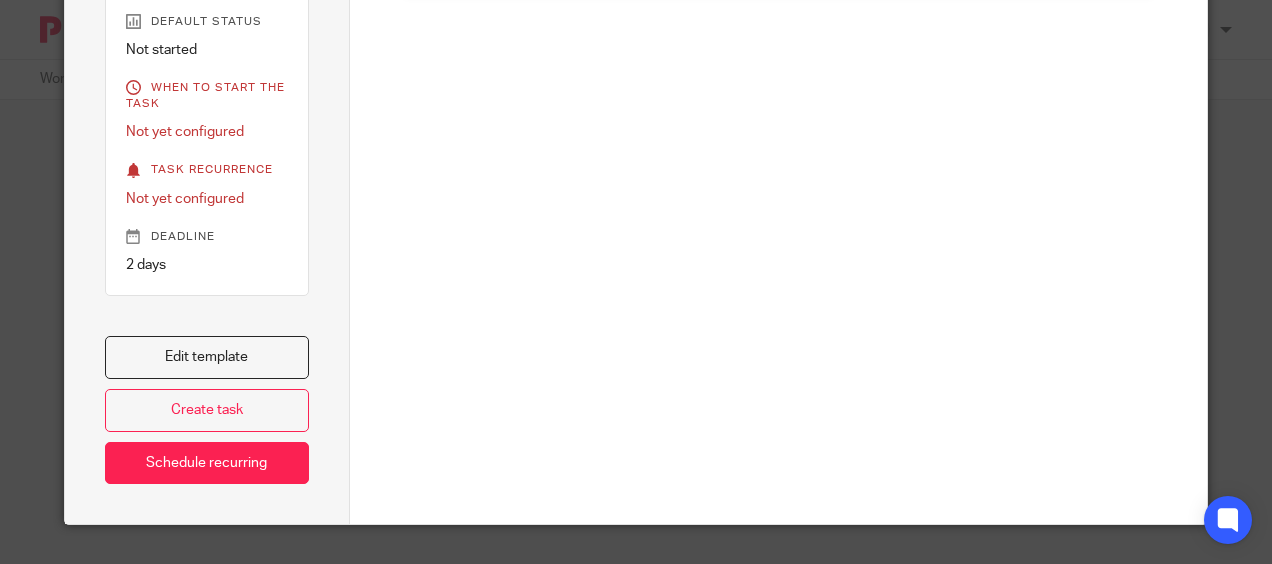 drag, startPoint x: 246, startPoint y: 403, endPoint x: 357, endPoint y: 401, distance: 111.01801 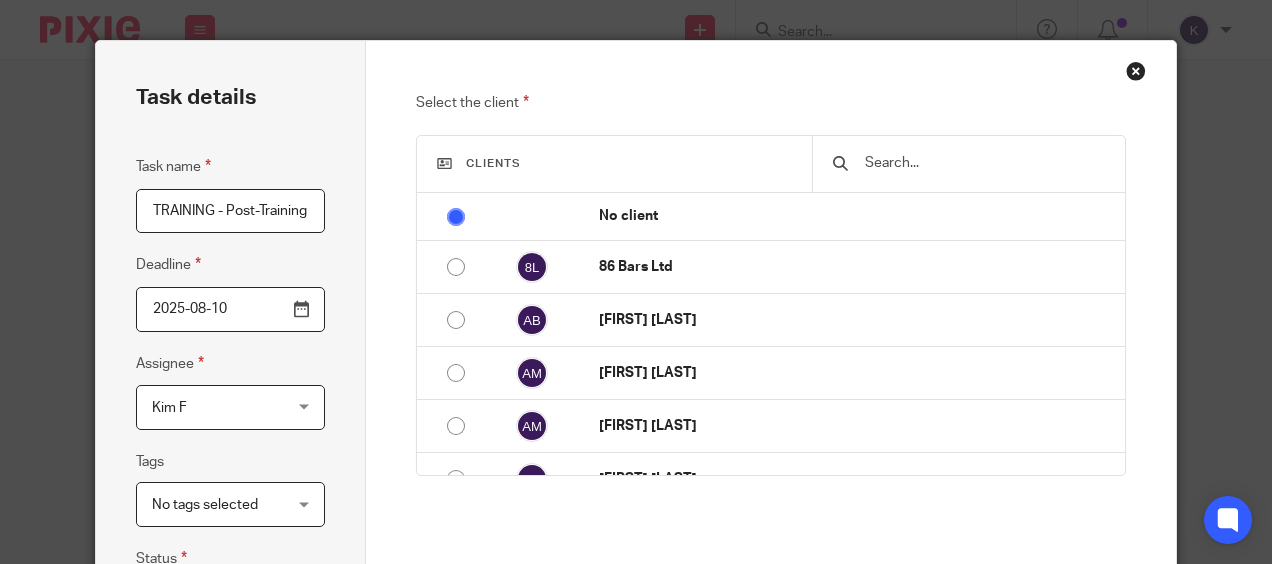 scroll, scrollTop: 0, scrollLeft: 0, axis: both 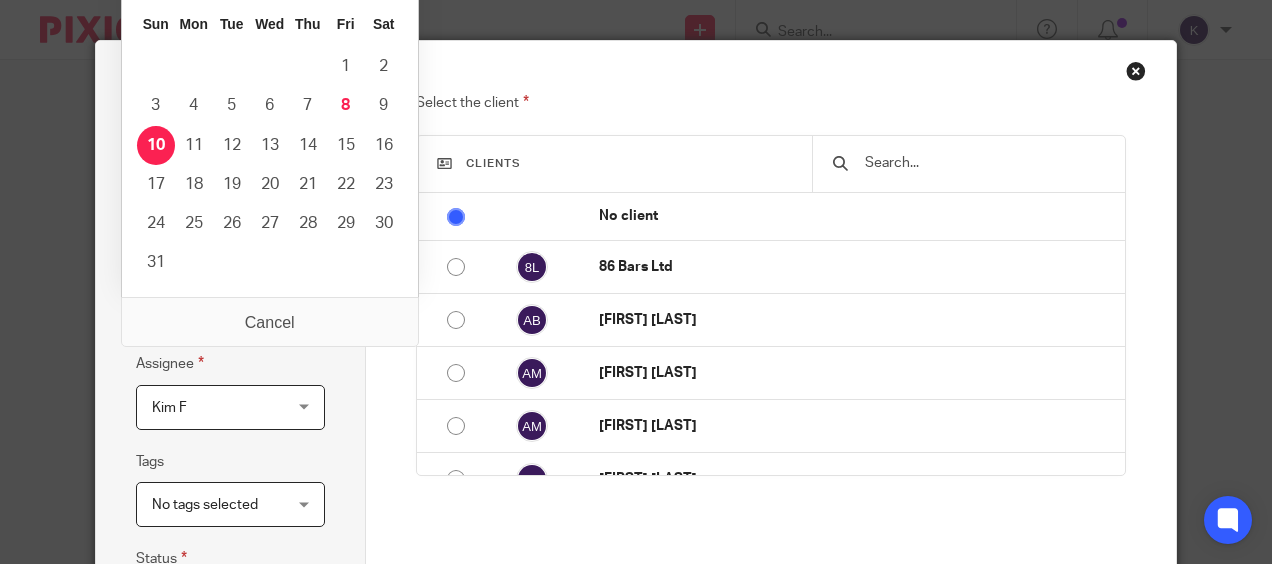 click on "2025-08-10" at bounding box center [230, 309] 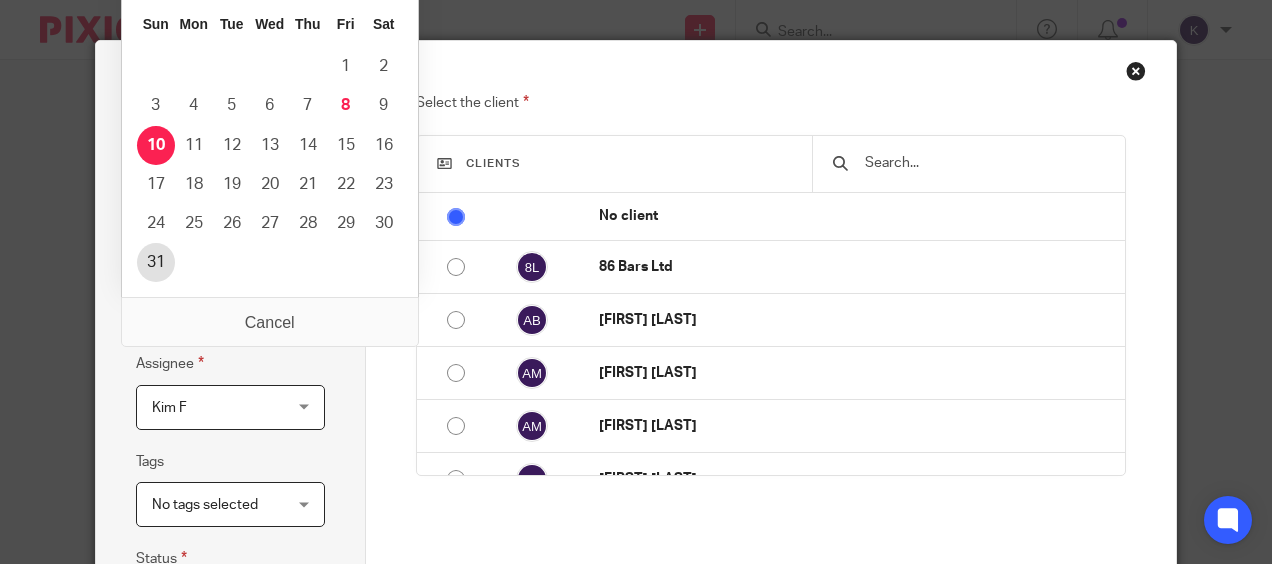 type on "2025-08-31" 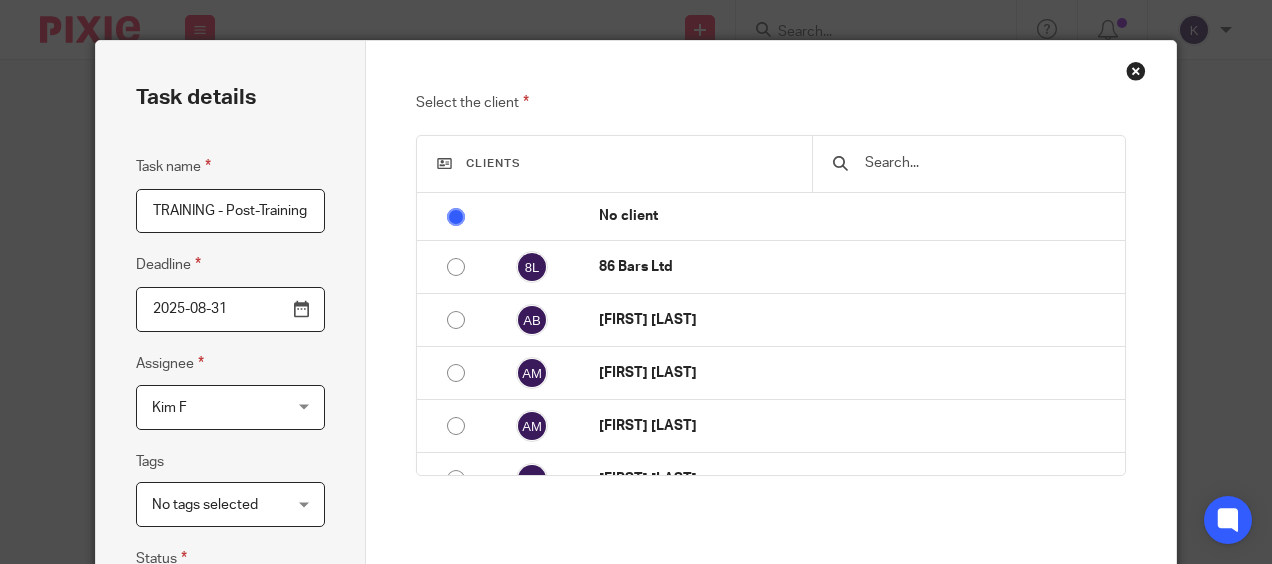 click on "Kim F" at bounding box center (220, 407) 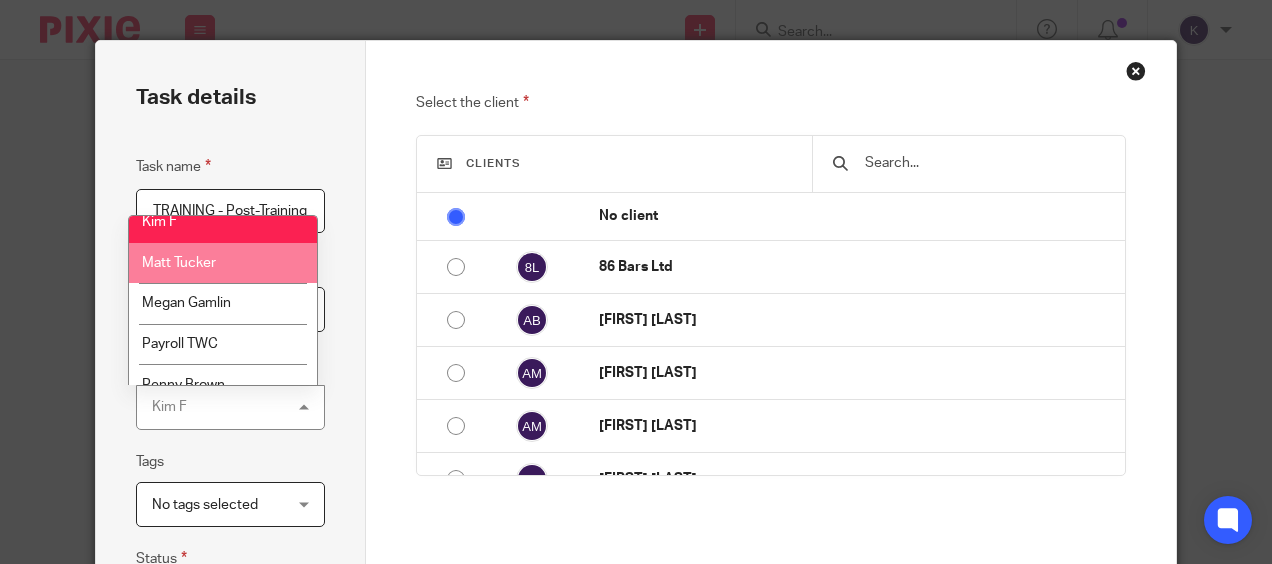 scroll, scrollTop: 300, scrollLeft: 0, axis: vertical 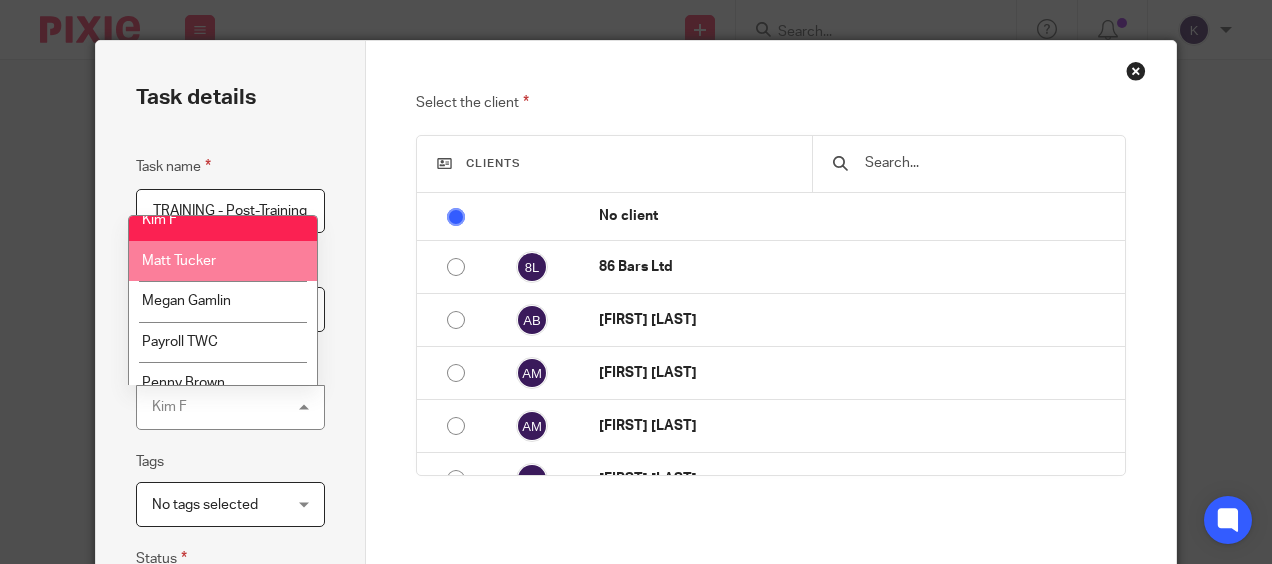 click on "Matt Tucker" at bounding box center (222, 261) 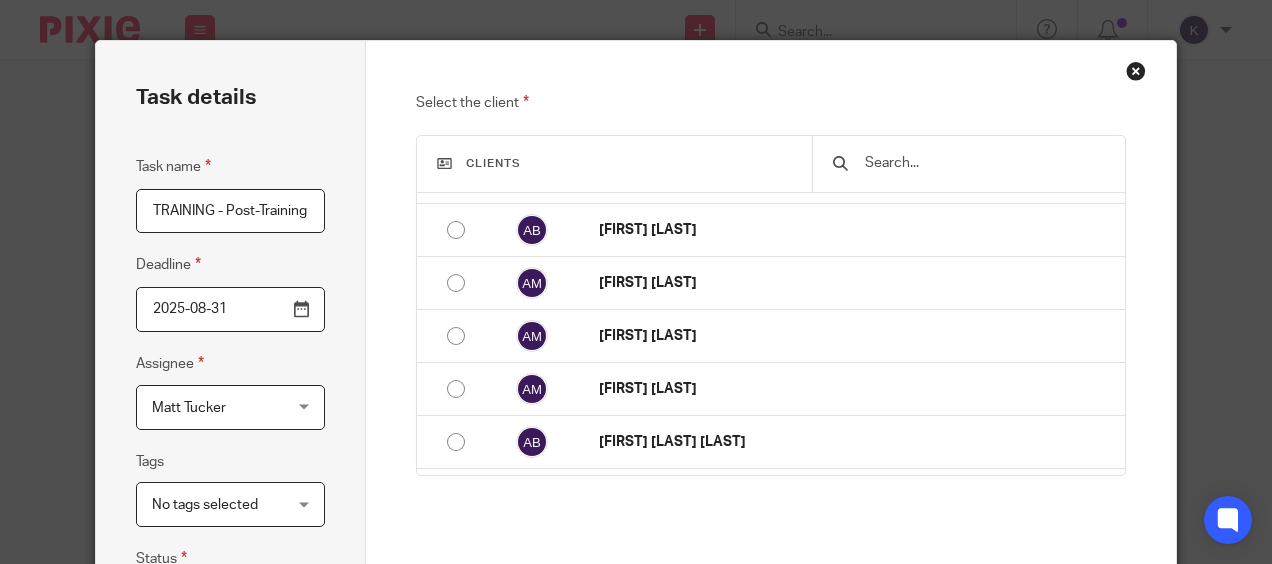 scroll, scrollTop: 200, scrollLeft: 0, axis: vertical 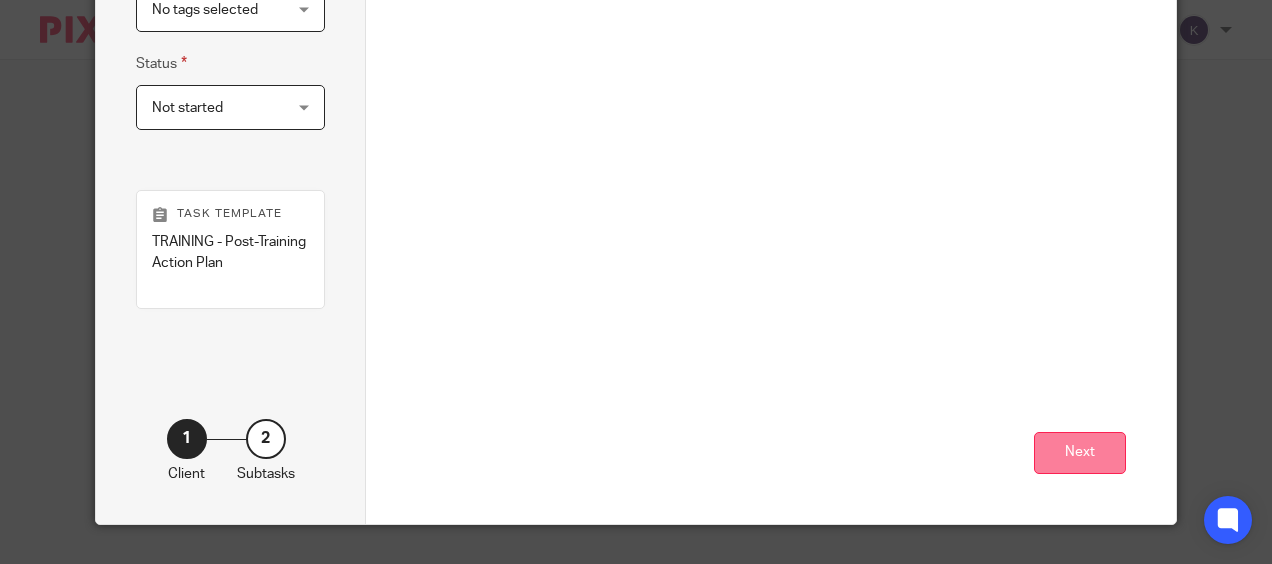 click on "Next" at bounding box center (1080, 453) 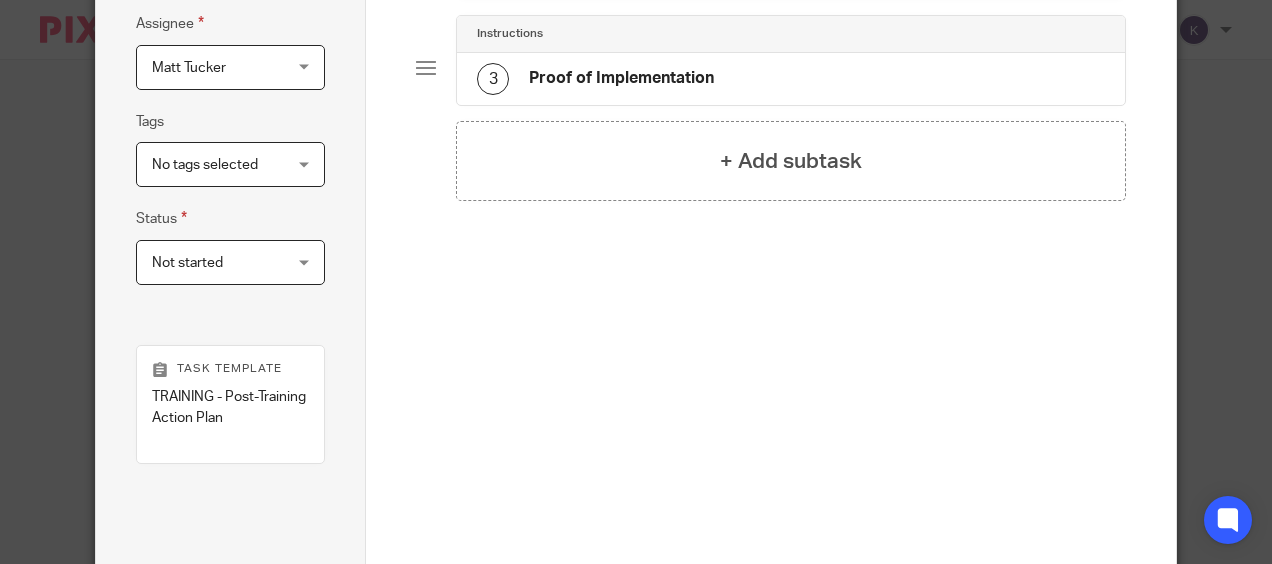 scroll, scrollTop: 95, scrollLeft: 0, axis: vertical 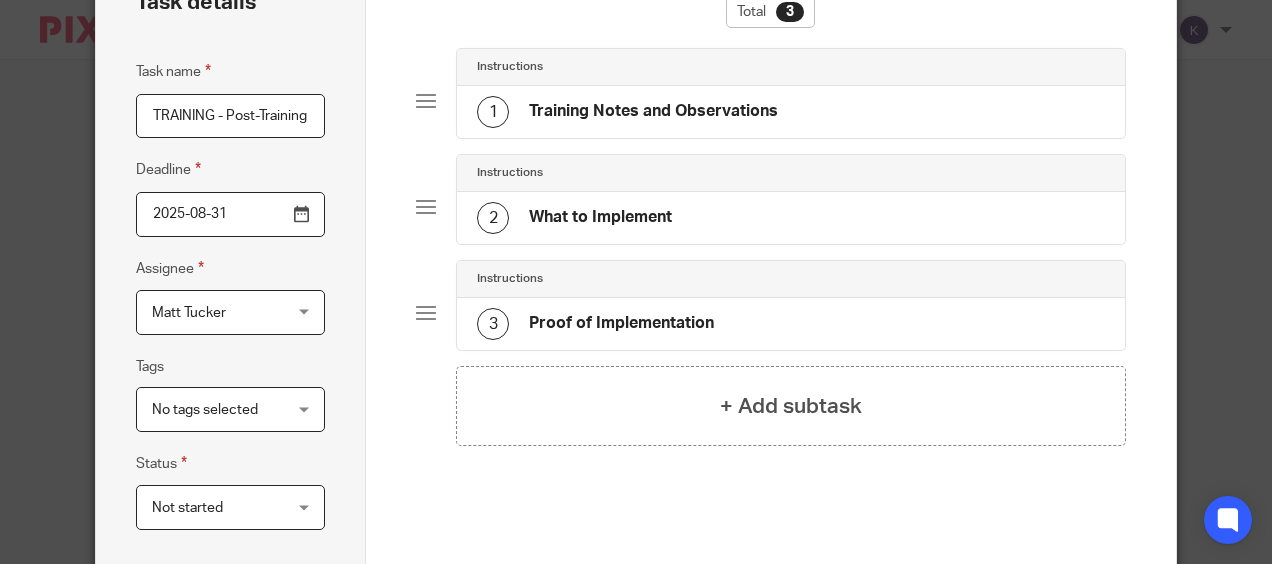 click on "Training Notes and Observations" at bounding box center (653, 111) 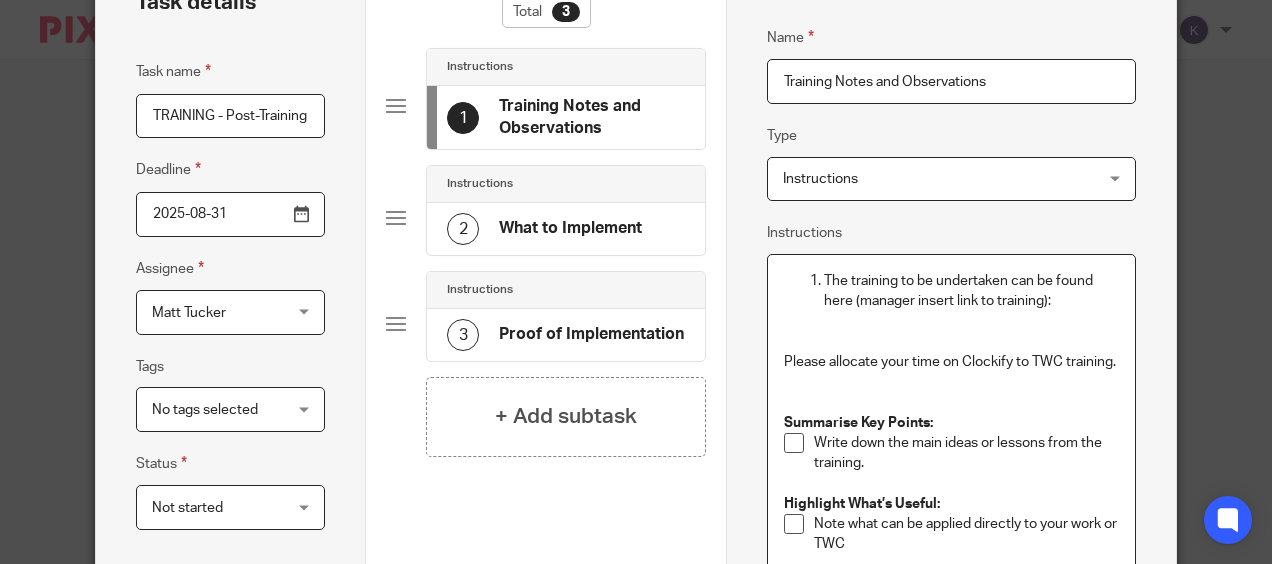 click at bounding box center [951, 331] 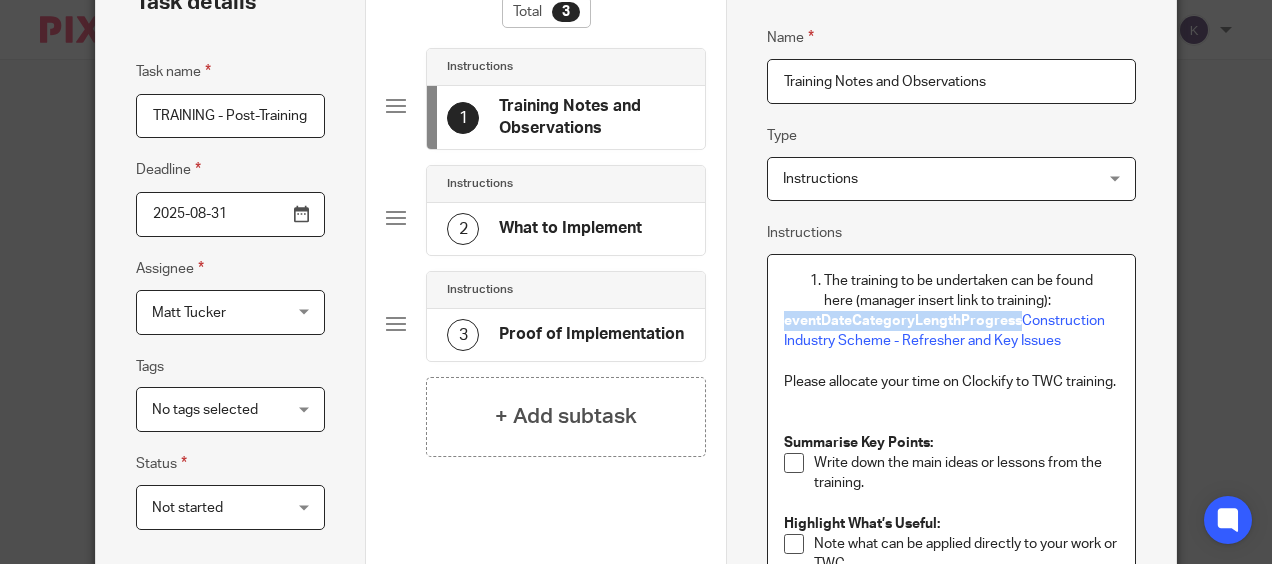 drag, startPoint x: 1009, startPoint y: 315, endPoint x: 756, endPoint y: 313, distance: 253.0079 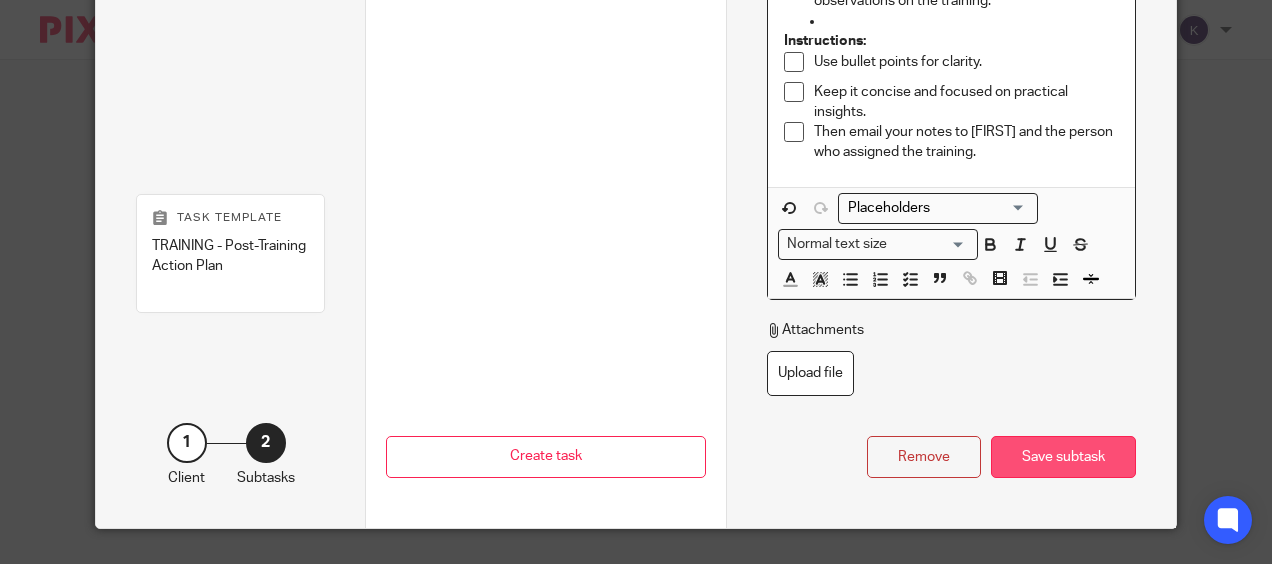 click on "Save subtask" at bounding box center [1063, 457] 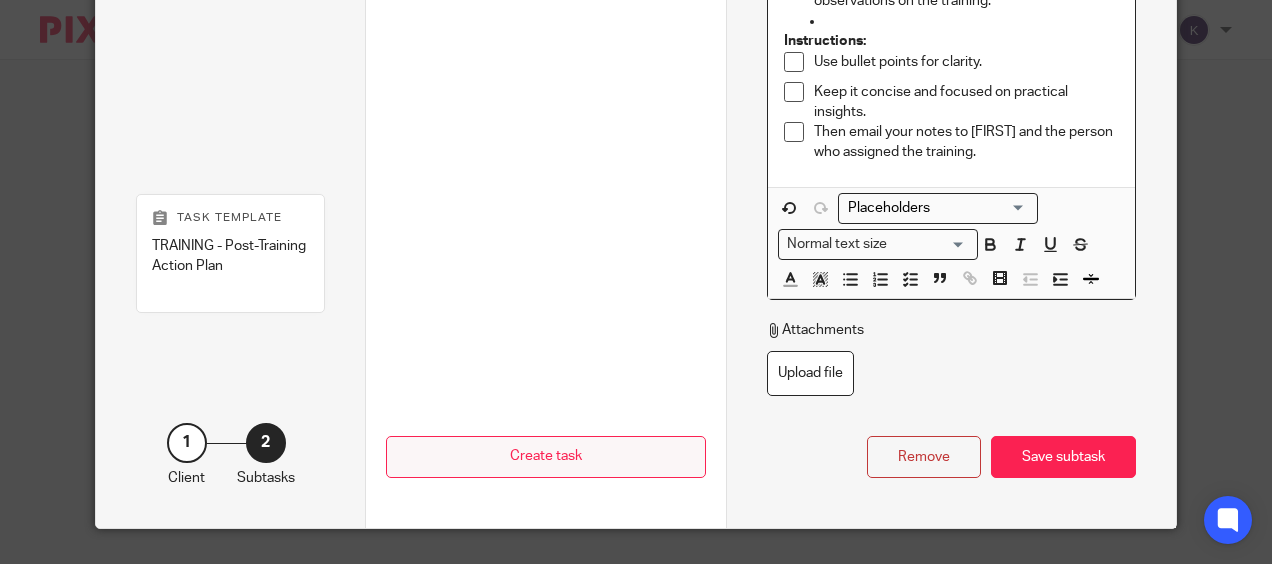 scroll, scrollTop: 495, scrollLeft: 0, axis: vertical 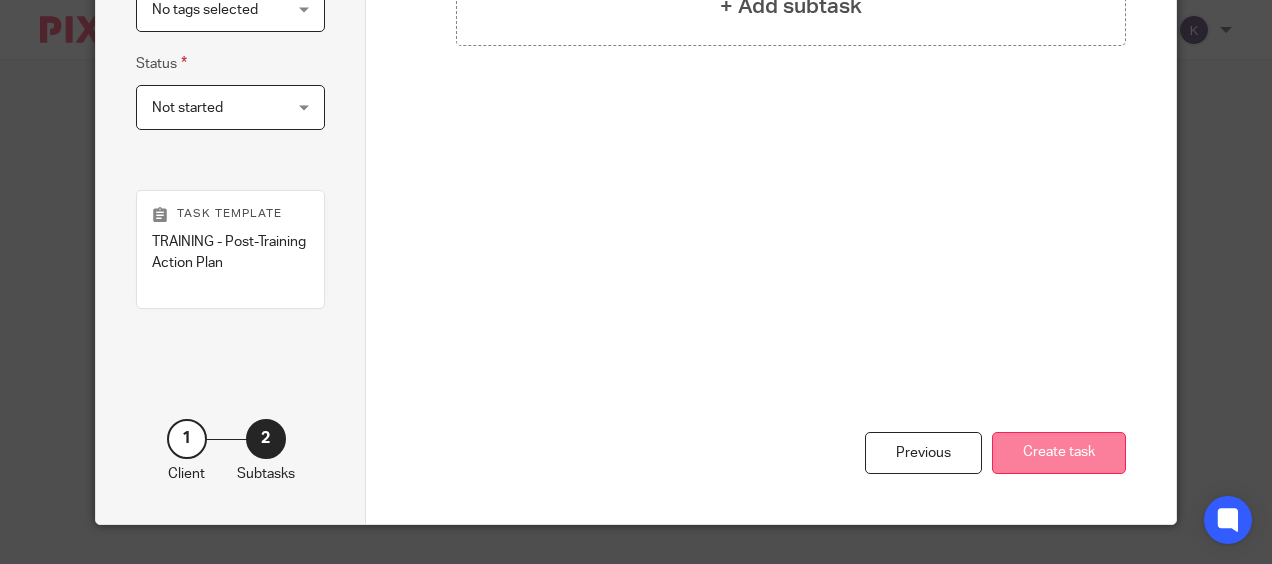 click on "Create task" at bounding box center (1059, 453) 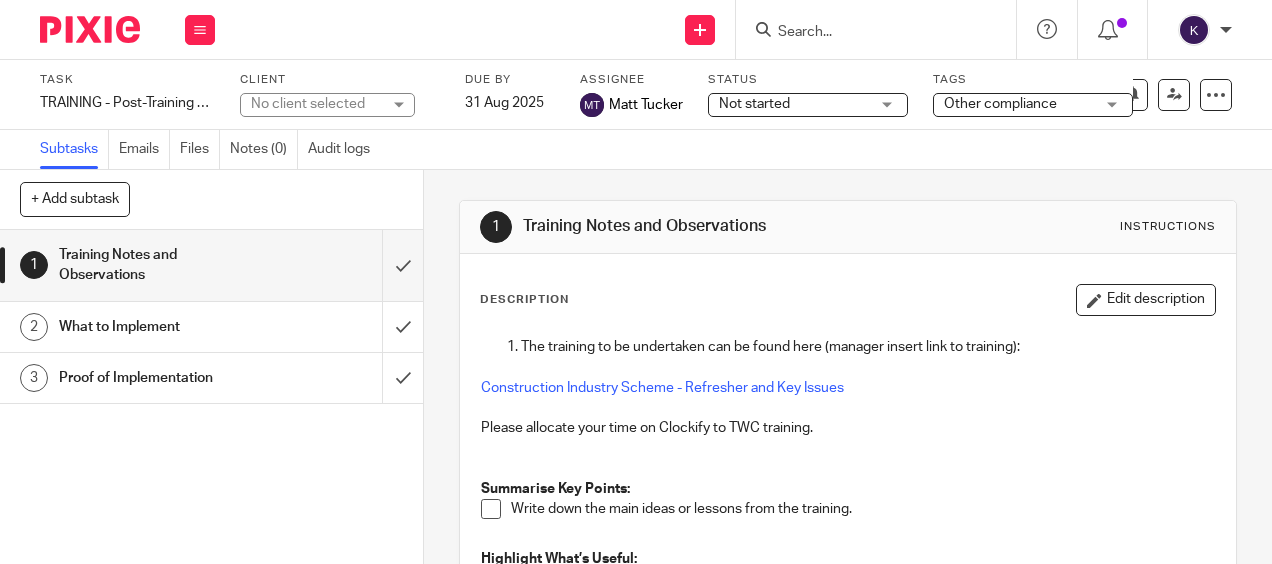 scroll, scrollTop: 0, scrollLeft: 0, axis: both 